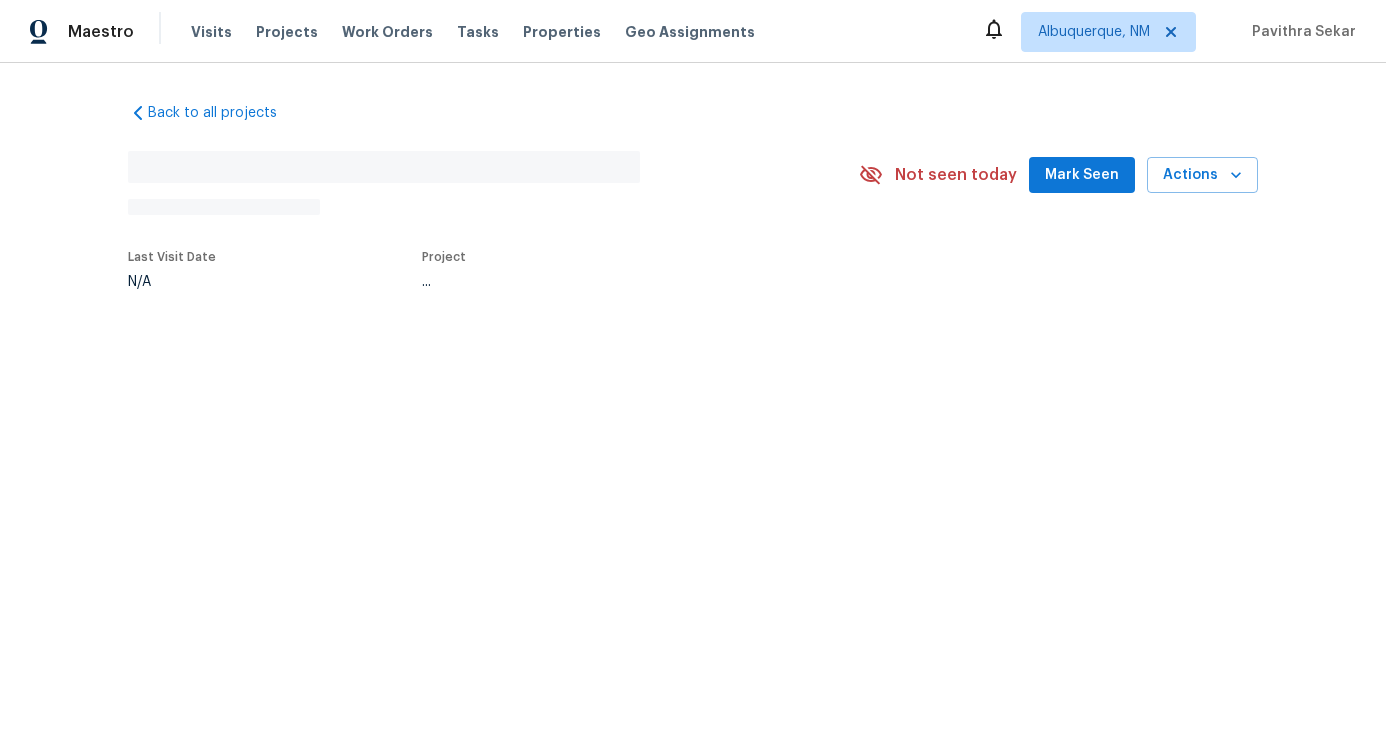 scroll, scrollTop: 0, scrollLeft: 0, axis: both 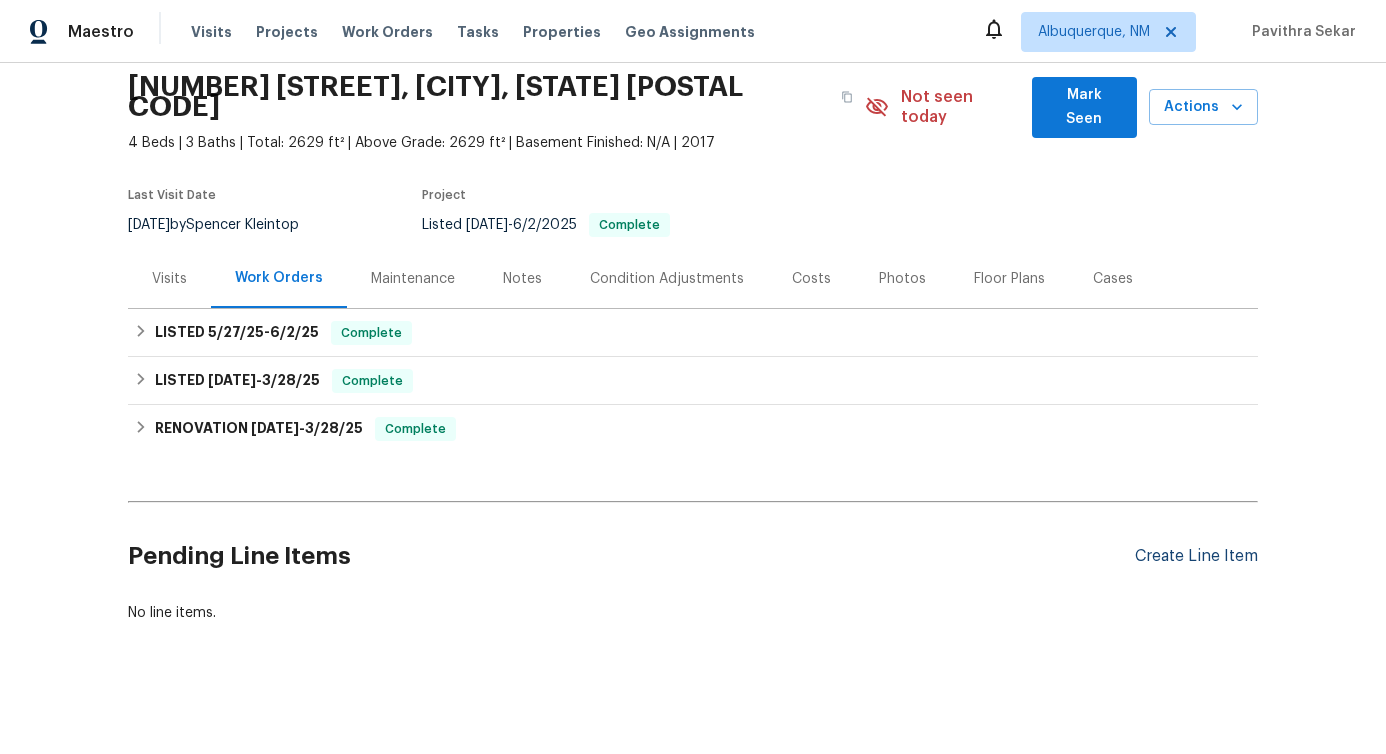 click on "Create Line Item" at bounding box center [1196, 556] 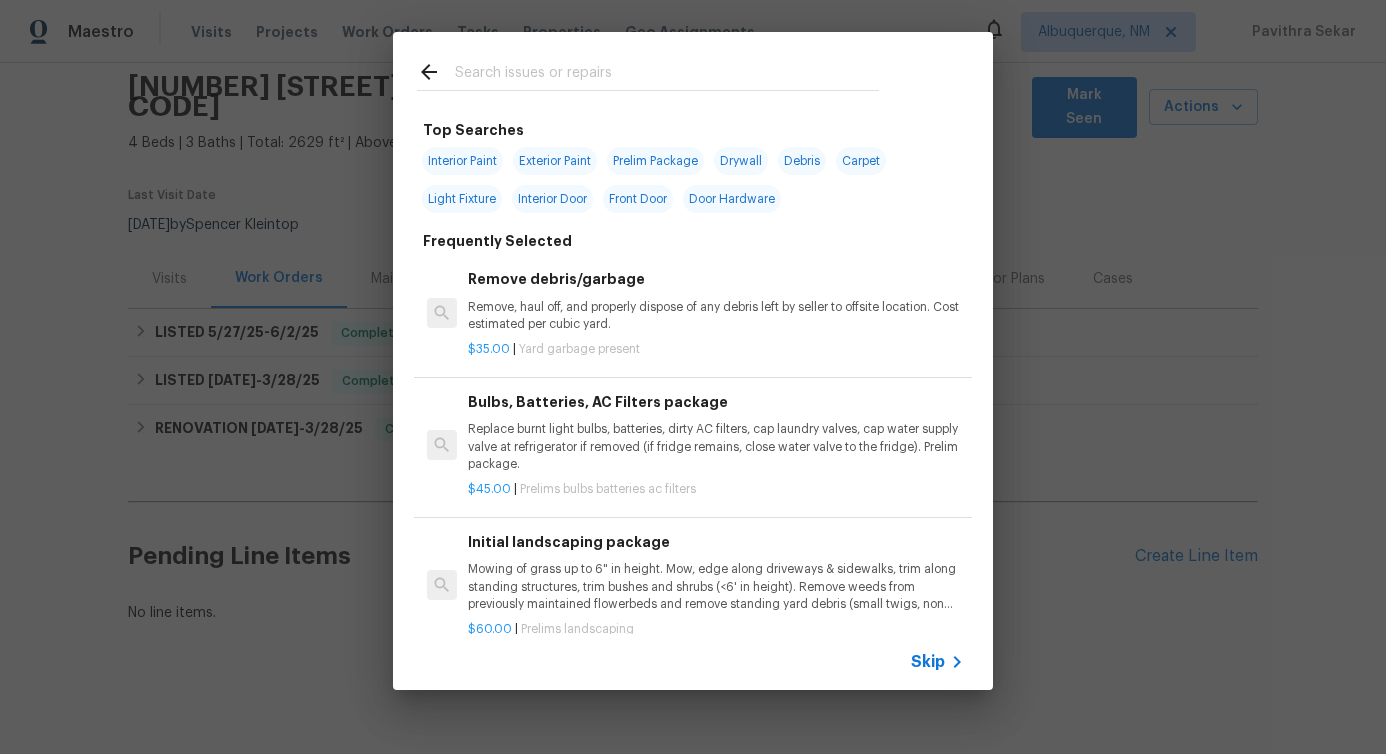 click at bounding box center (667, 75) 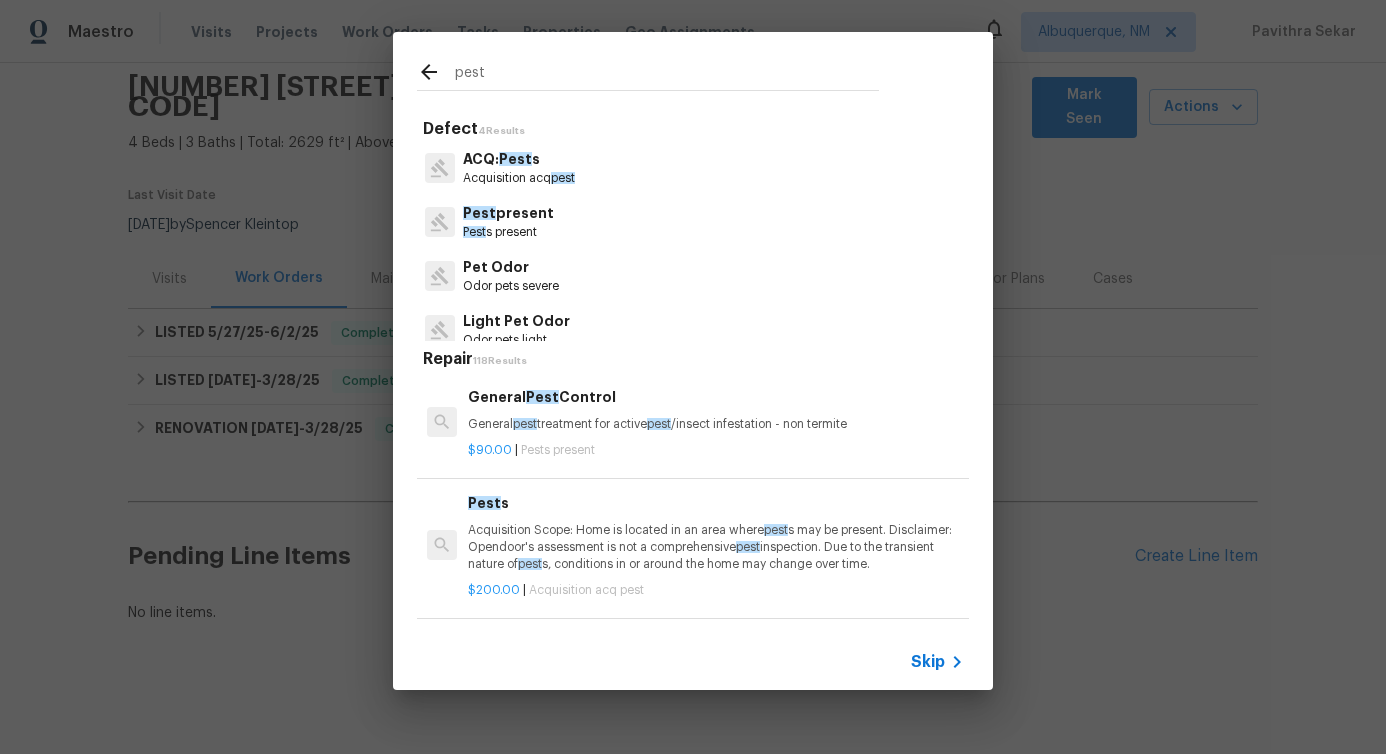 type on "pest" 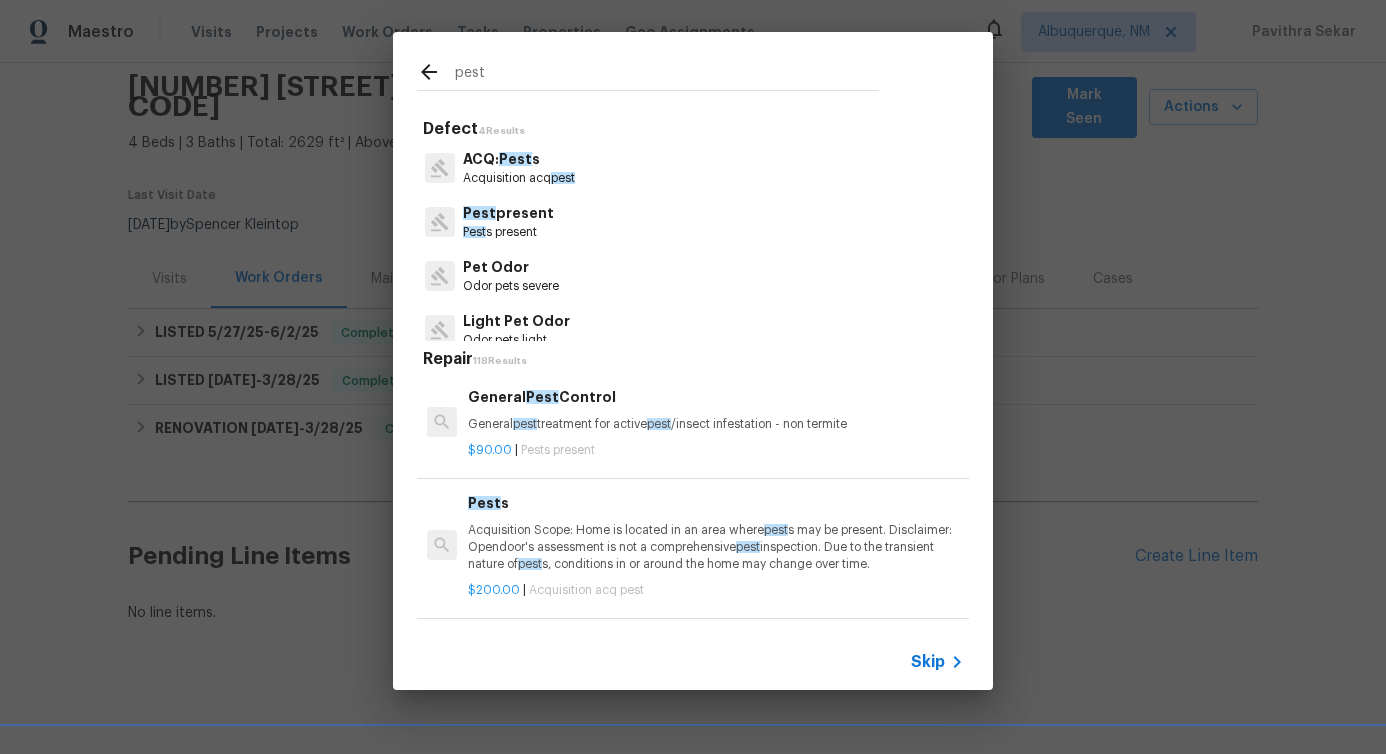click on "Pest s present" at bounding box center [508, 232] 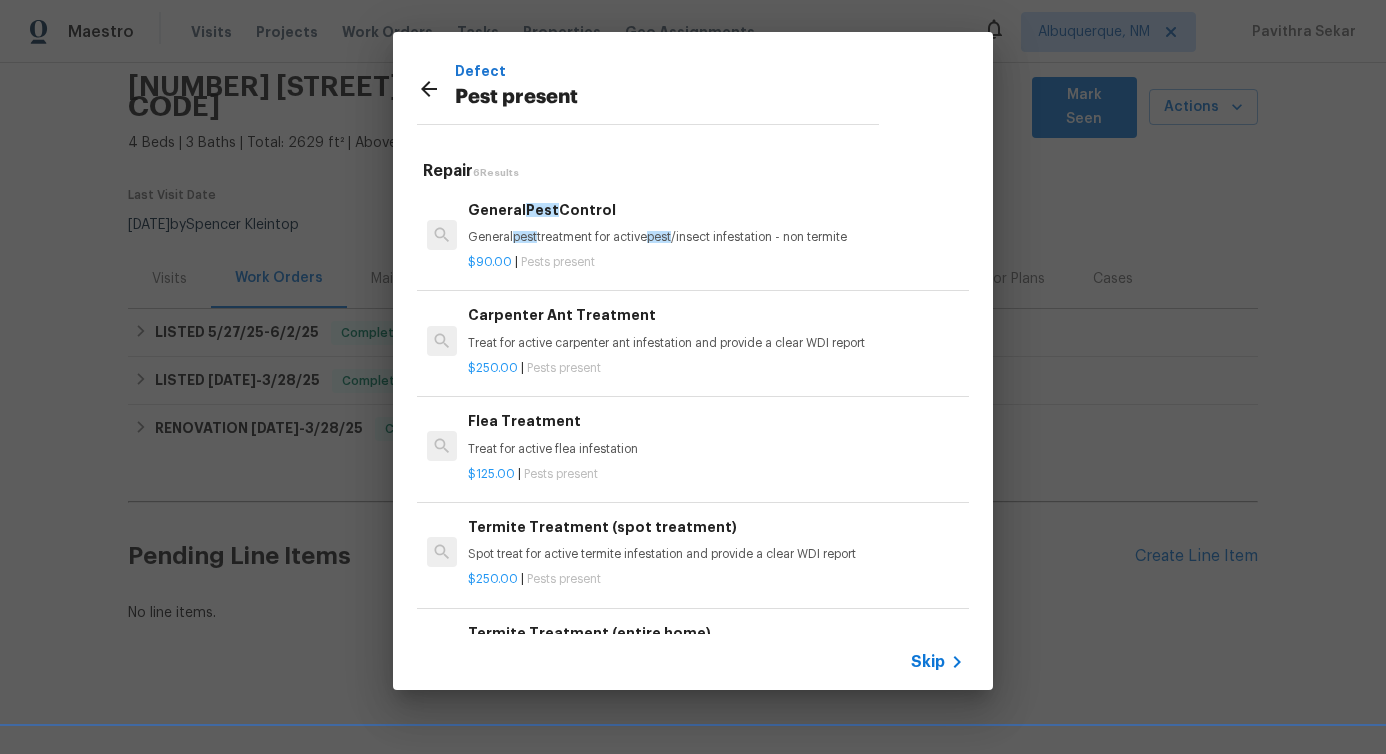 click on "$90.00   |   Pests present" at bounding box center (716, 258) 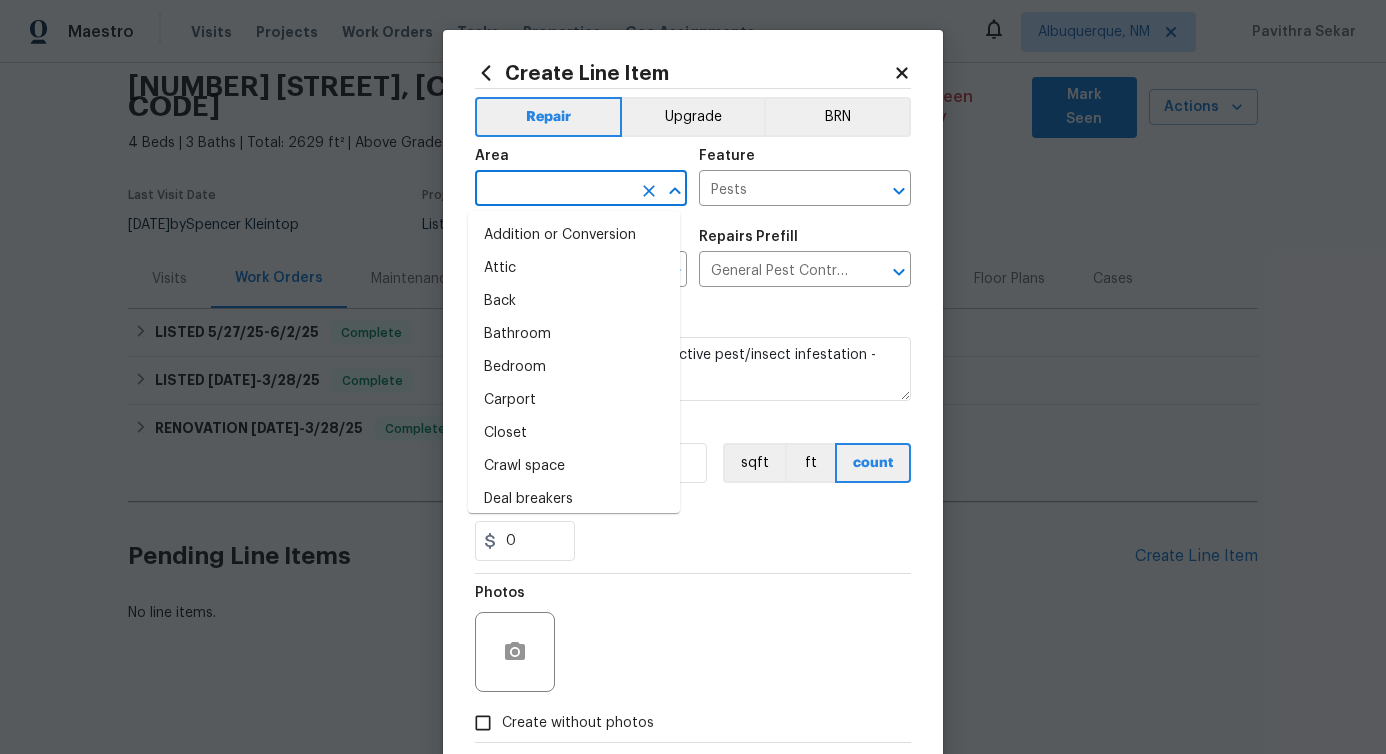 click at bounding box center [553, 190] 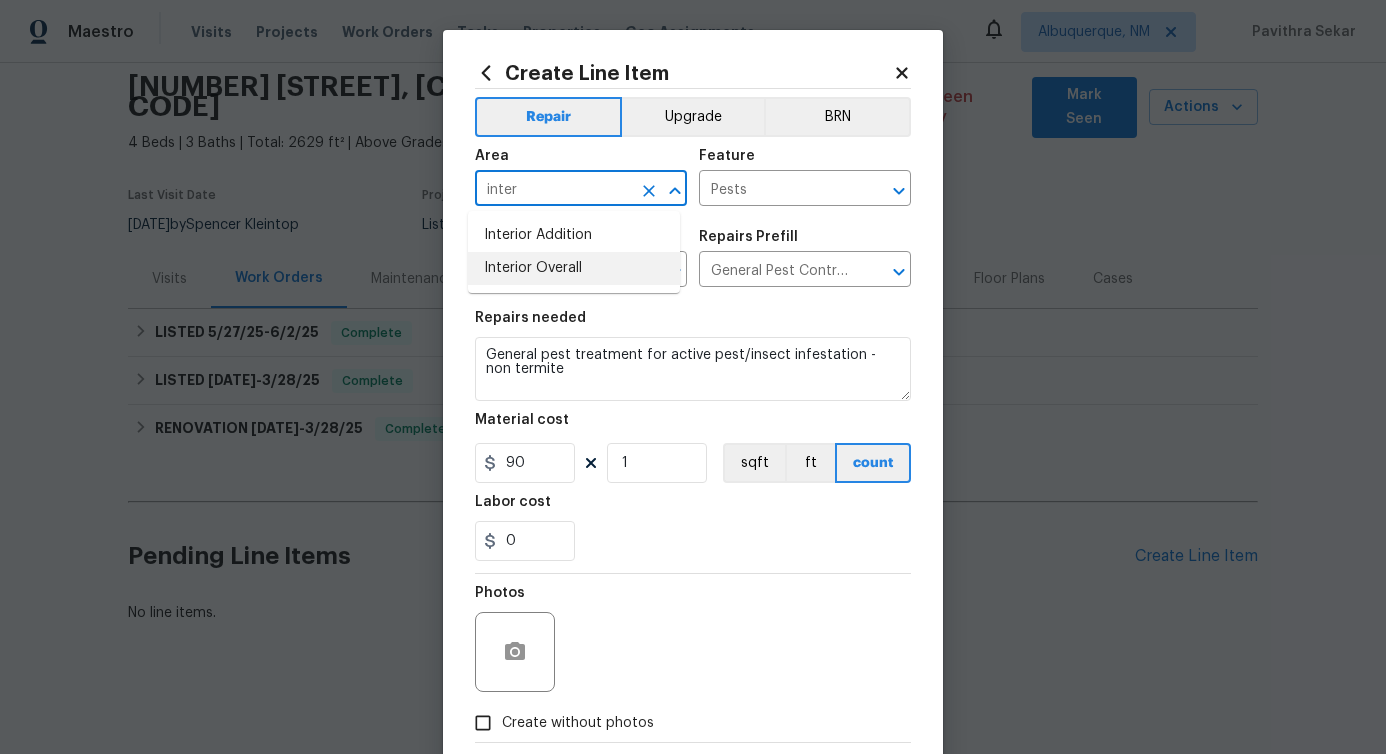 click on "Interior Overall" at bounding box center (574, 268) 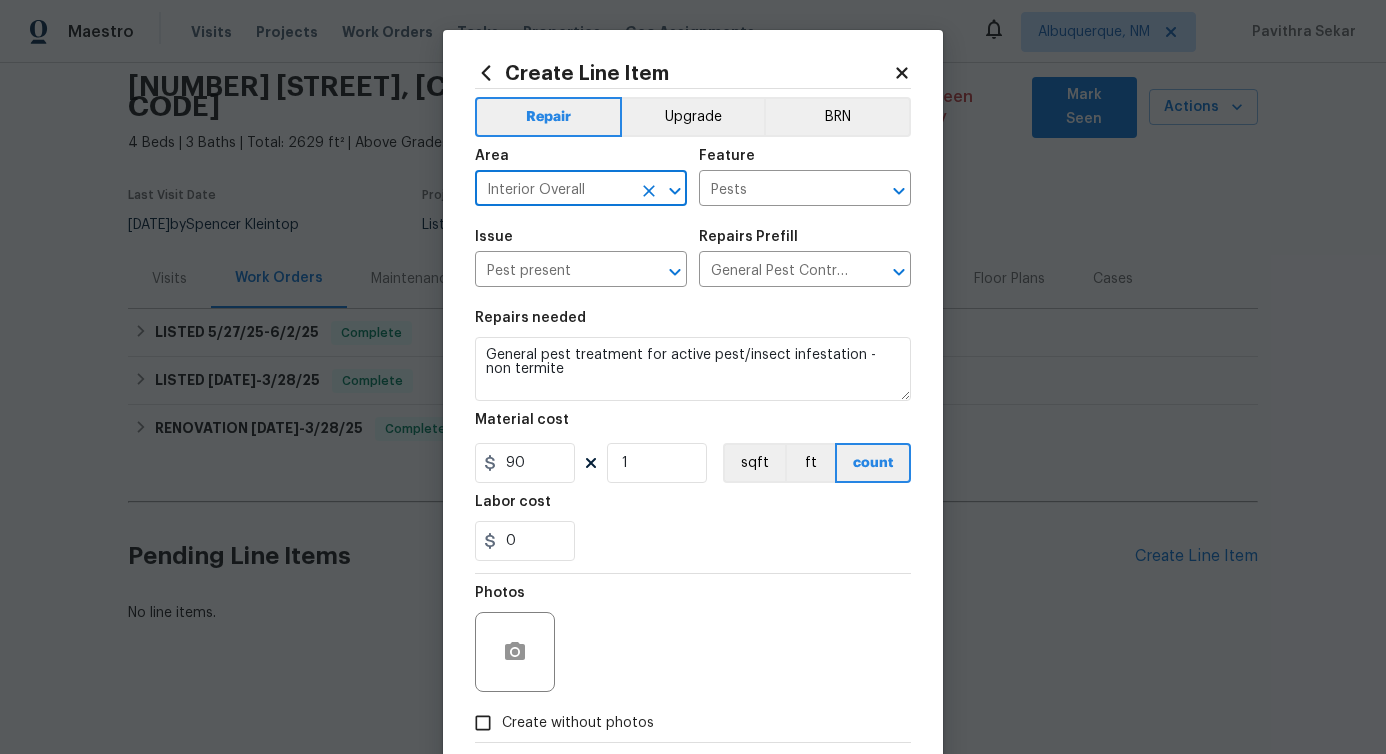 type on "Interior Overall" 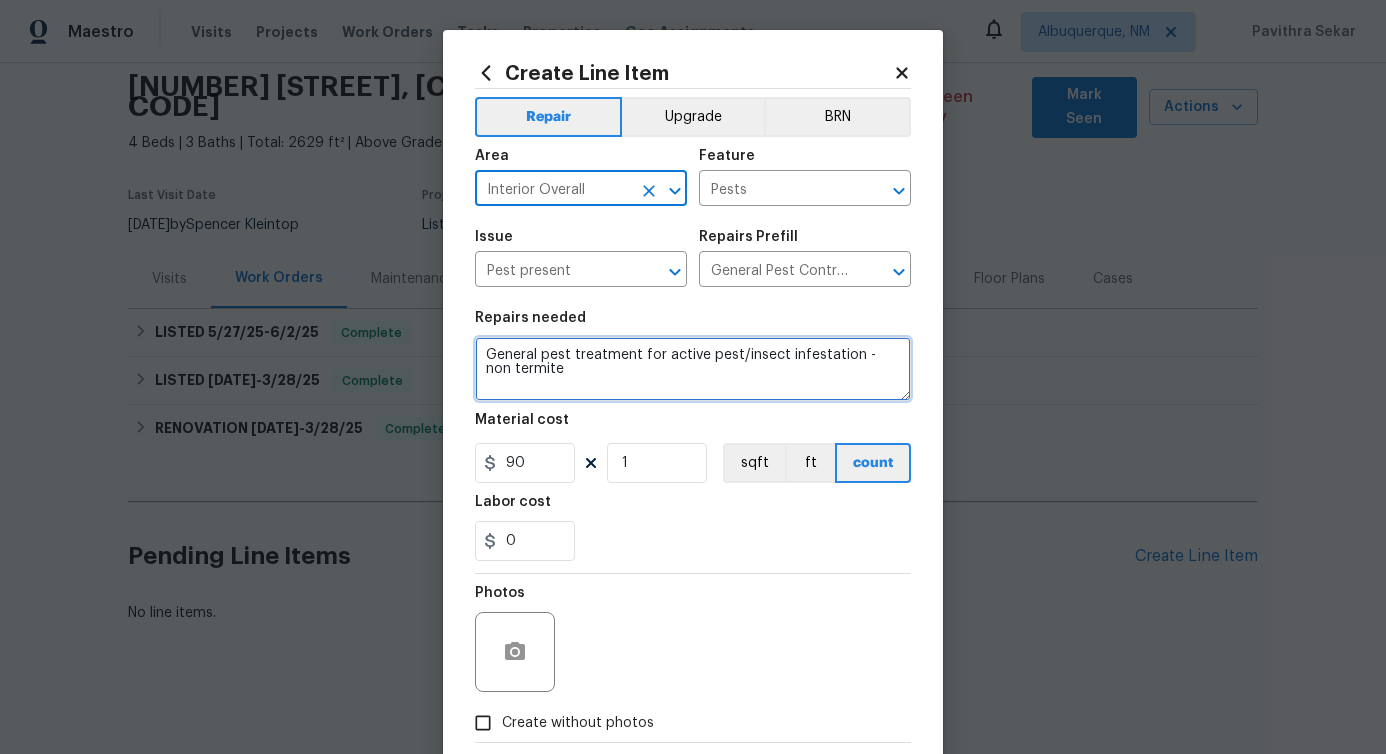 click on "General pest treatment for active pest/insect infestation - non termite" at bounding box center [693, 369] 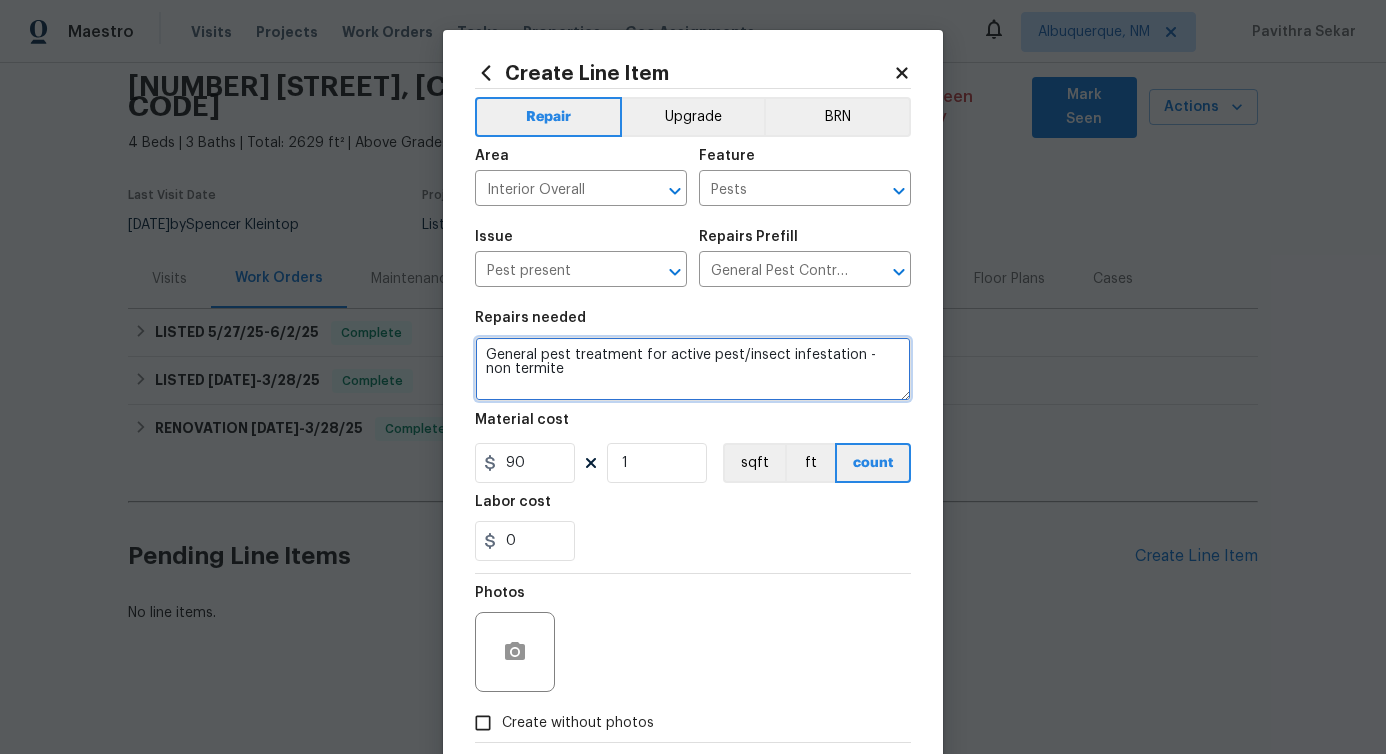 click on "General pest treatment for active pest/insect infestation - non termite" at bounding box center (693, 369) 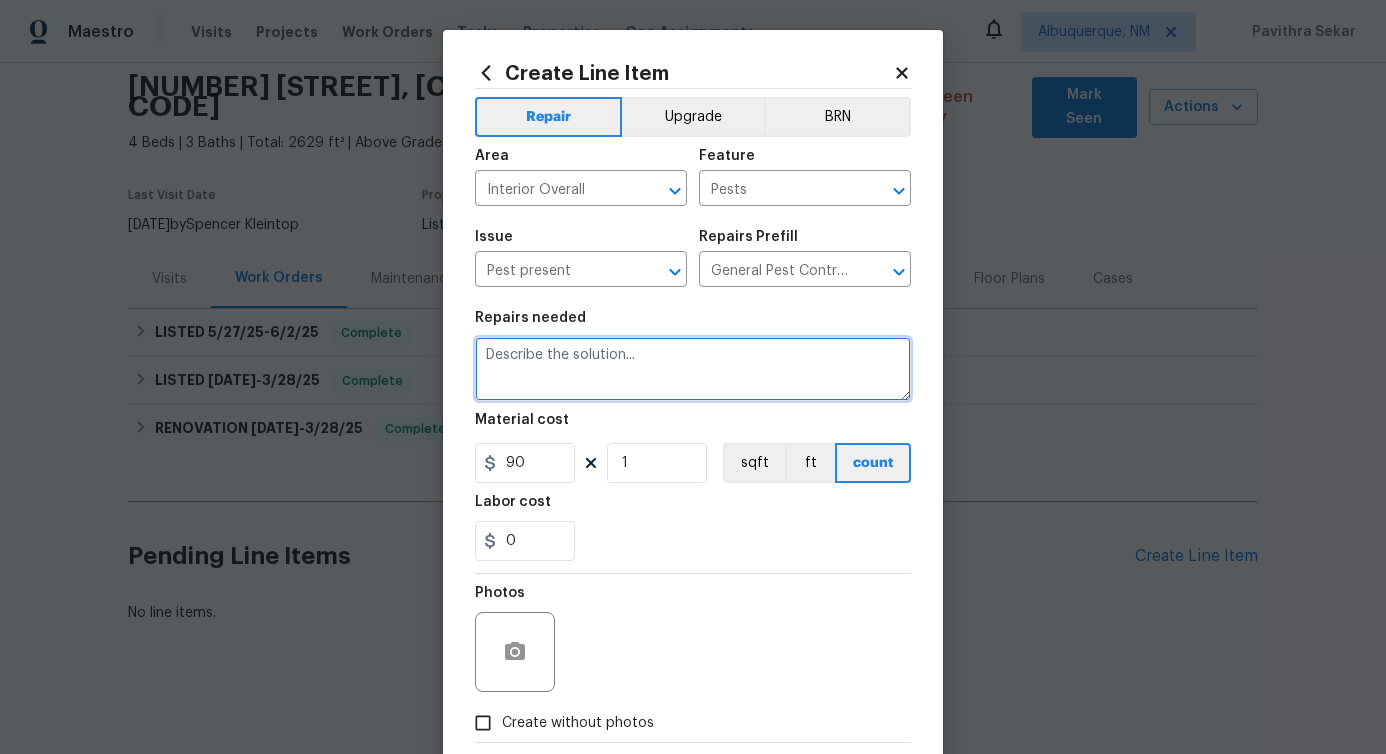 paste on "Feedback received that spiders are present inside and outside the house. Please perform a general pest treatment and remove all visible spiderwebs." 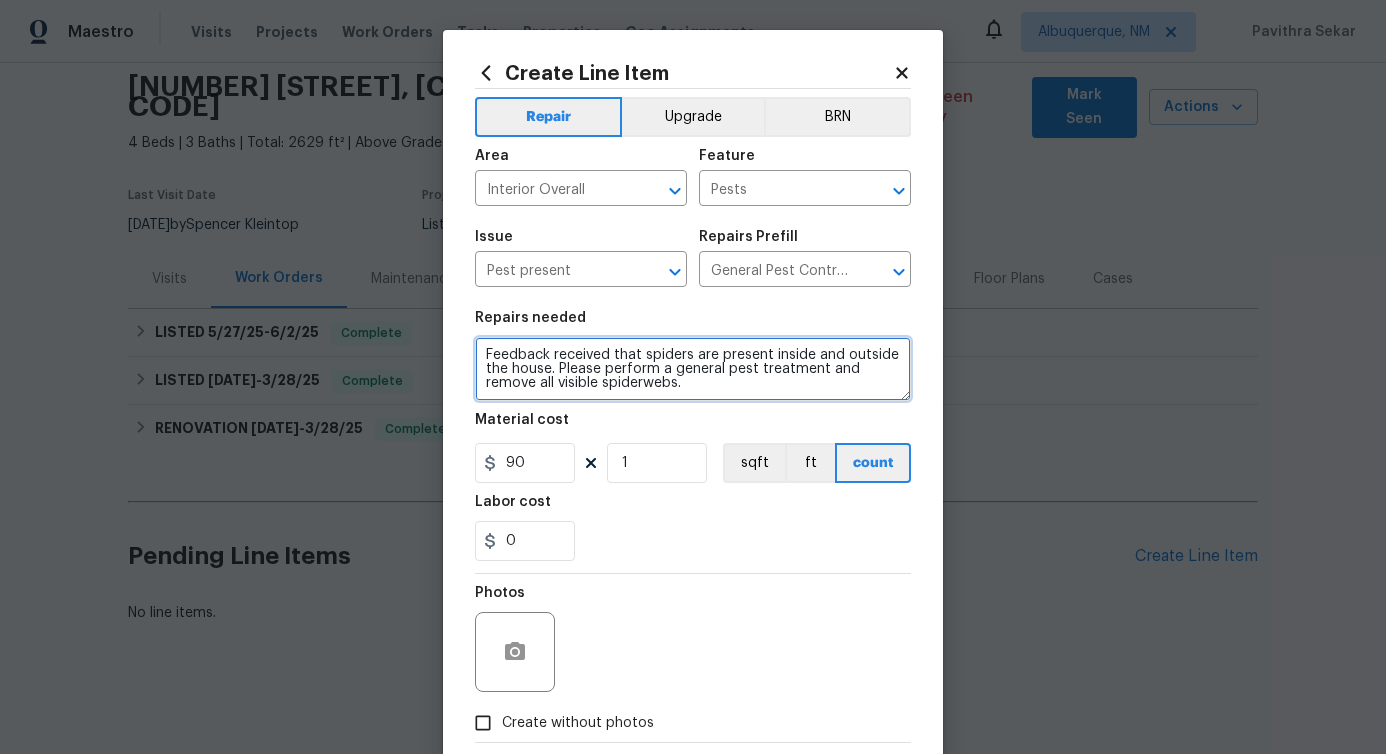 type on "Feedback received that spiders are present inside and outside the house. Please perform a general pest treatment and remove all visible spiderwebs." 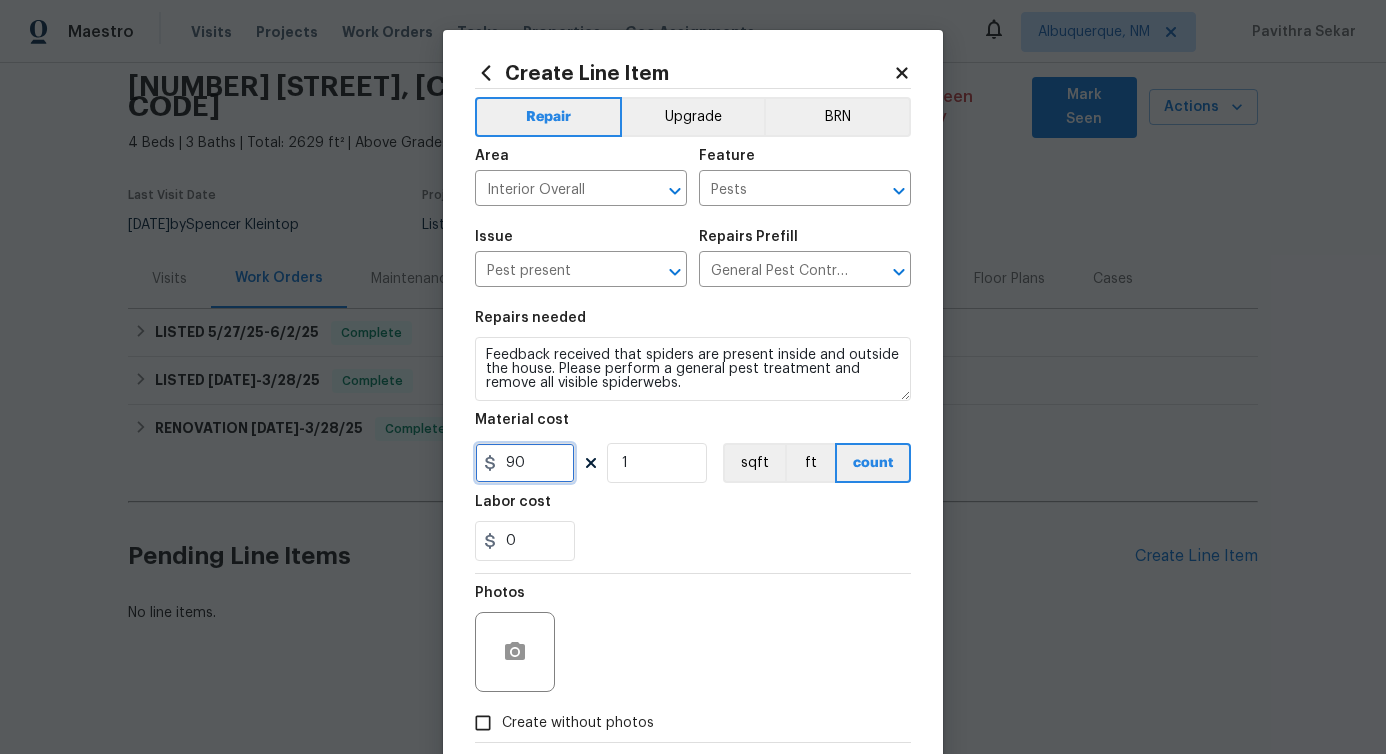 click on "90" at bounding box center [525, 463] 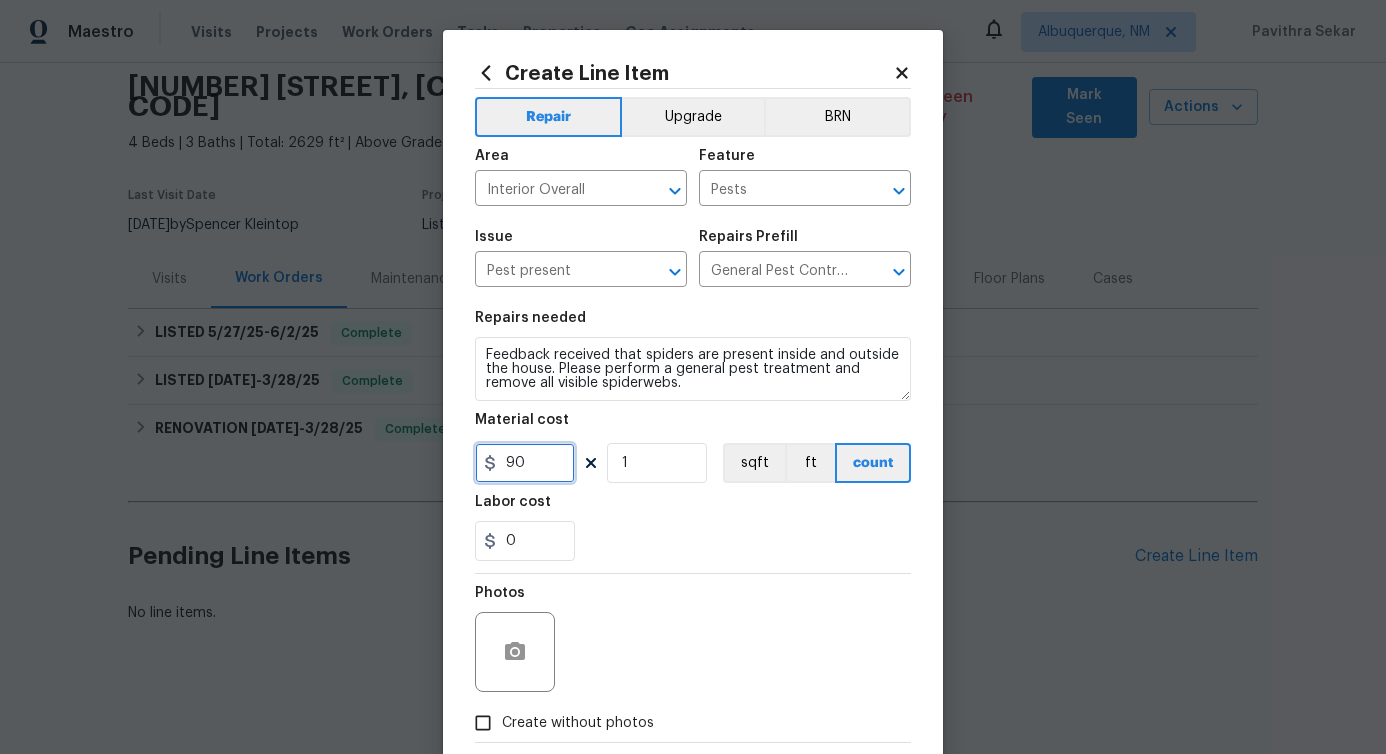 click on "90" at bounding box center (525, 463) 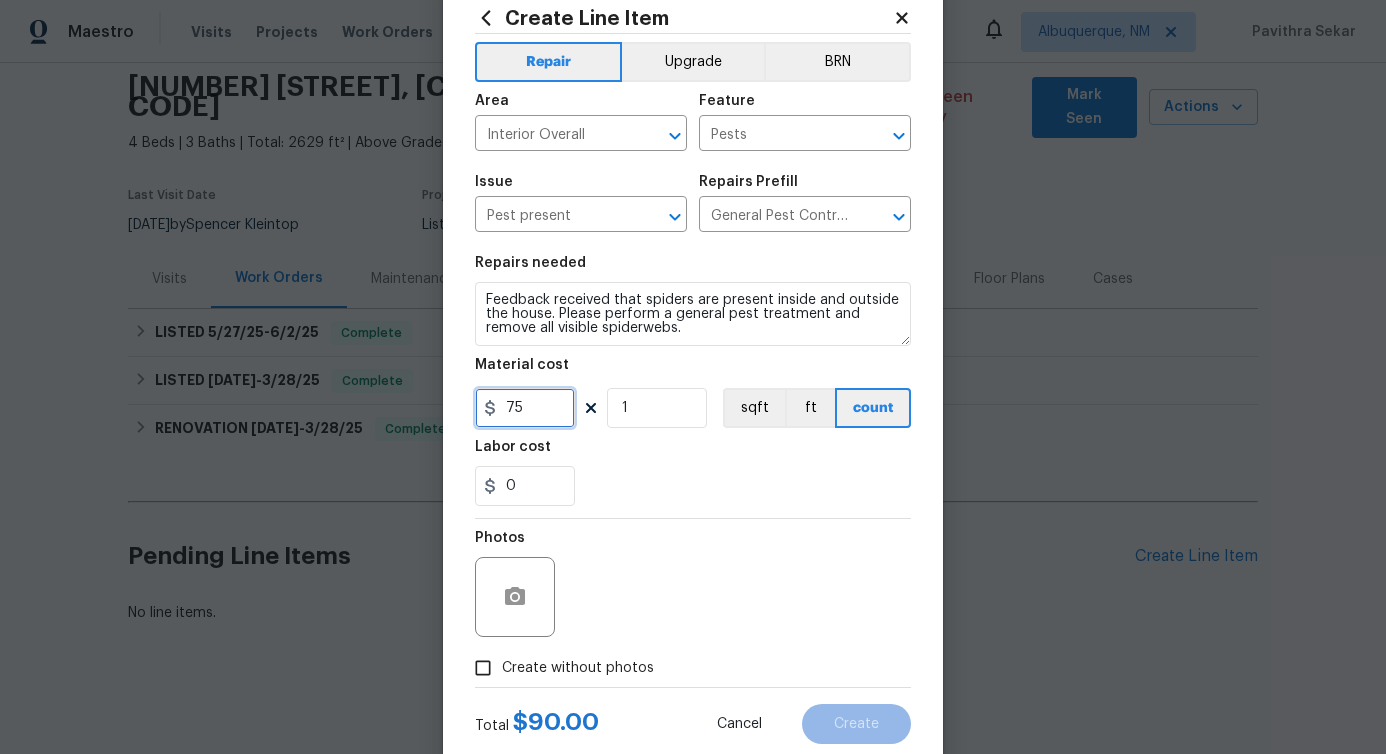 scroll, scrollTop: 108, scrollLeft: 0, axis: vertical 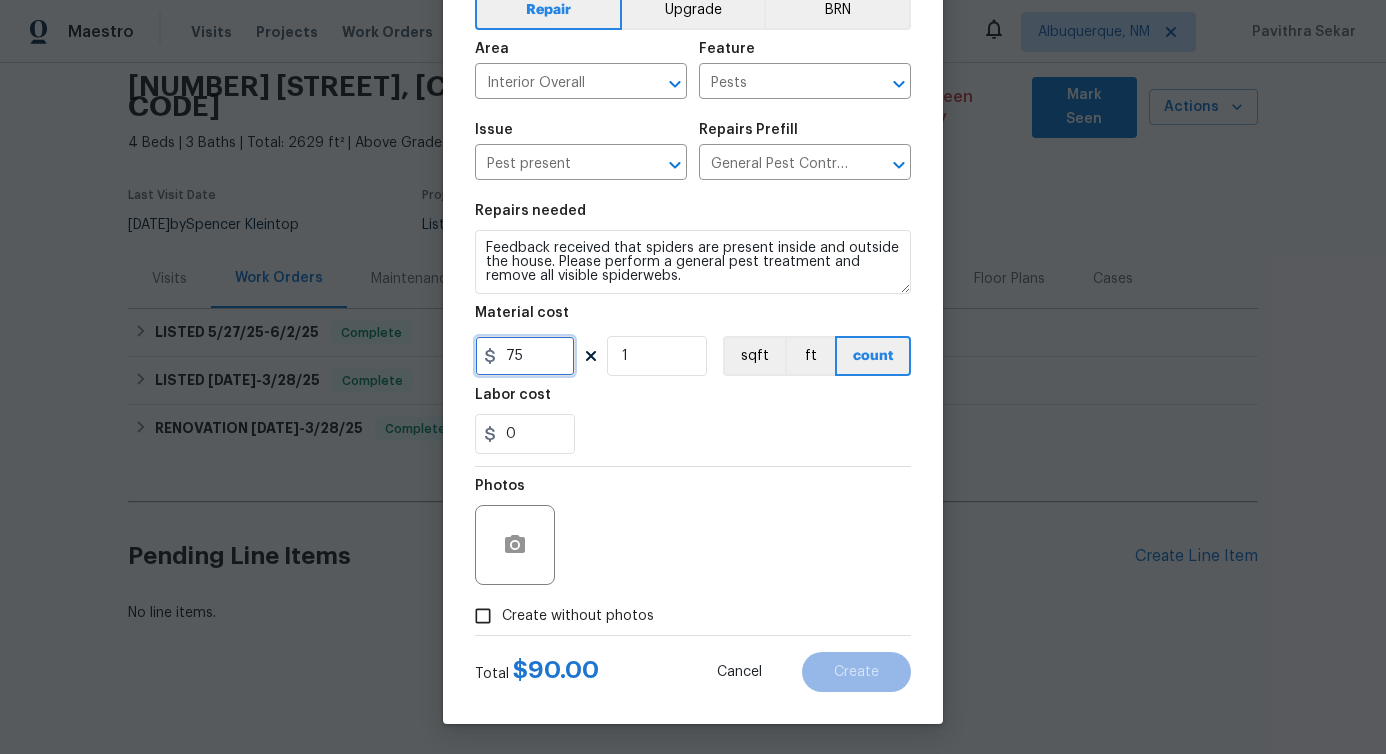type on "75" 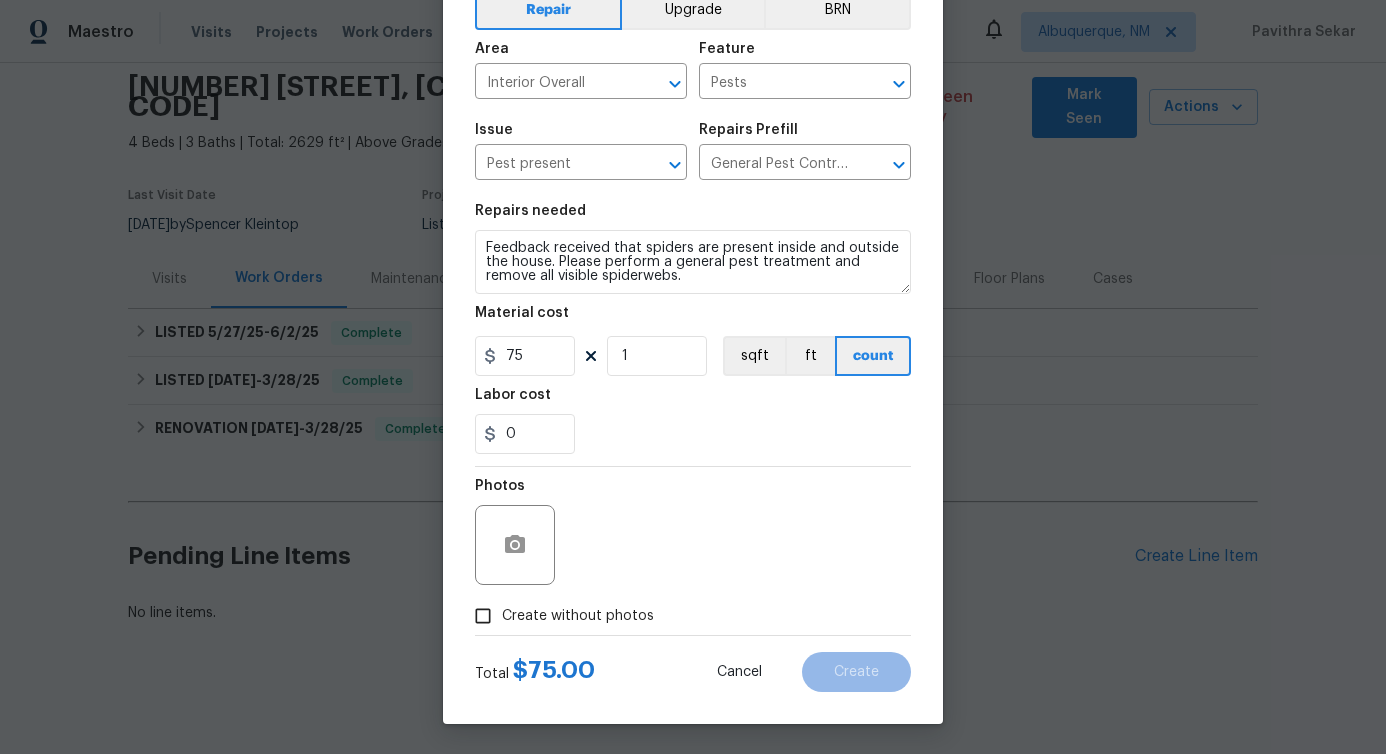click on "Create without photos" at bounding box center [578, 616] 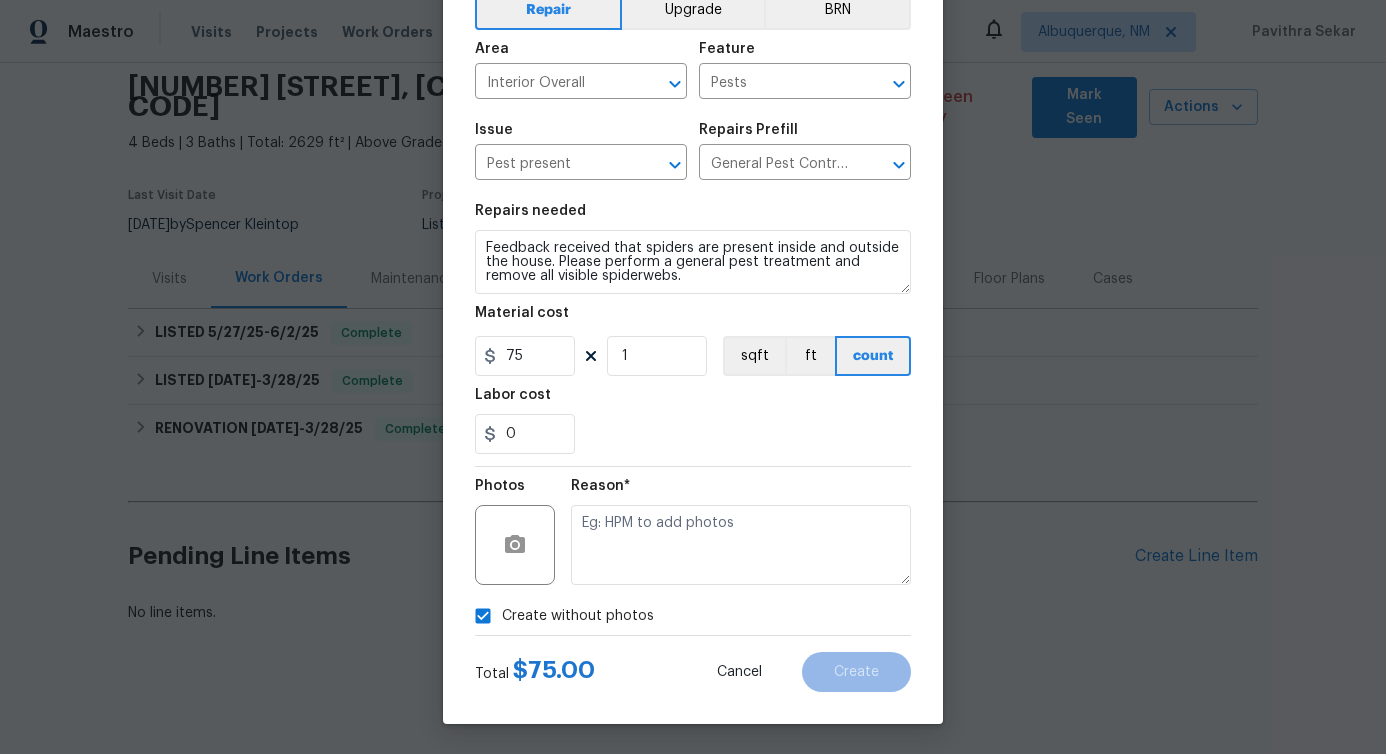 click at bounding box center (741, 545) 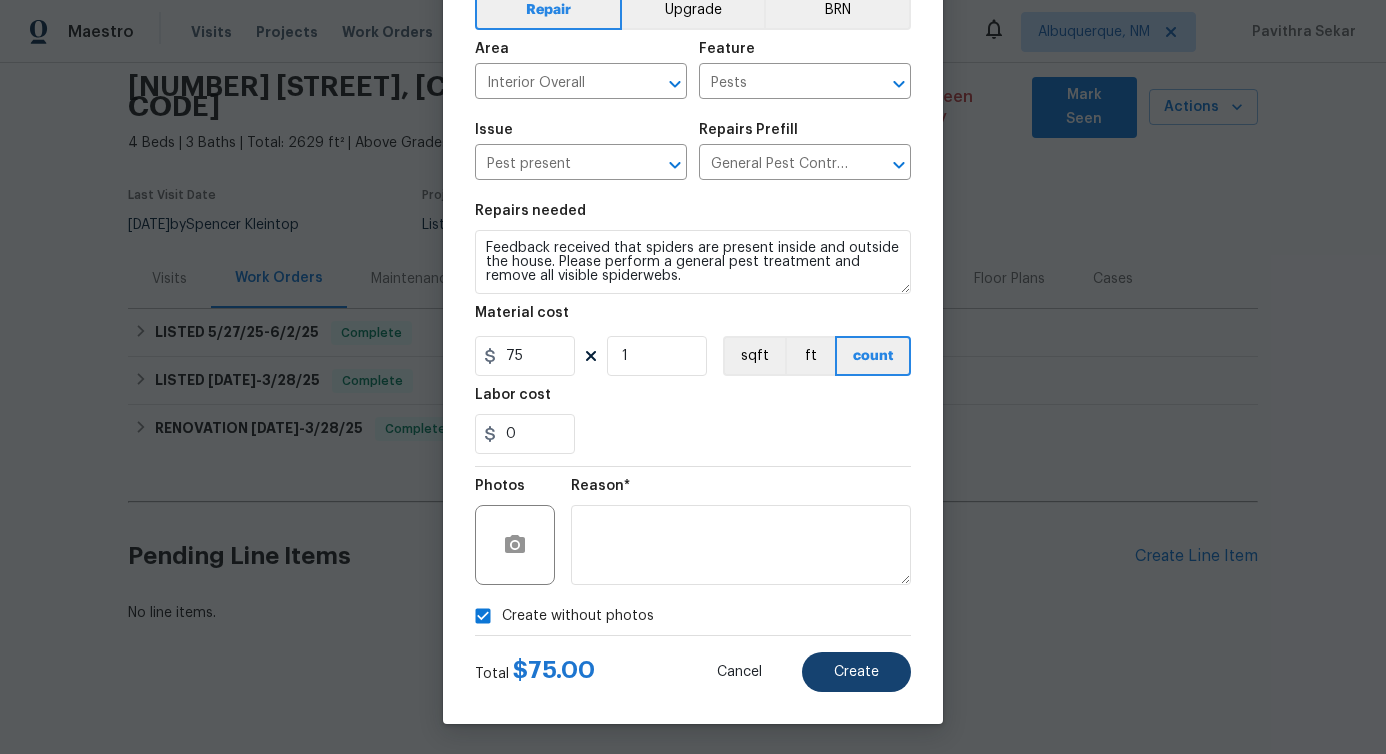 type 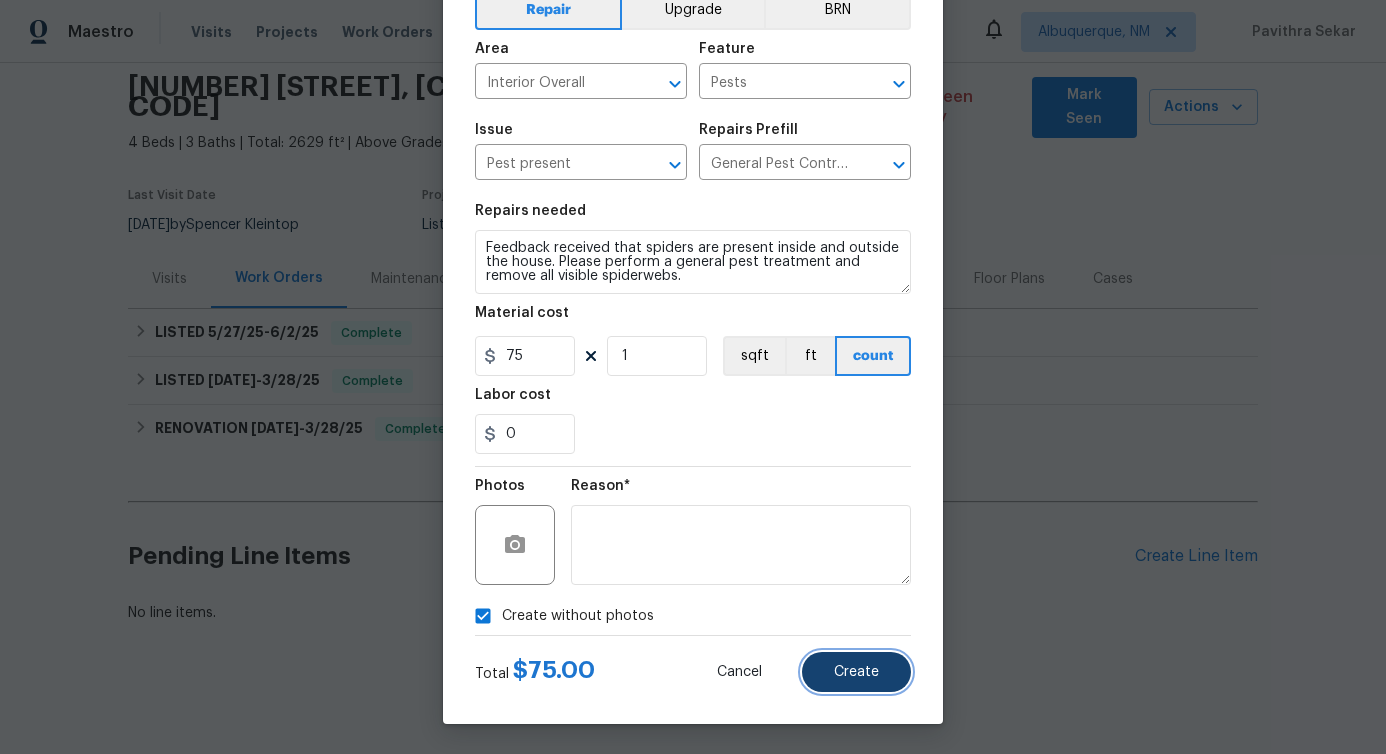 click on "Create" at bounding box center [856, 672] 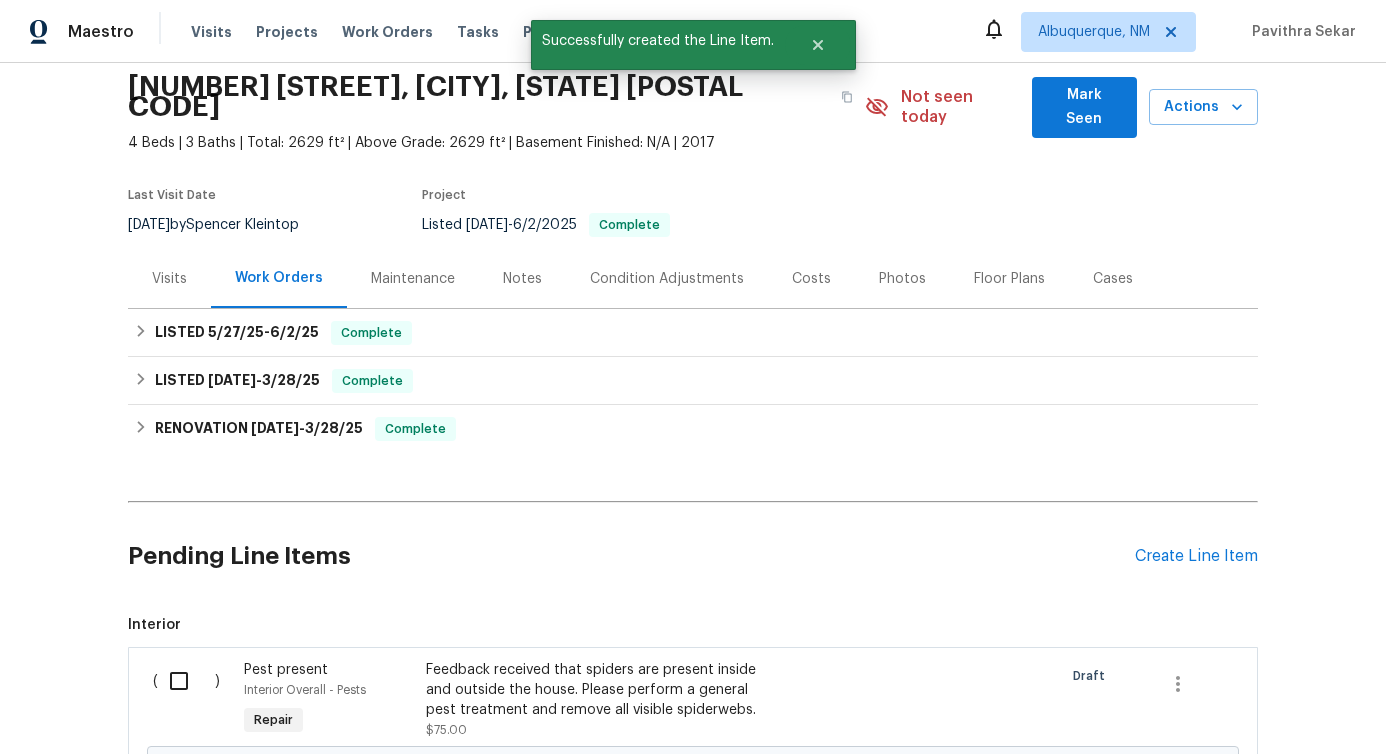 scroll, scrollTop: 322, scrollLeft: 0, axis: vertical 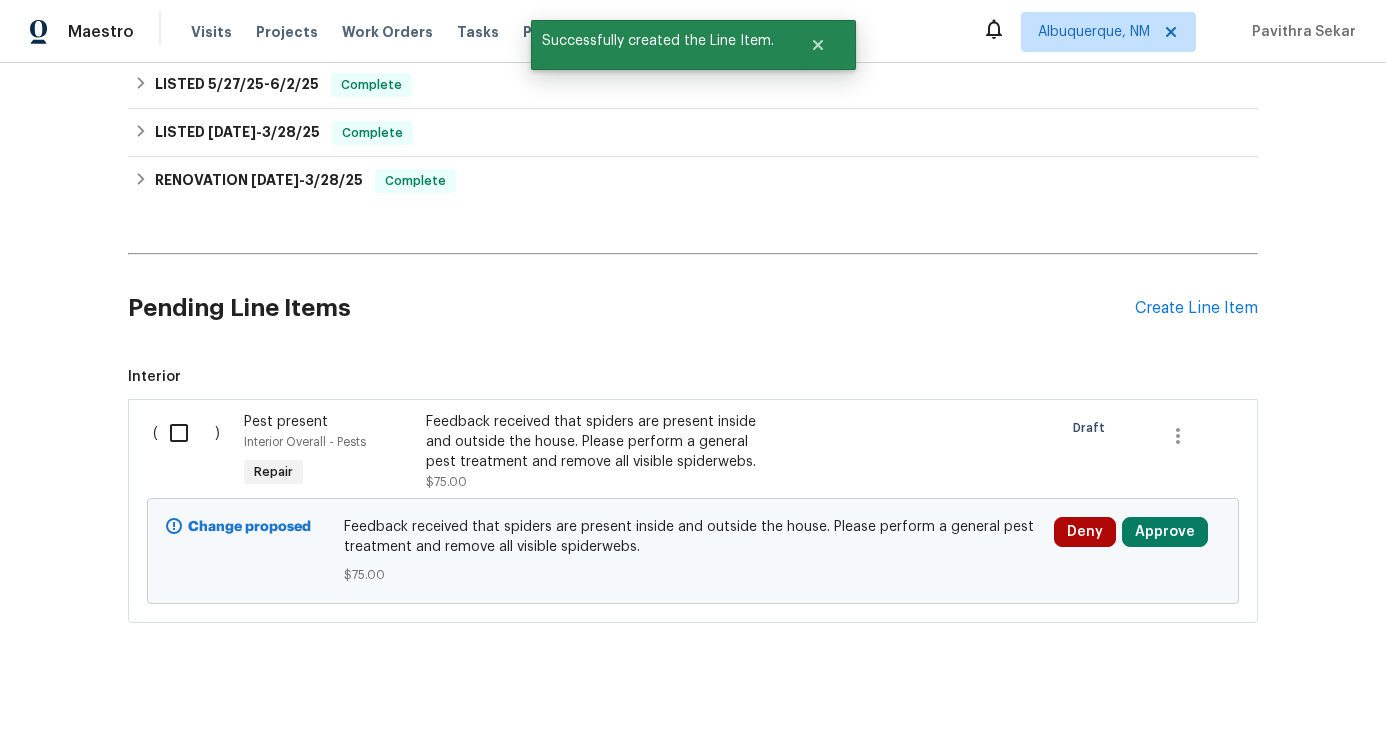 click at bounding box center [186, 433] 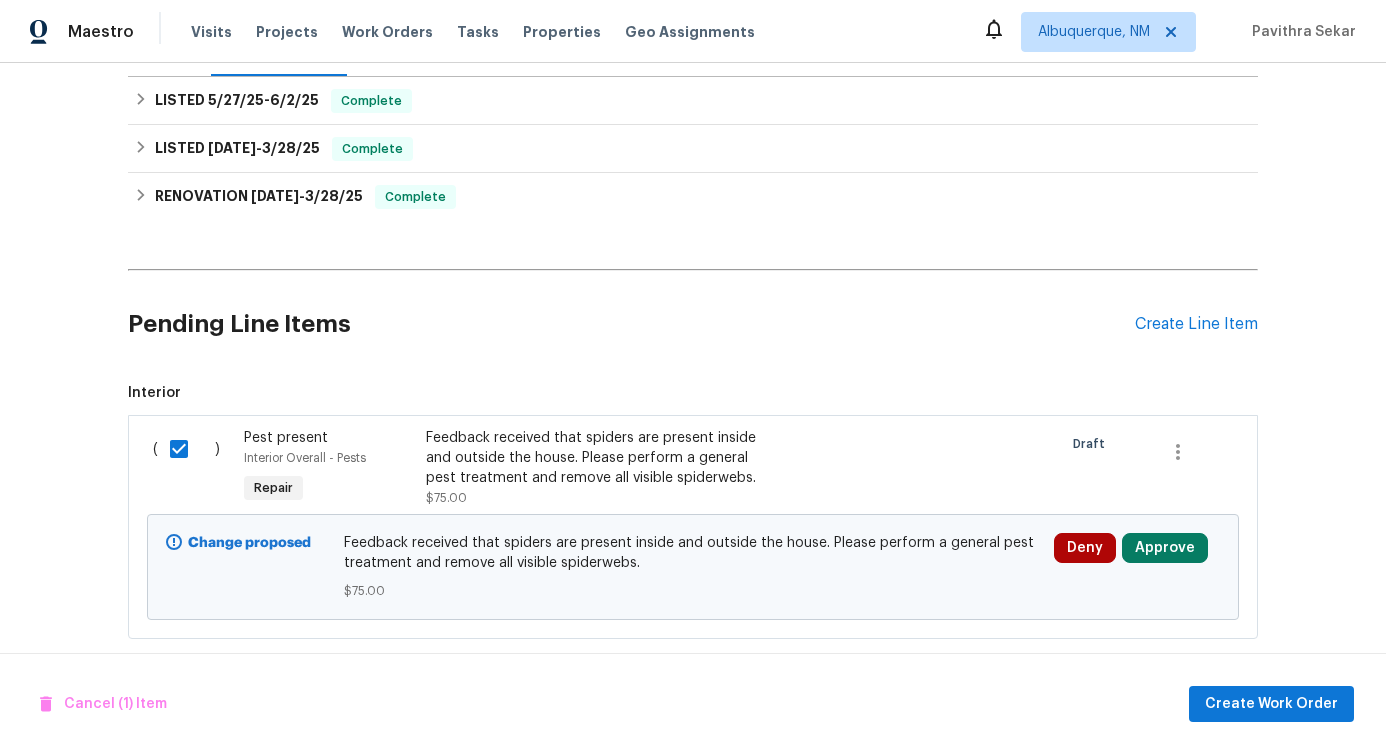 scroll, scrollTop: 322, scrollLeft: 0, axis: vertical 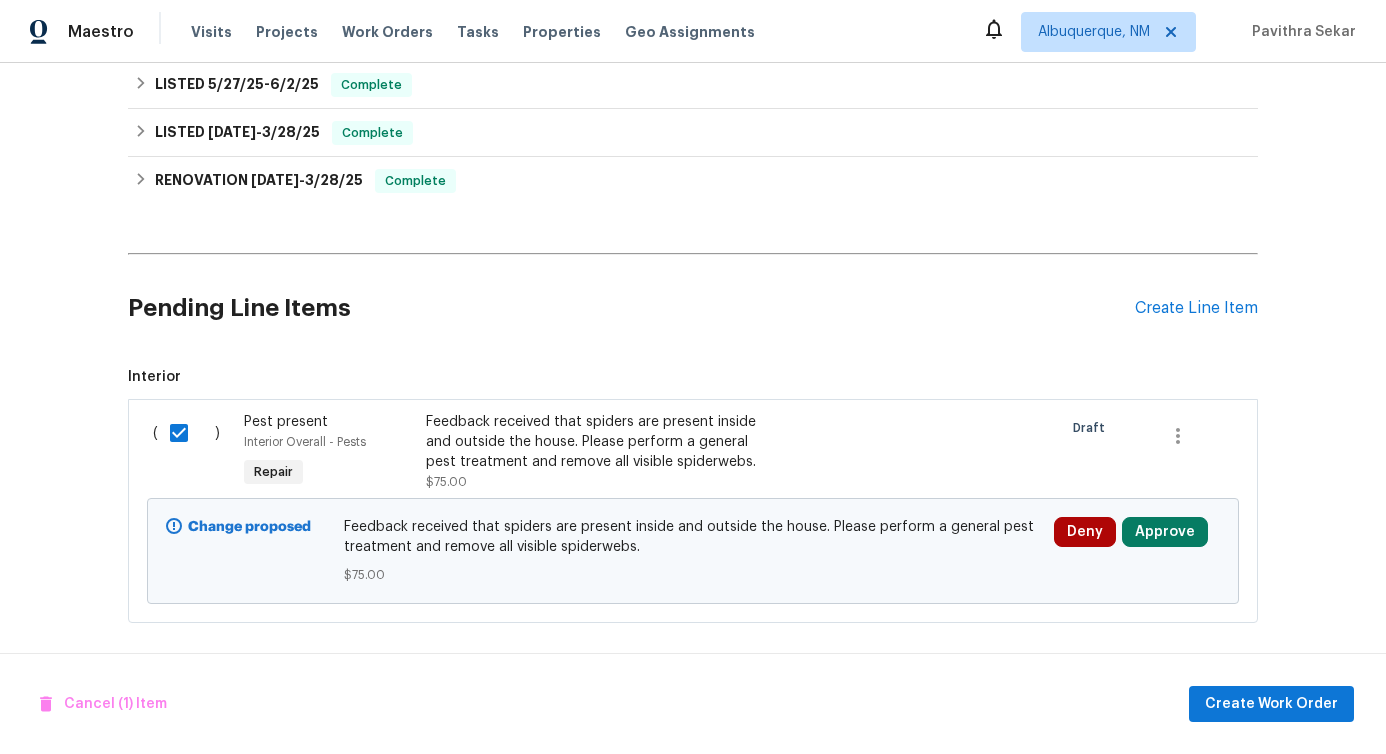 click on "Cancel (1) Item Create Work Order" at bounding box center [693, 704] 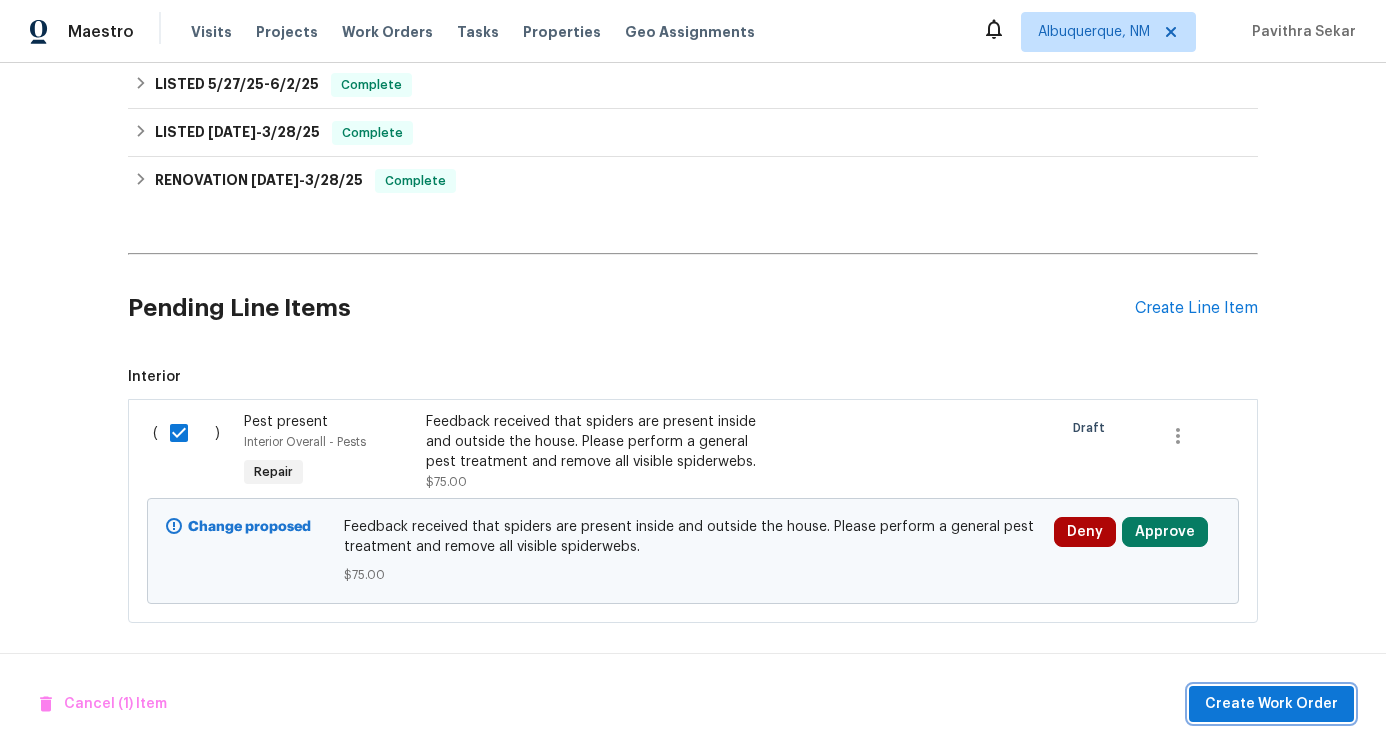 click on "Create Work Order" at bounding box center (1271, 704) 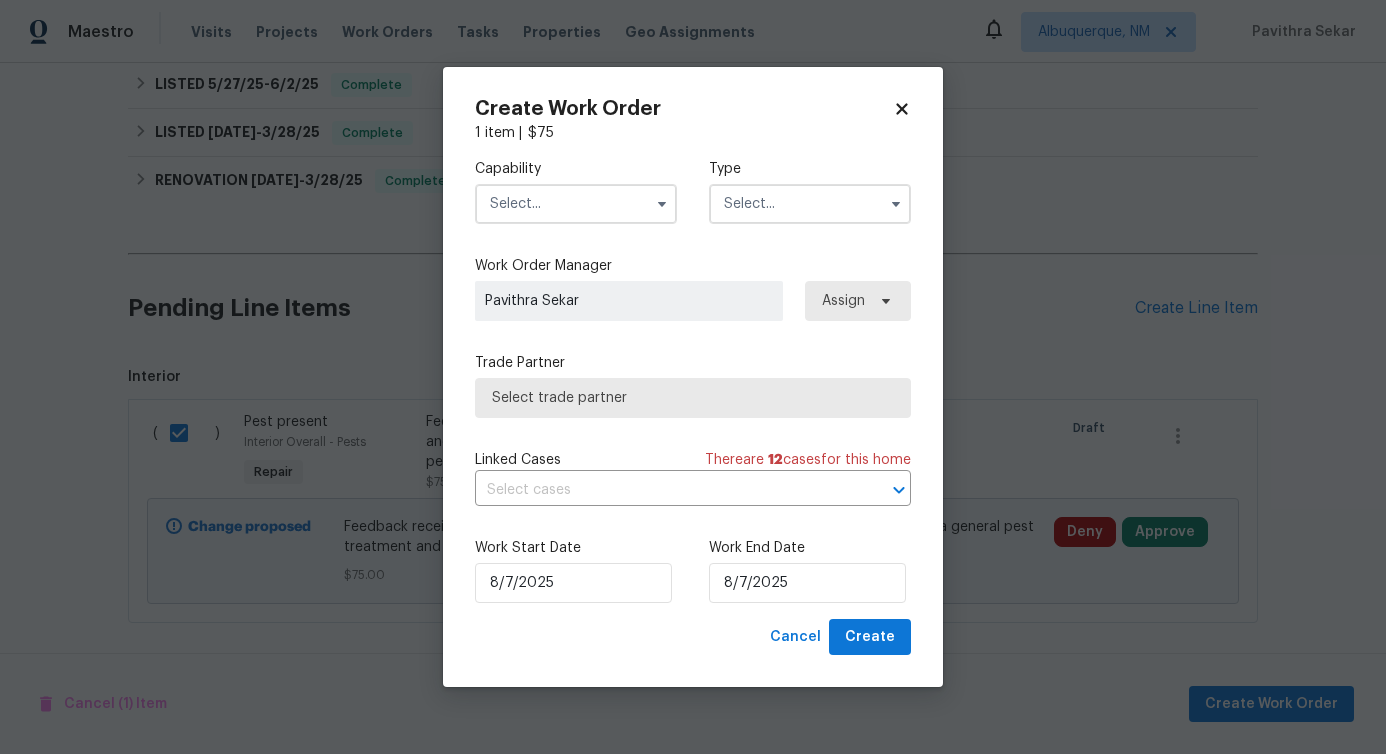 click at bounding box center (576, 204) 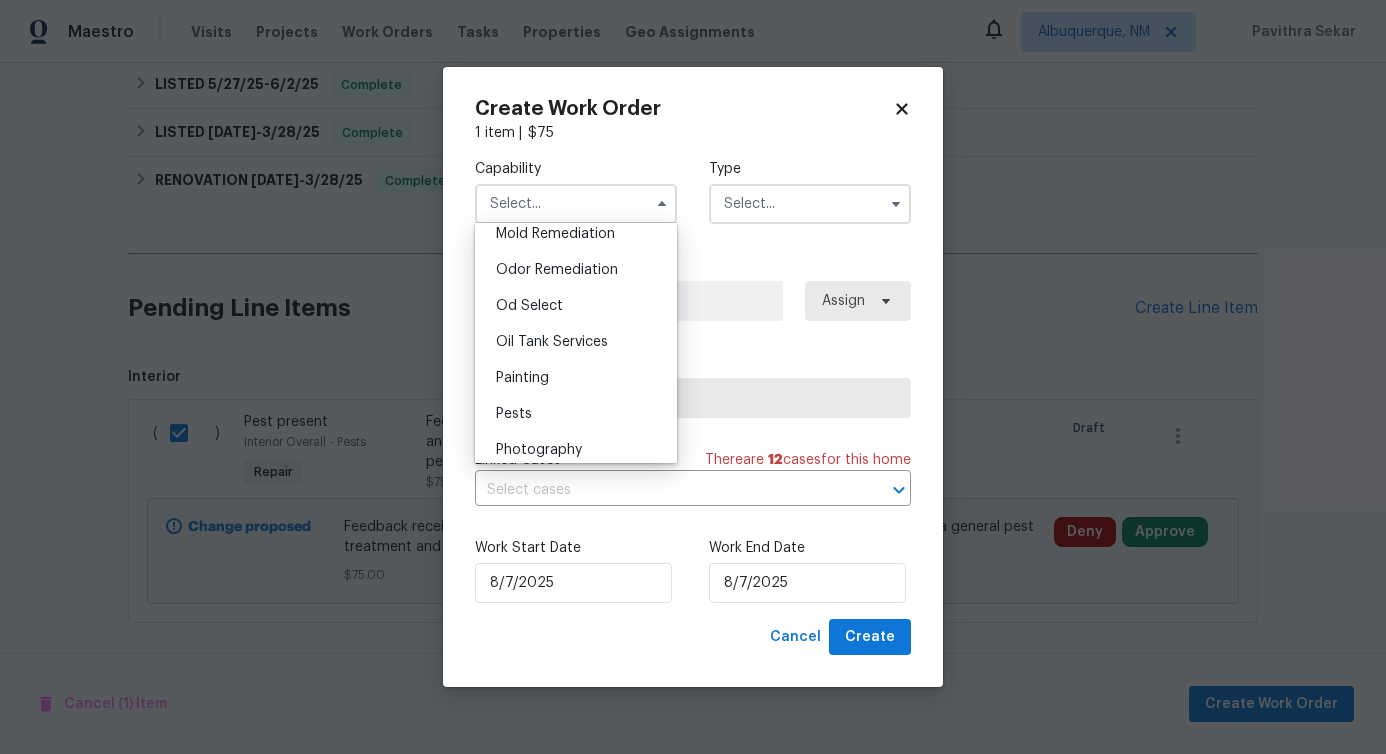 scroll, scrollTop: 1699, scrollLeft: 0, axis: vertical 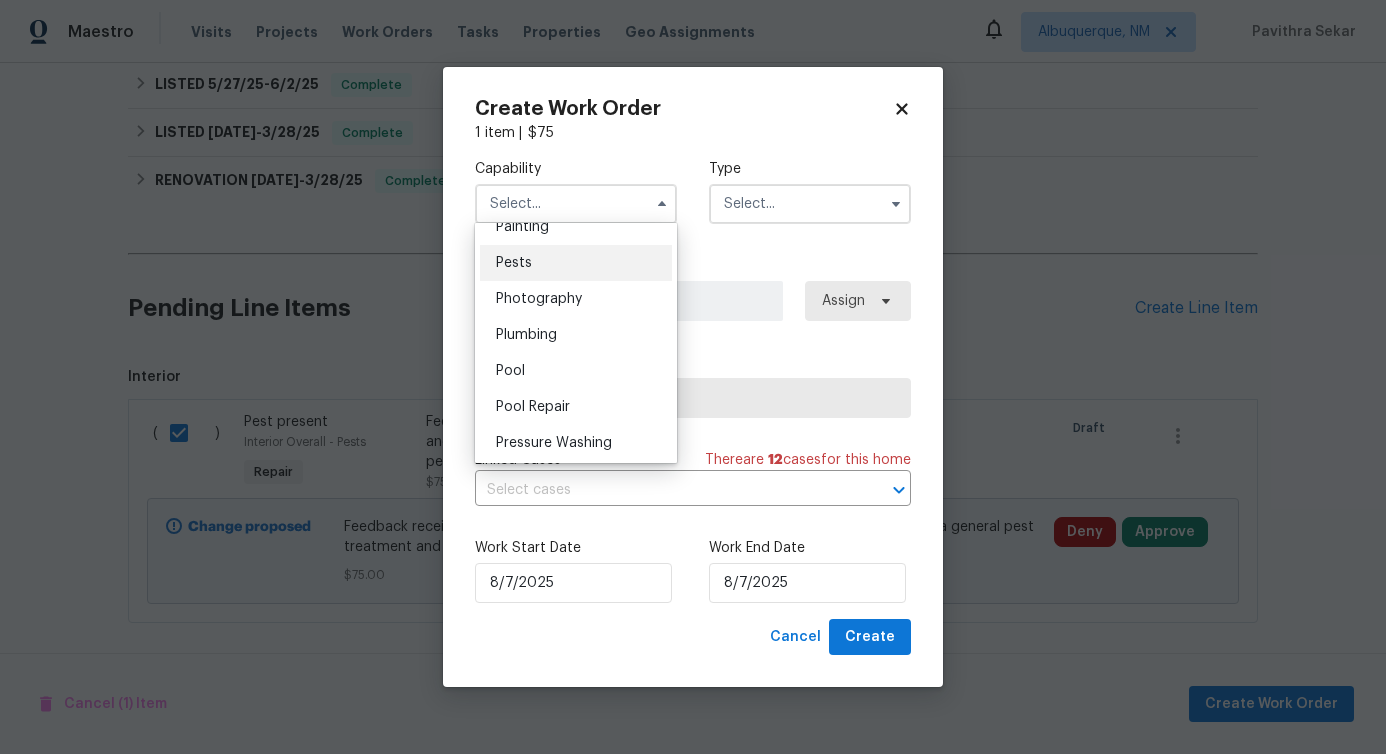 click on "Pests" at bounding box center (514, 263) 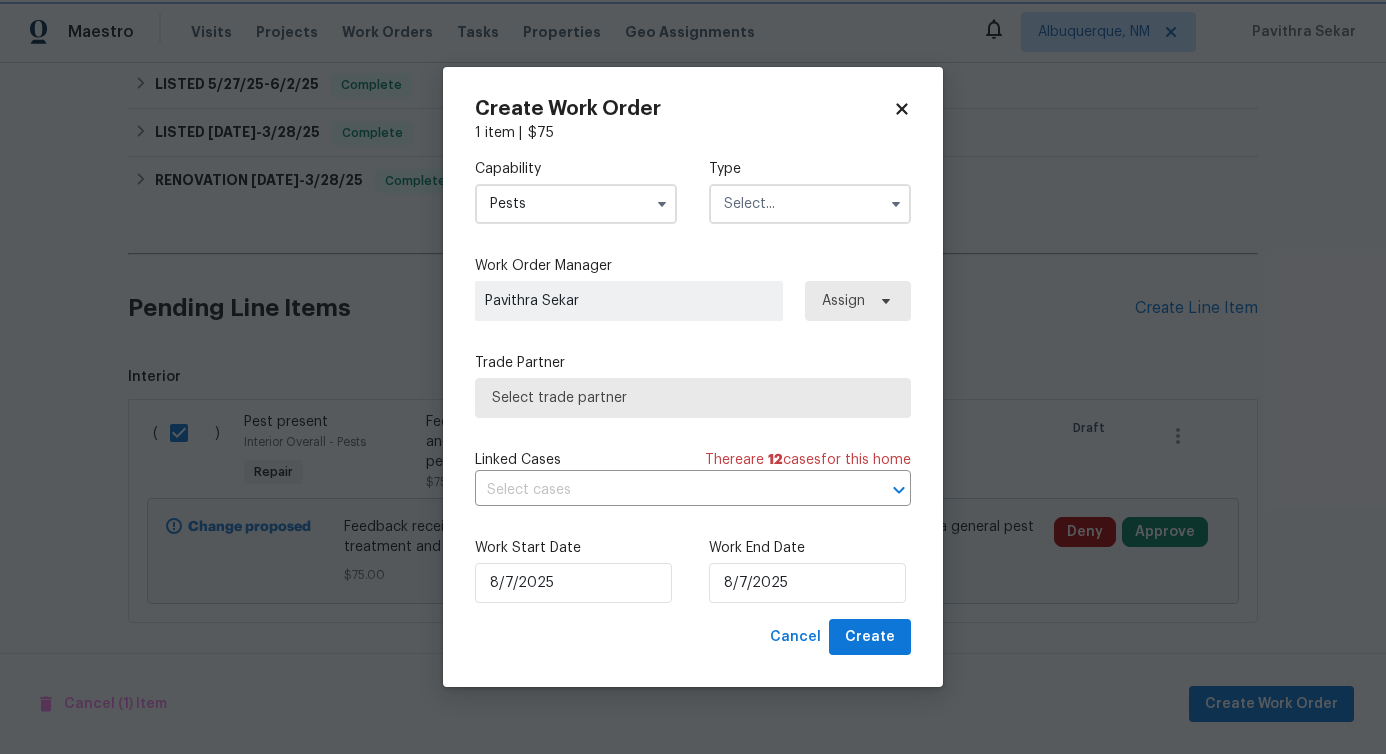 type on "Pests" 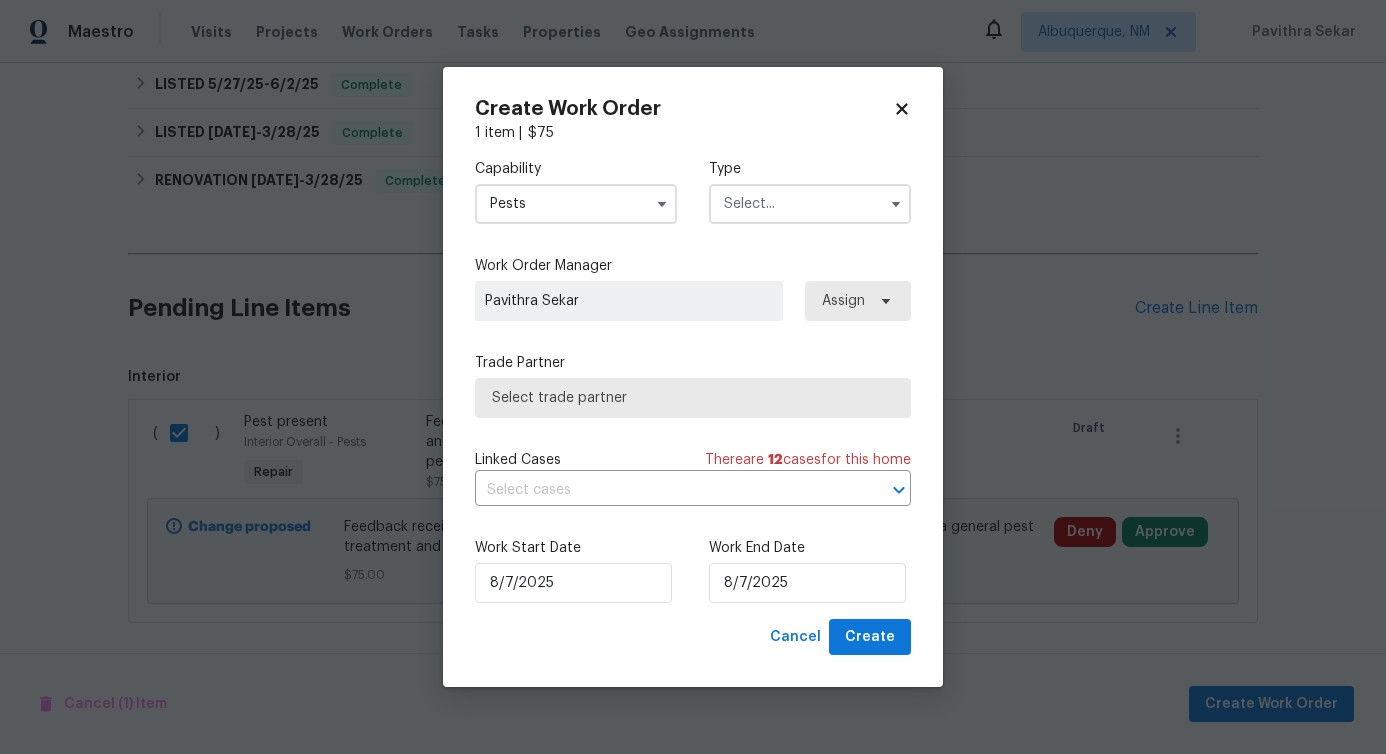 click at bounding box center (810, 204) 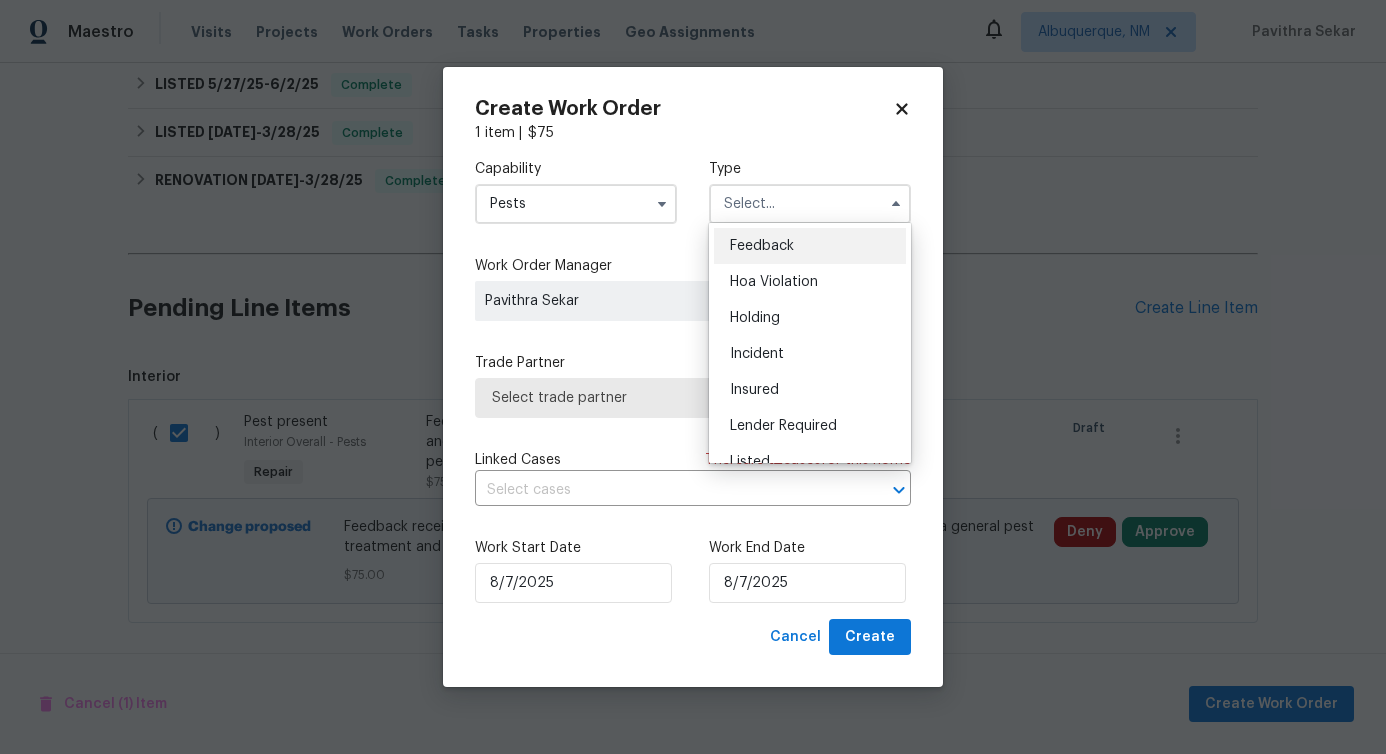 click on "Feedback" at bounding box center (810, 246) 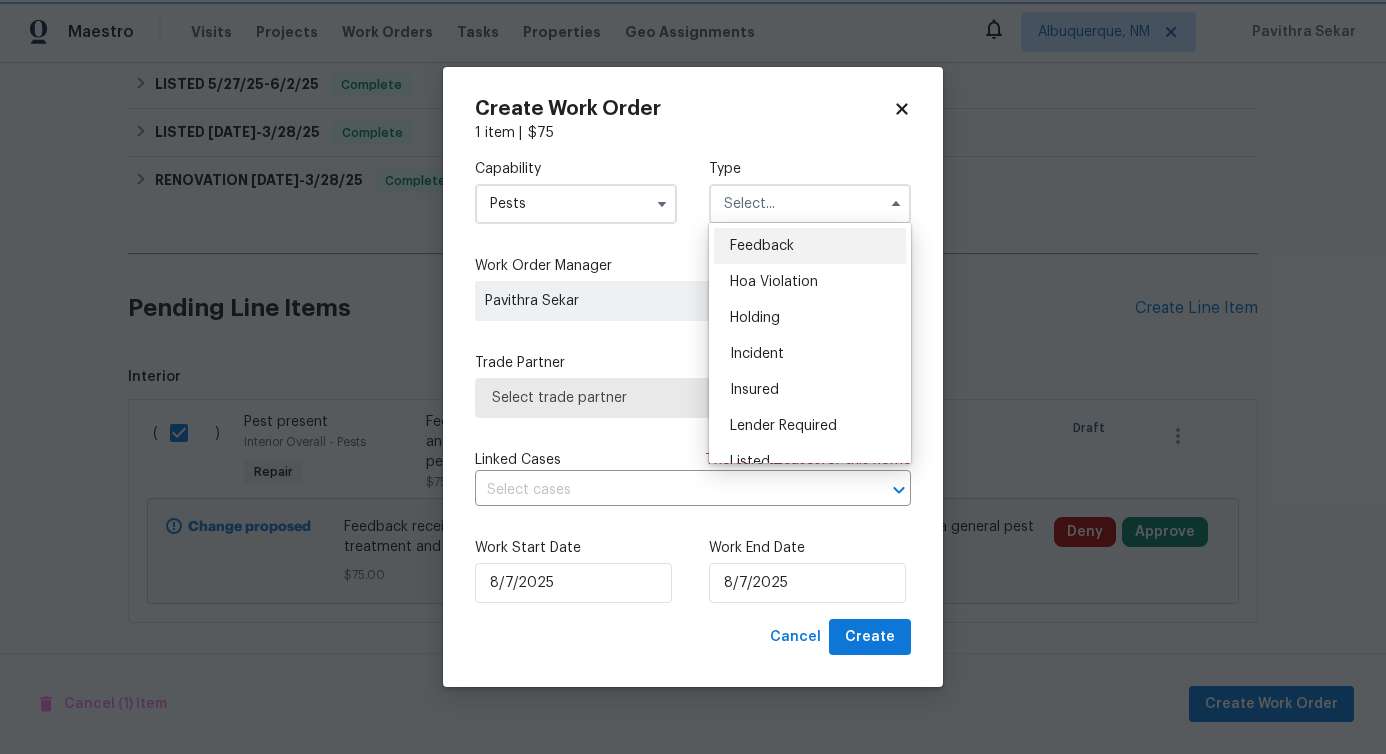 type on "Feedback" 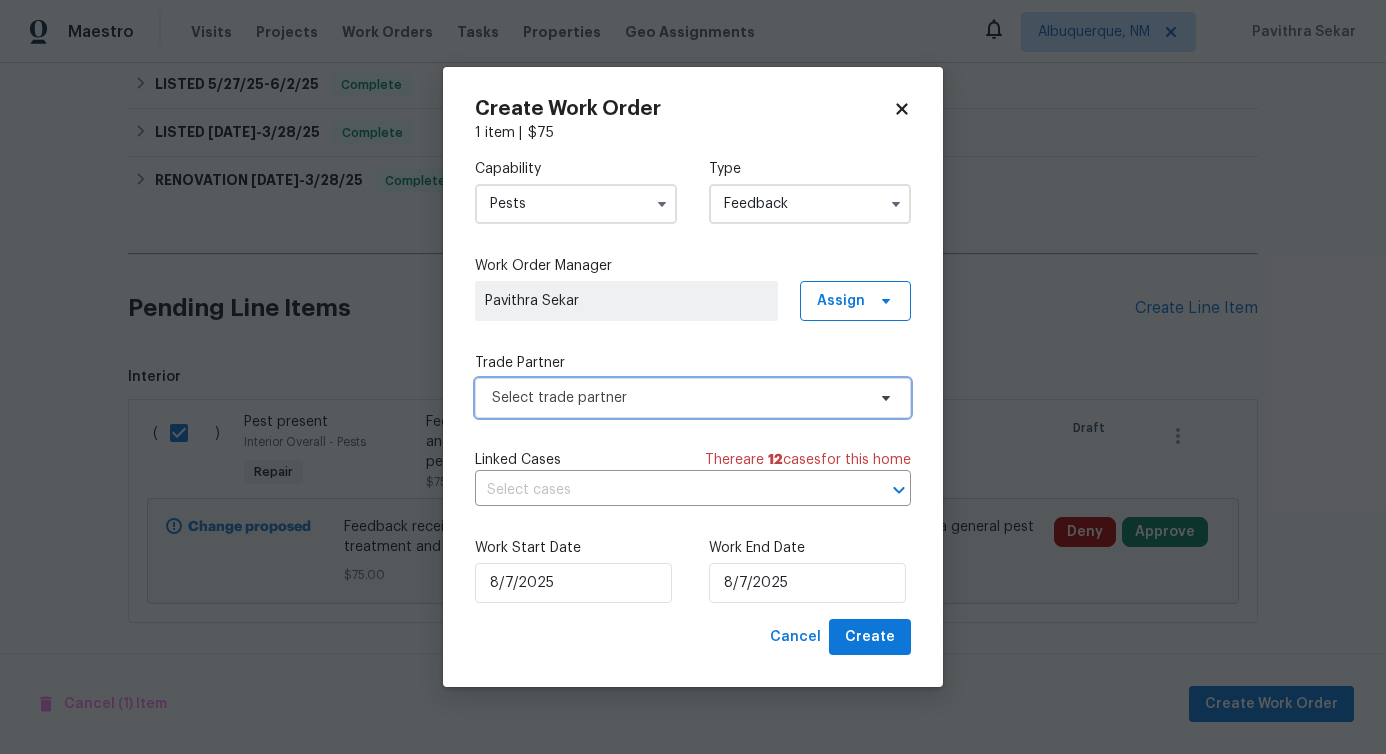 click on "Select trade partner" at bounding box center [678, 398] 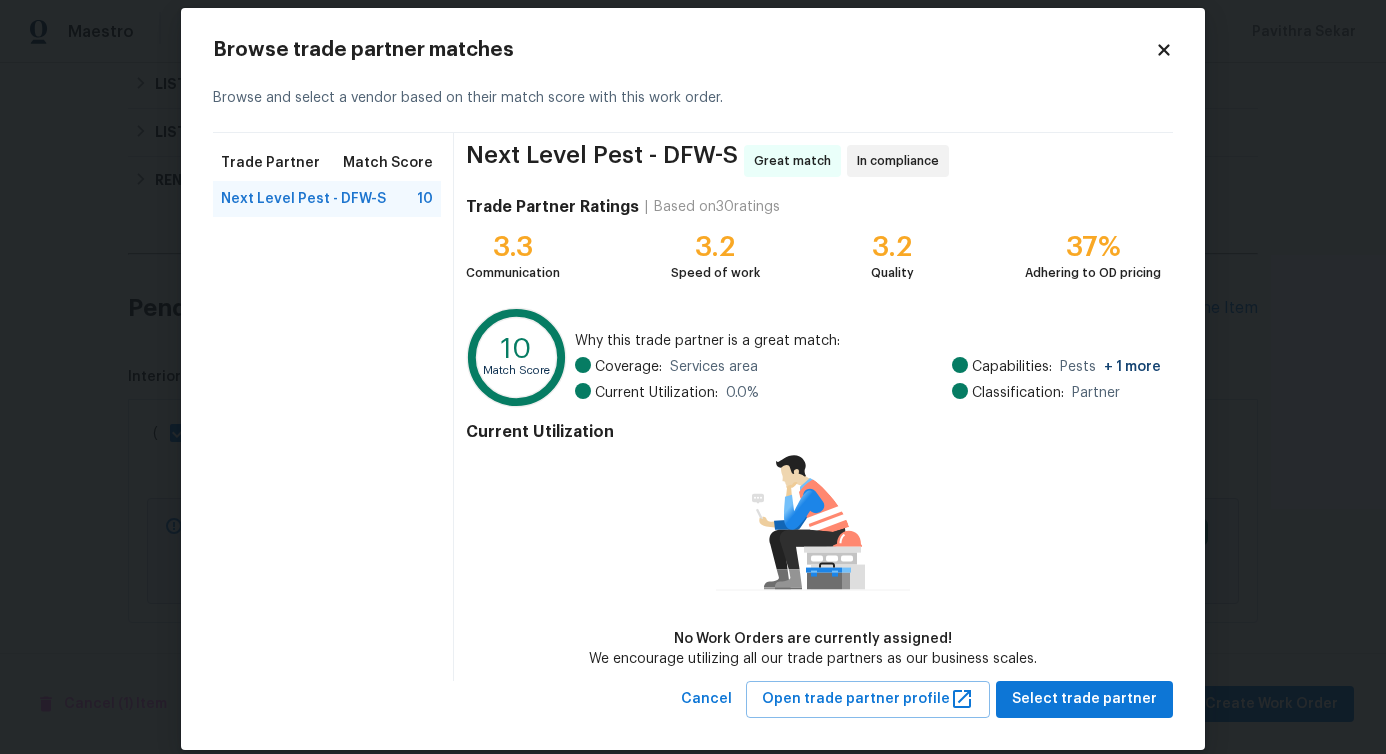scroll, scrollTop: 46, scrollLeft: 0, axis: vertical 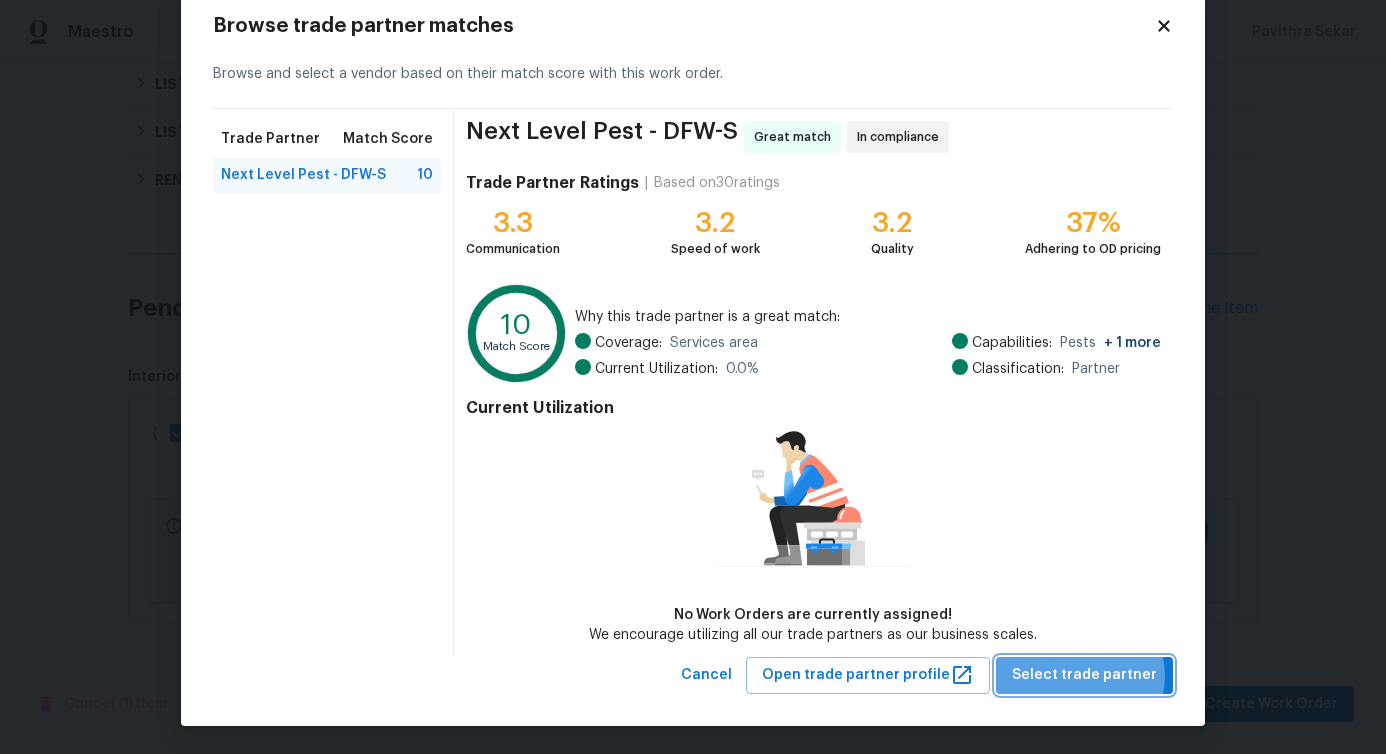 click on "Select trade partner" at bounding box center [1084, 675] 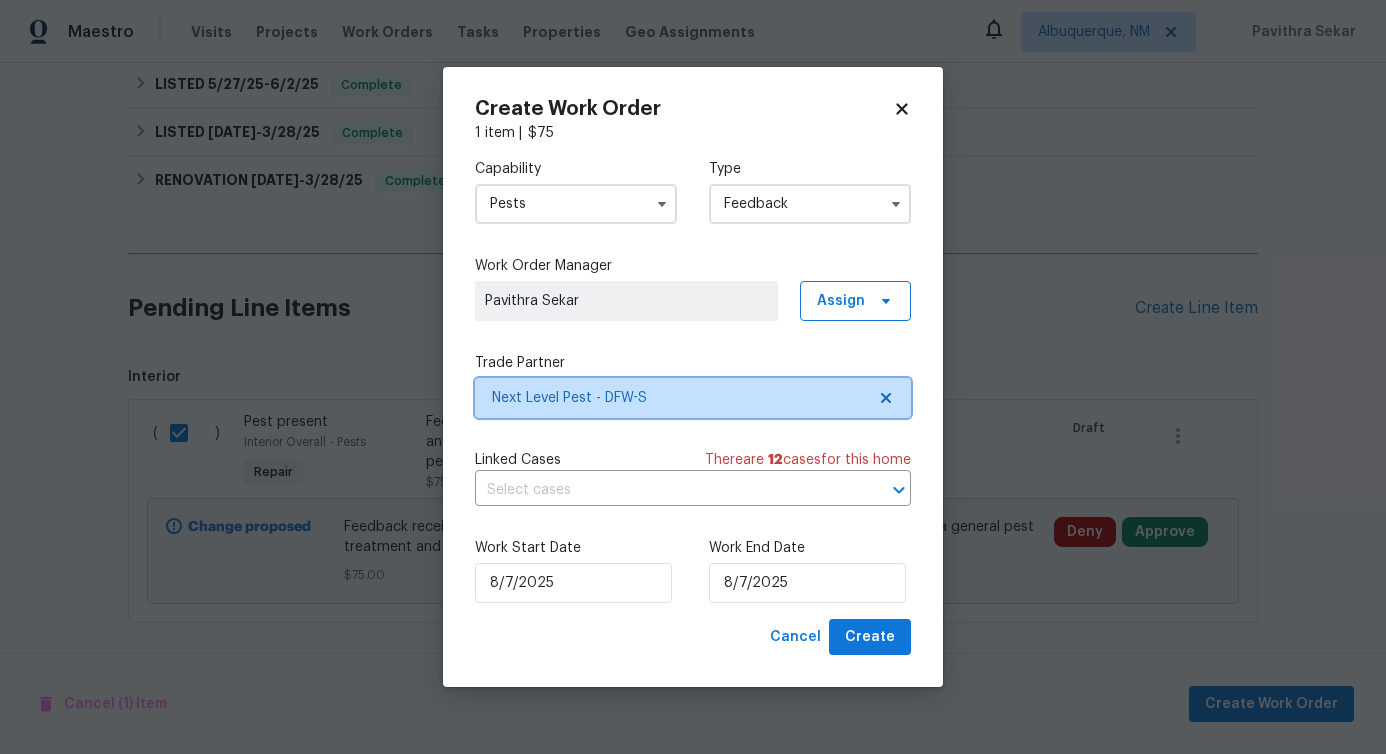 scroll, scrollTop: 0, scrollLeft: 0, axis: both 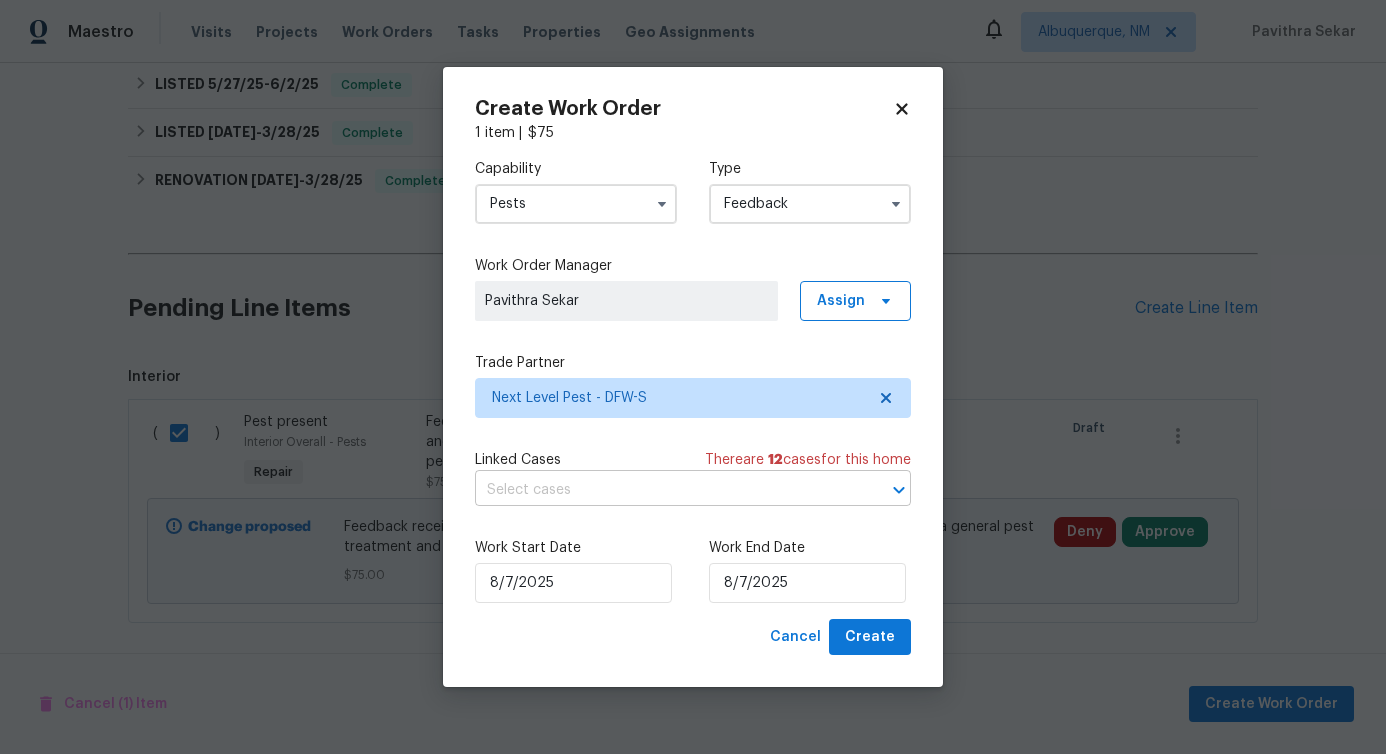 click at bounding box center [665, 490] 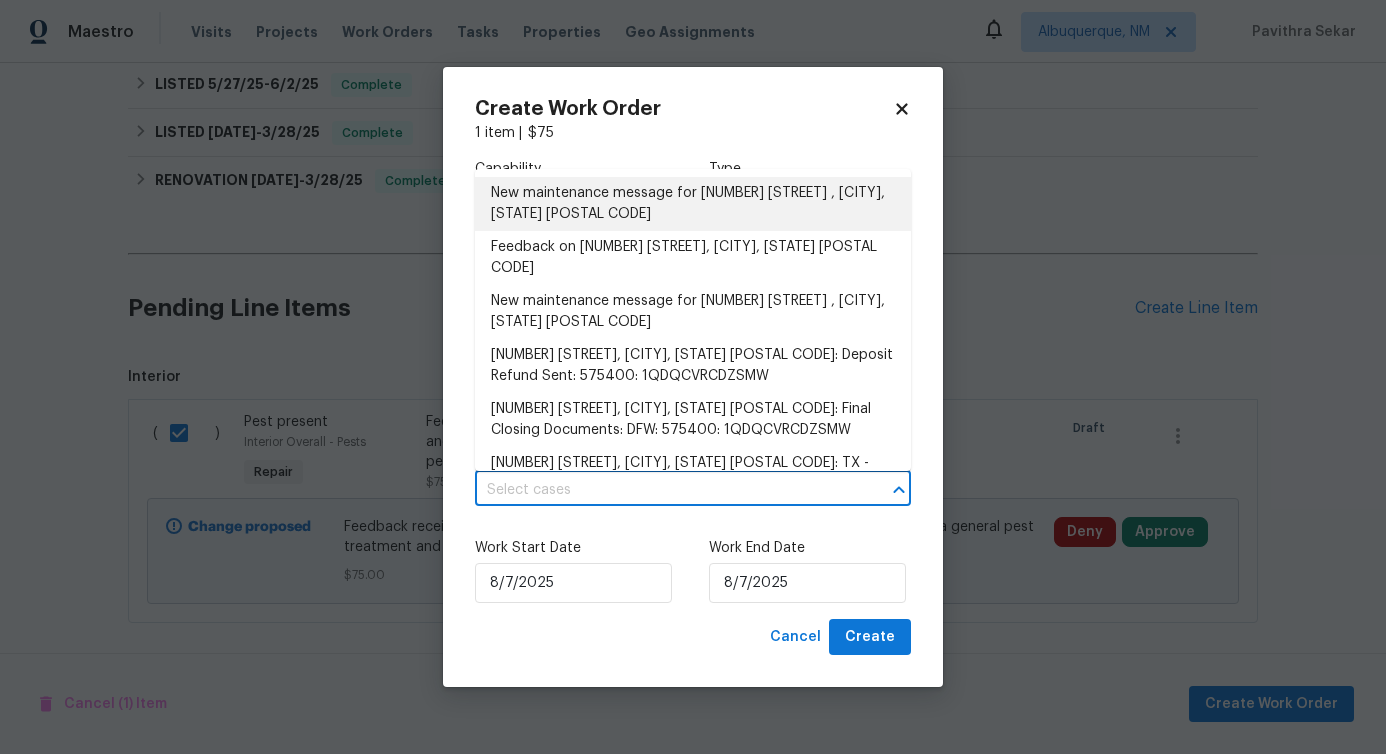 click on "New maintenance message for [NUMBER] [STREET] , [CITY], [STATE] [POSTAL CODE]" at bounding box center (693, 204) 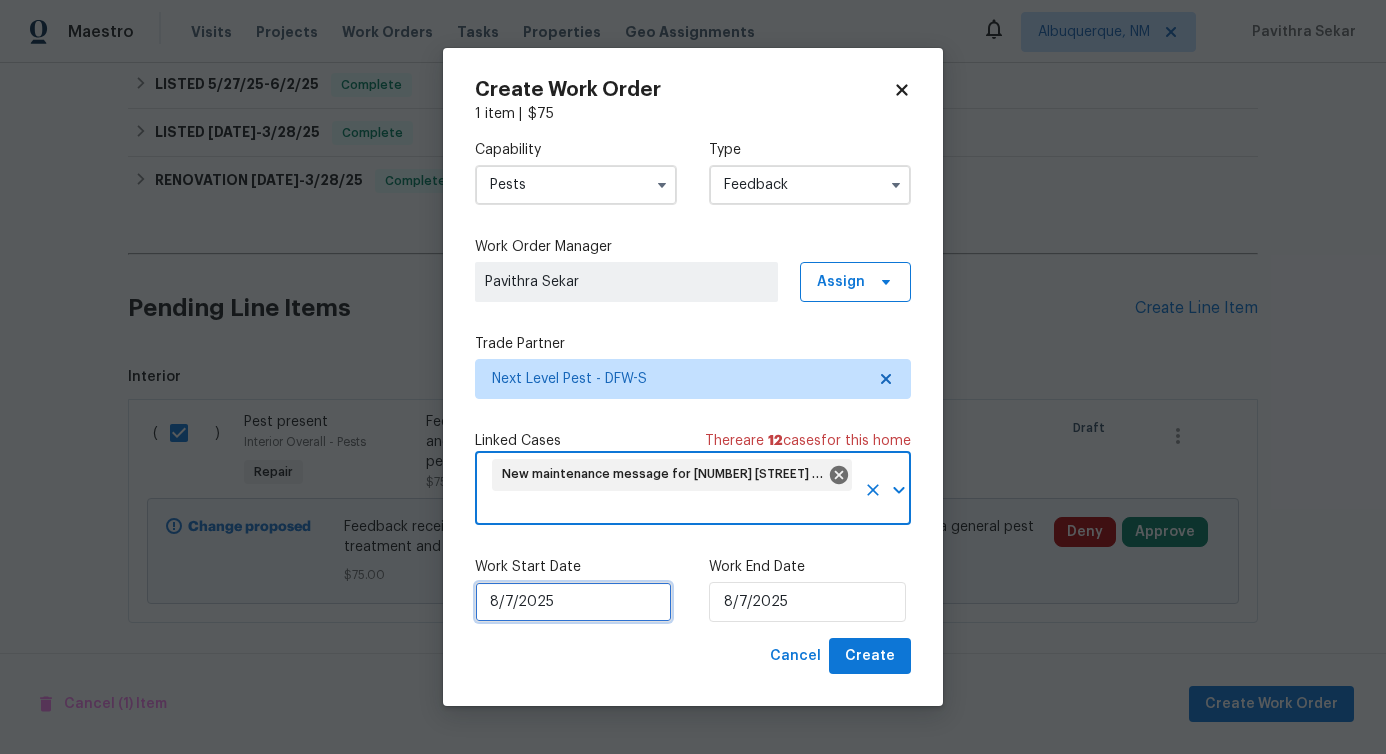 click on "8/7/2025" at bounding box center (573, 602) 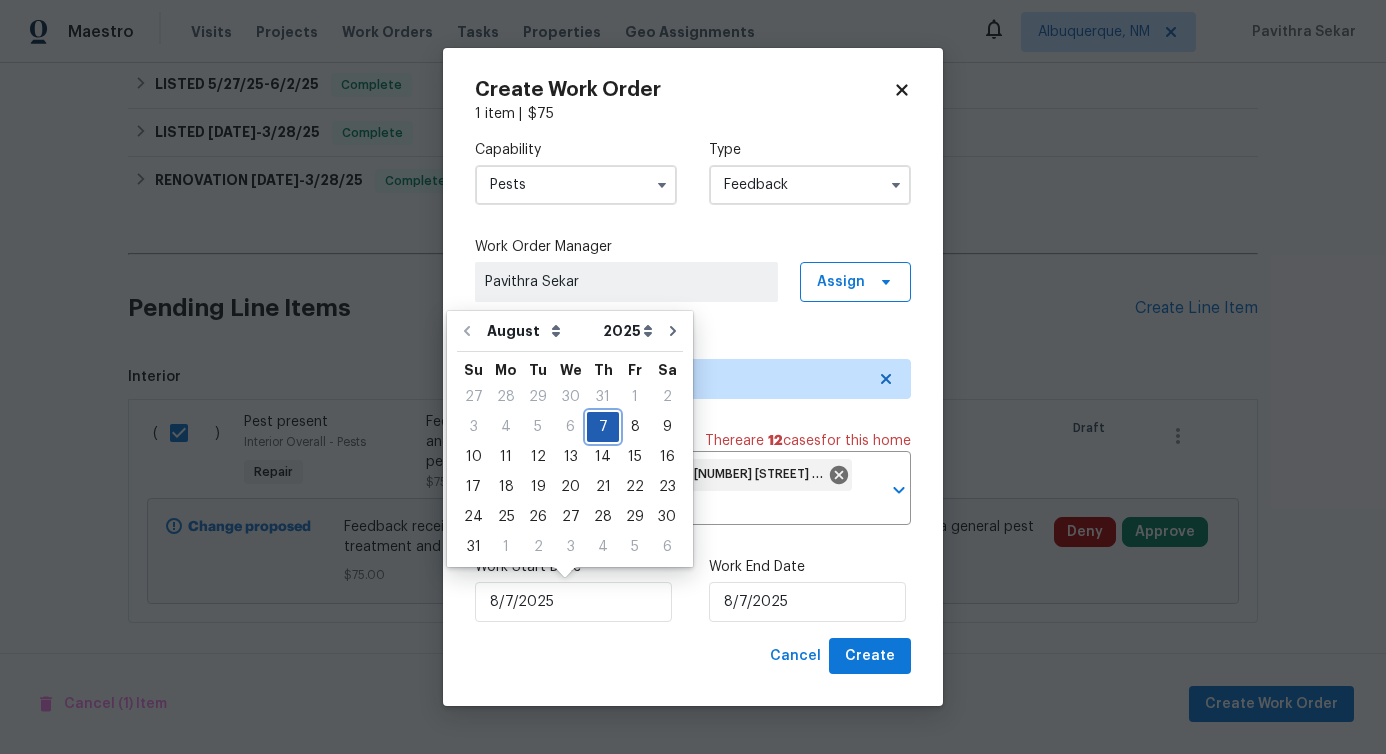 click on "7" at bounding box center (603, 427) 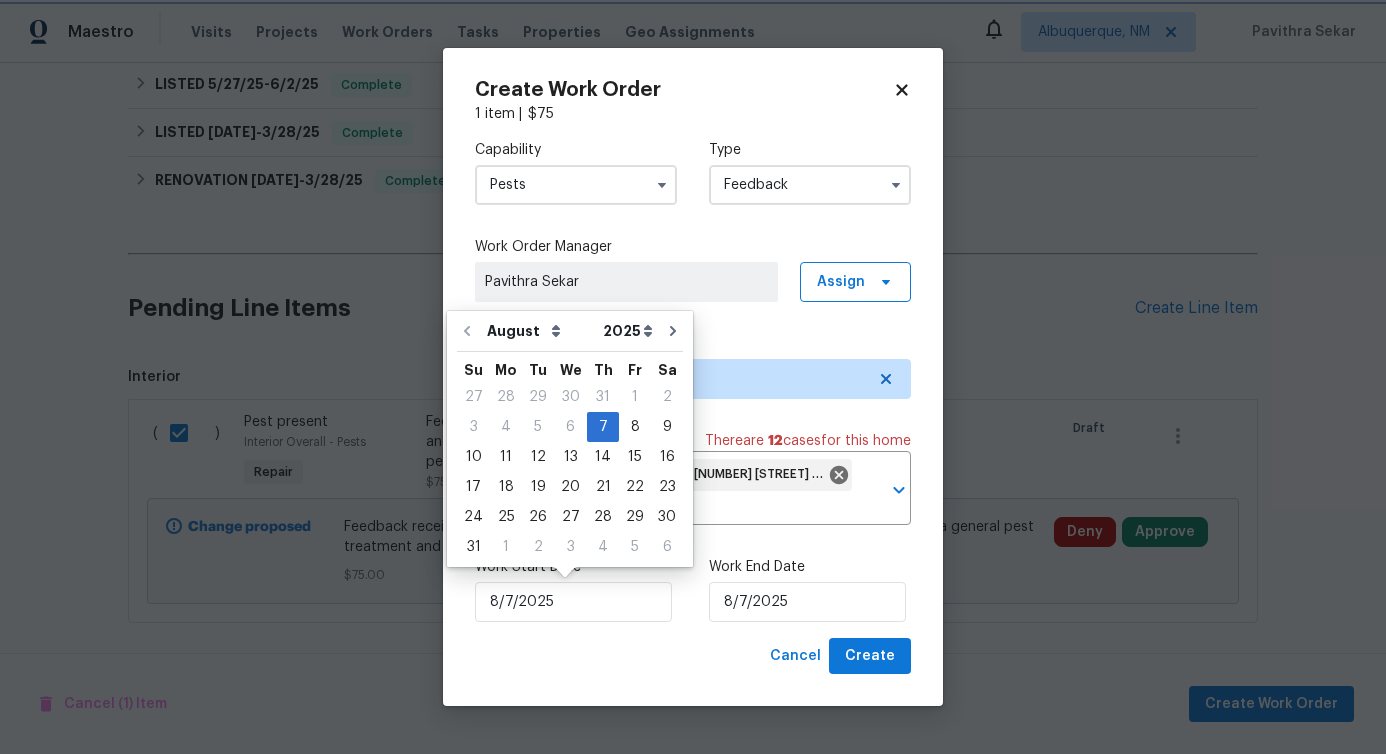 click on "Work End Date   [DATE]" at bounding box center [810, 589] 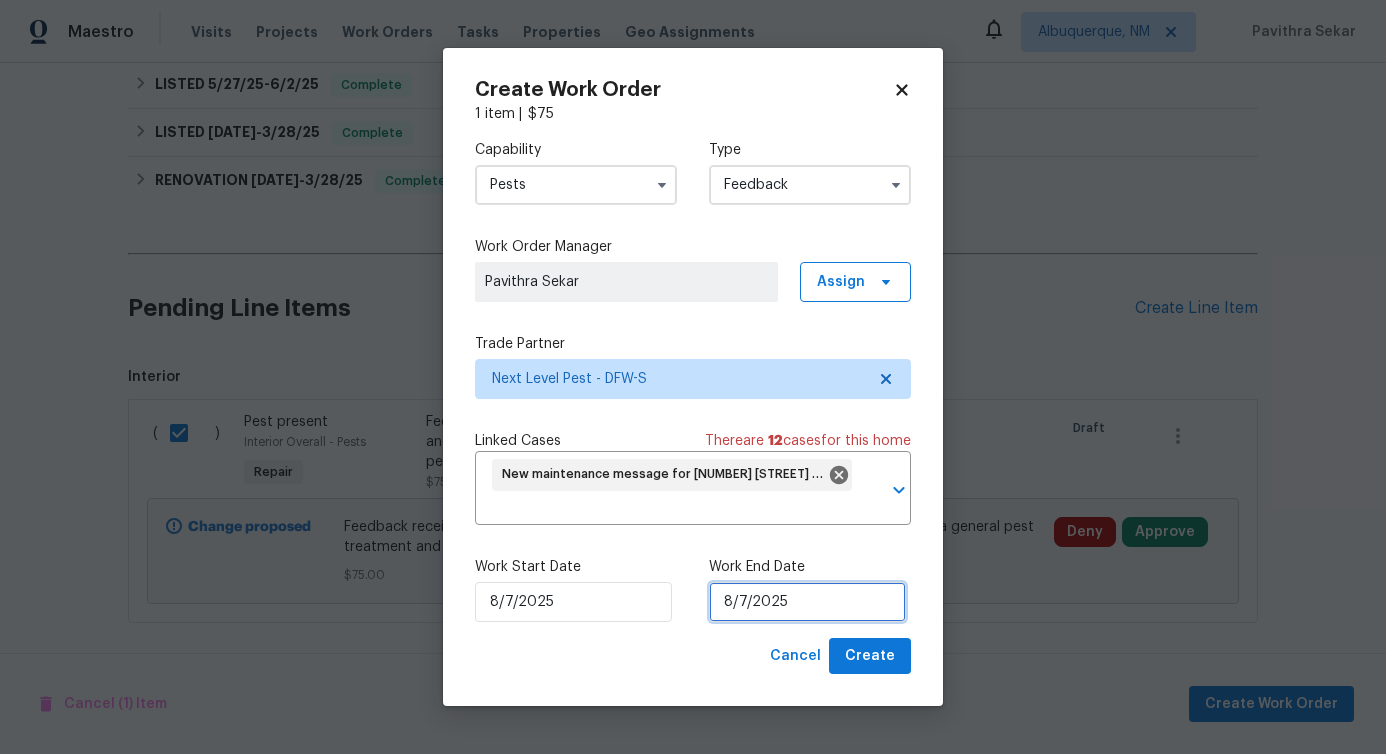 click on "8/7/2025" at bounding box center [807, 602] 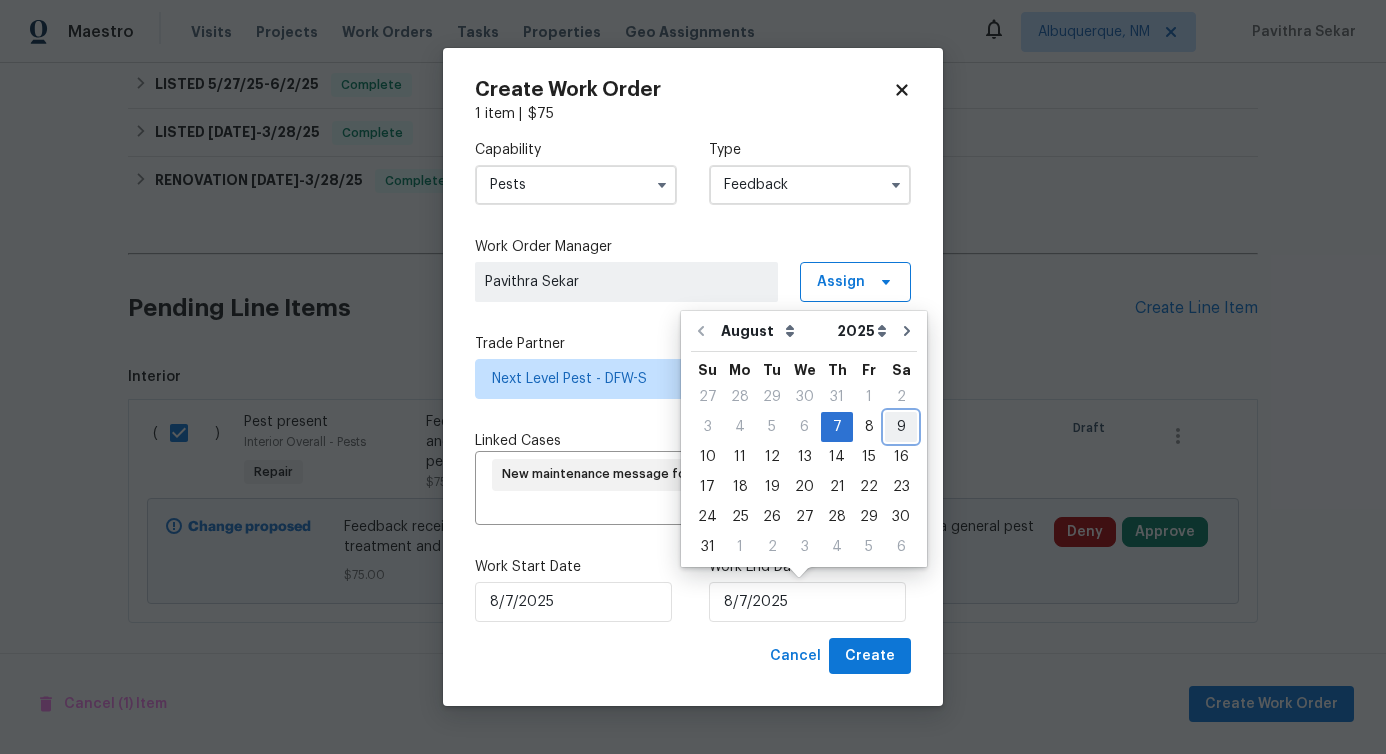 click on "9" at bounding box center (901, 427) 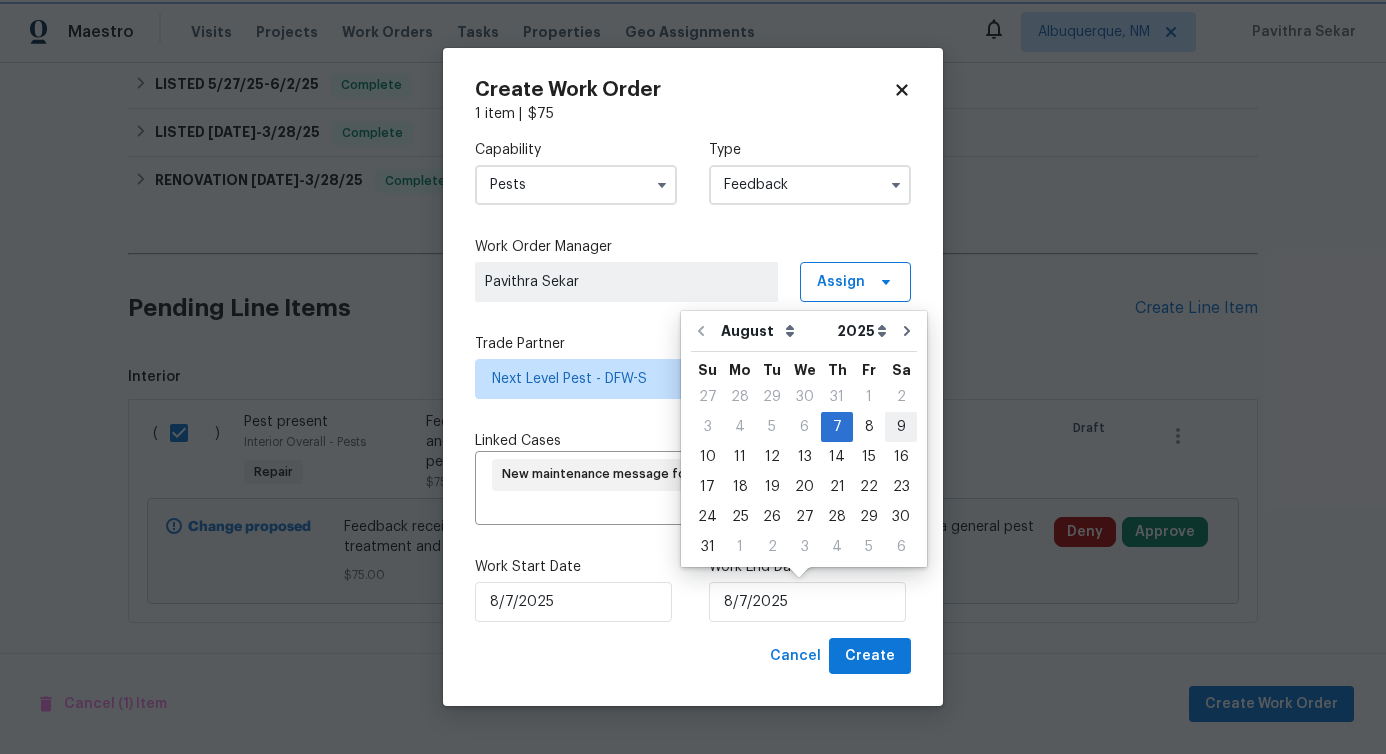 type on "8/9/2025" 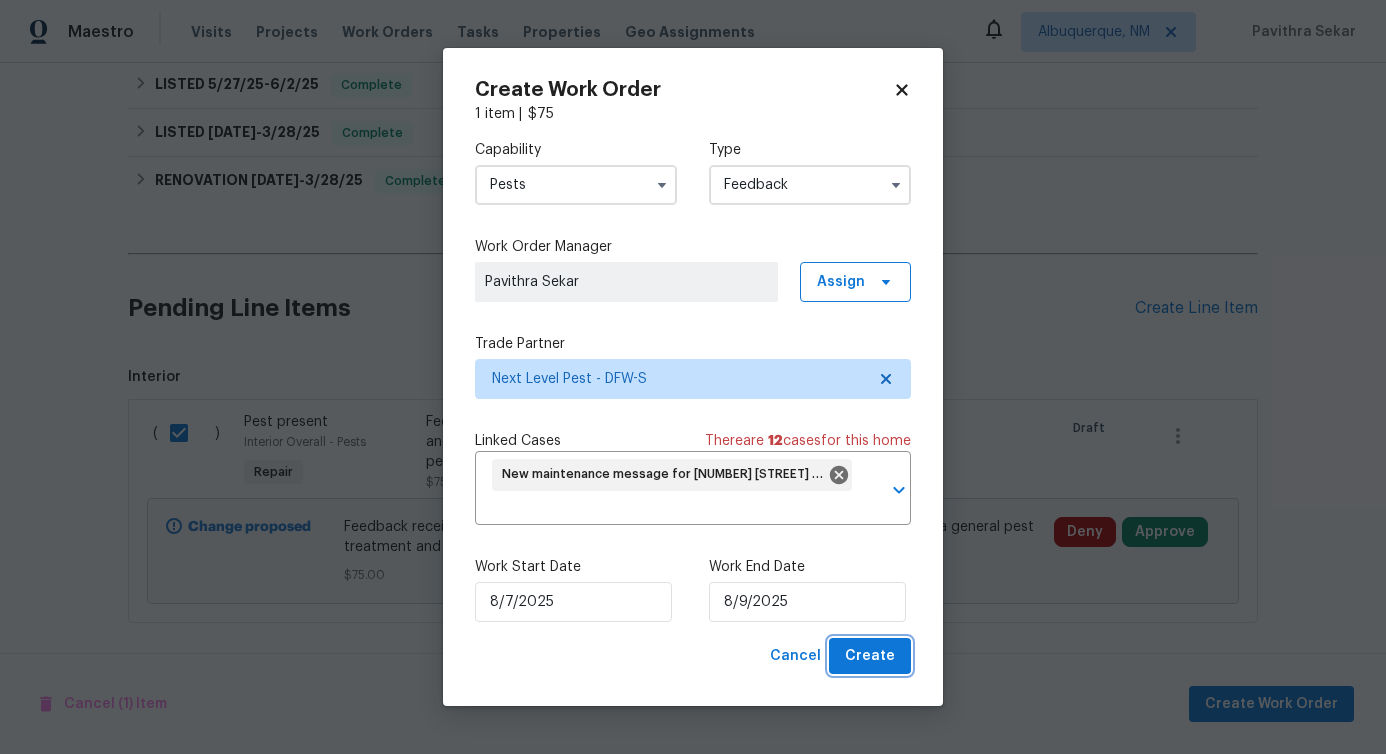 click on "Create" at bounding box center [870, 656] 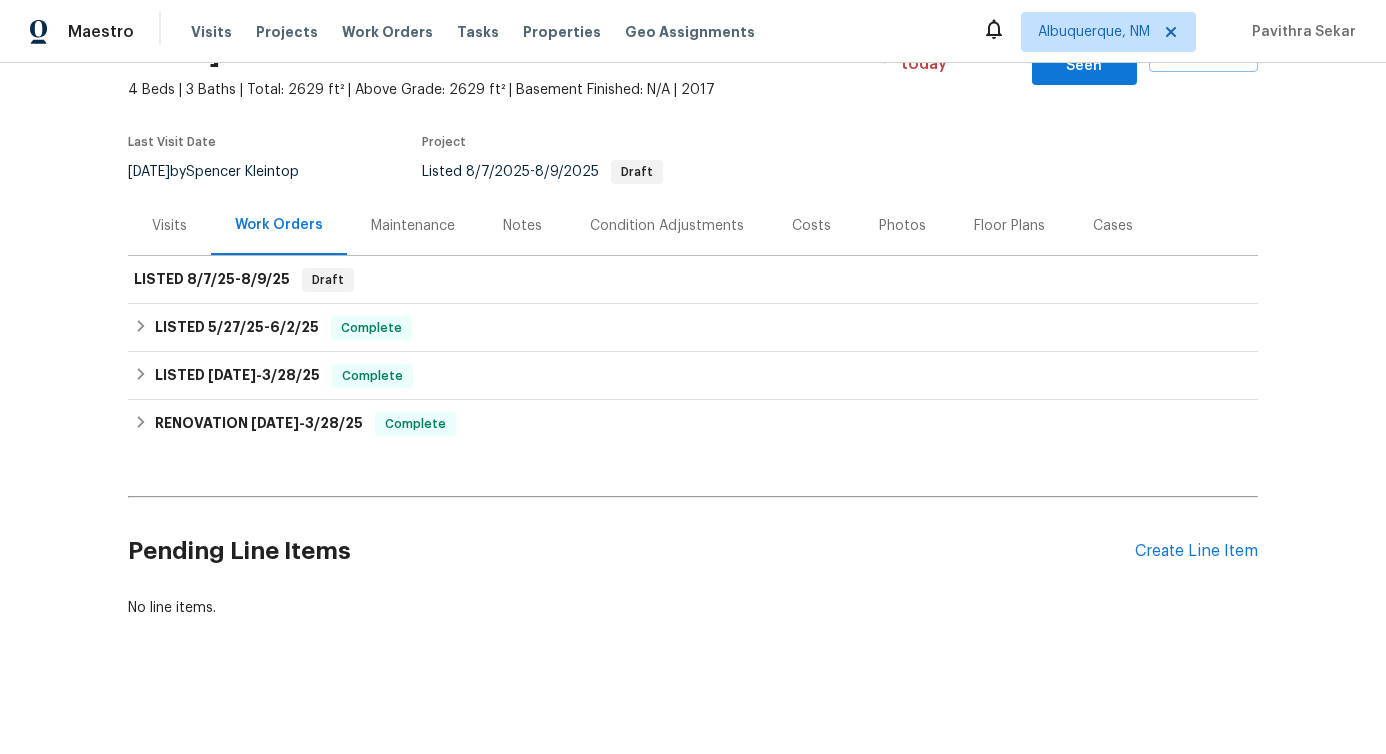 scroll, scrollTop: 122, scrollLeft: 0, axis: vertical 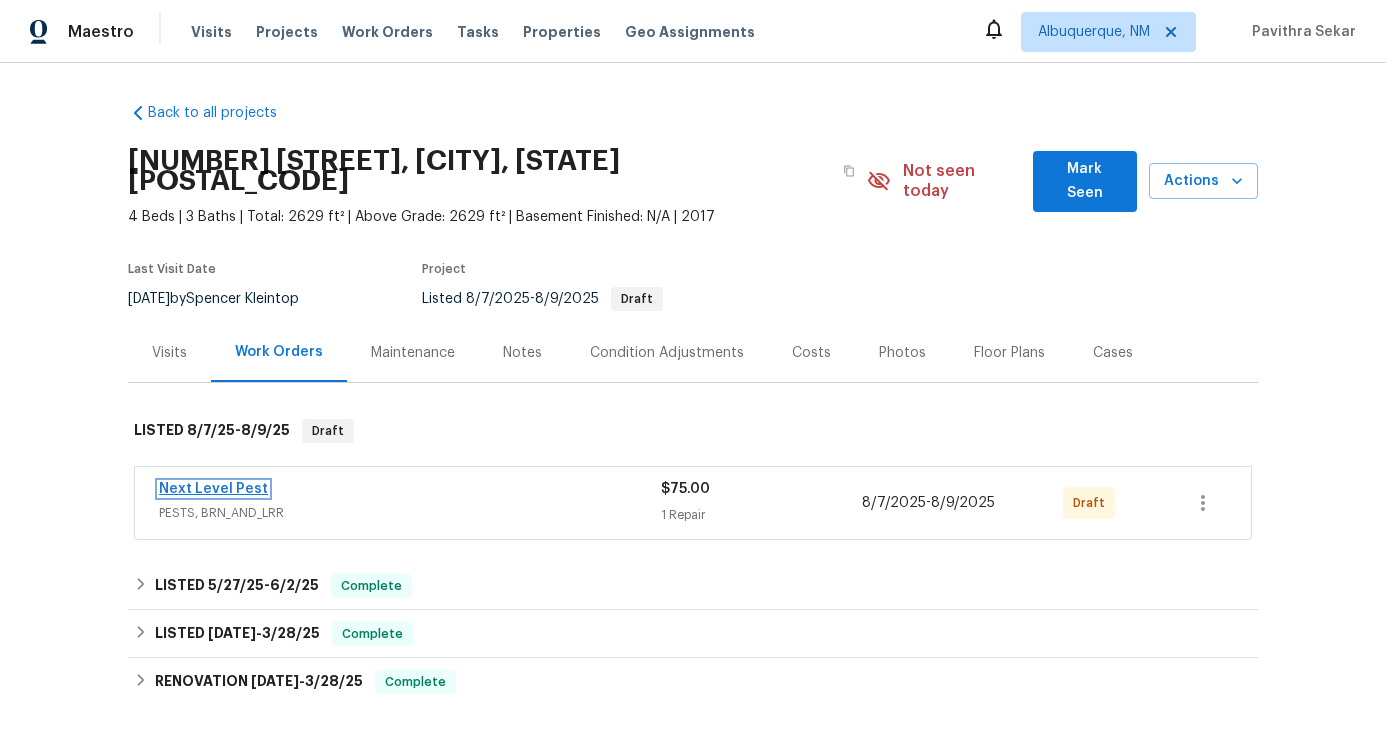 click on "Next Level Pest" at bounding box center (213, 489) 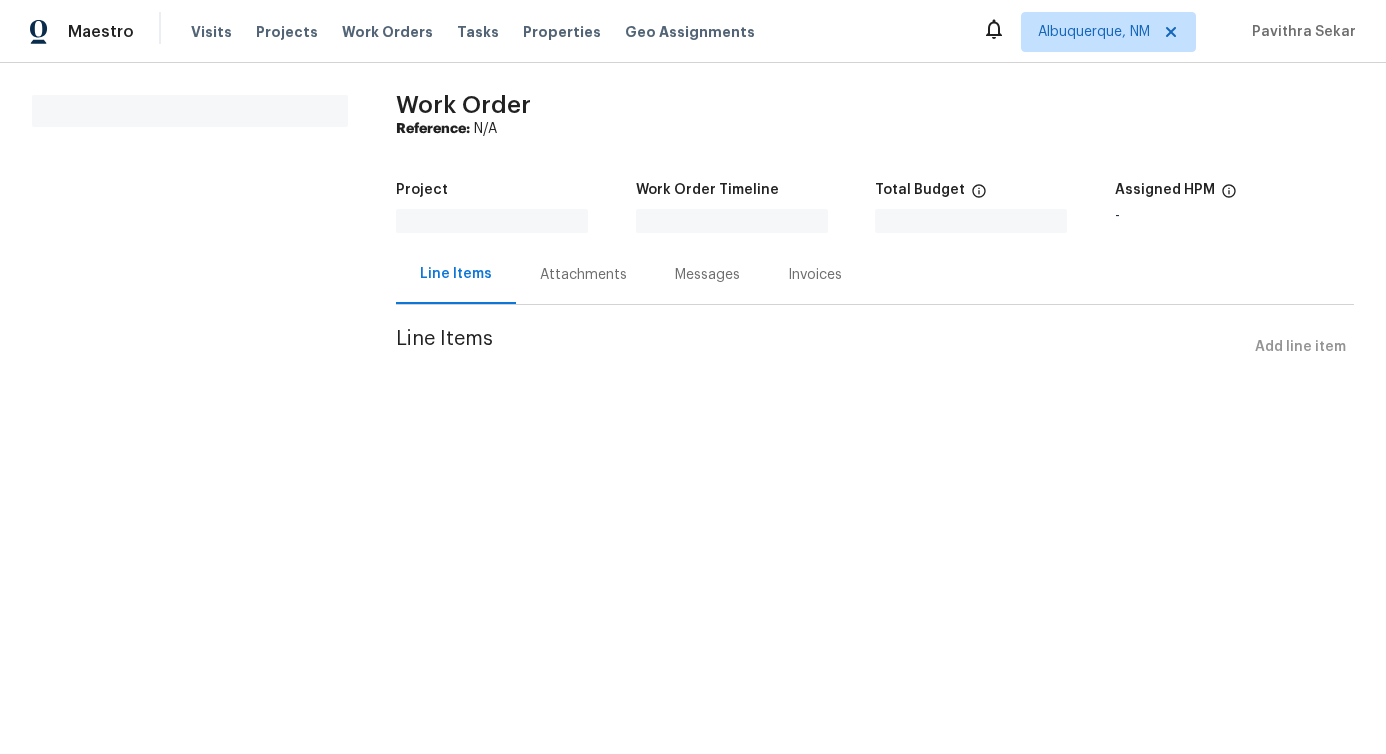 scroll, scrollTop: 0, scrollLeft: 0, axis: both 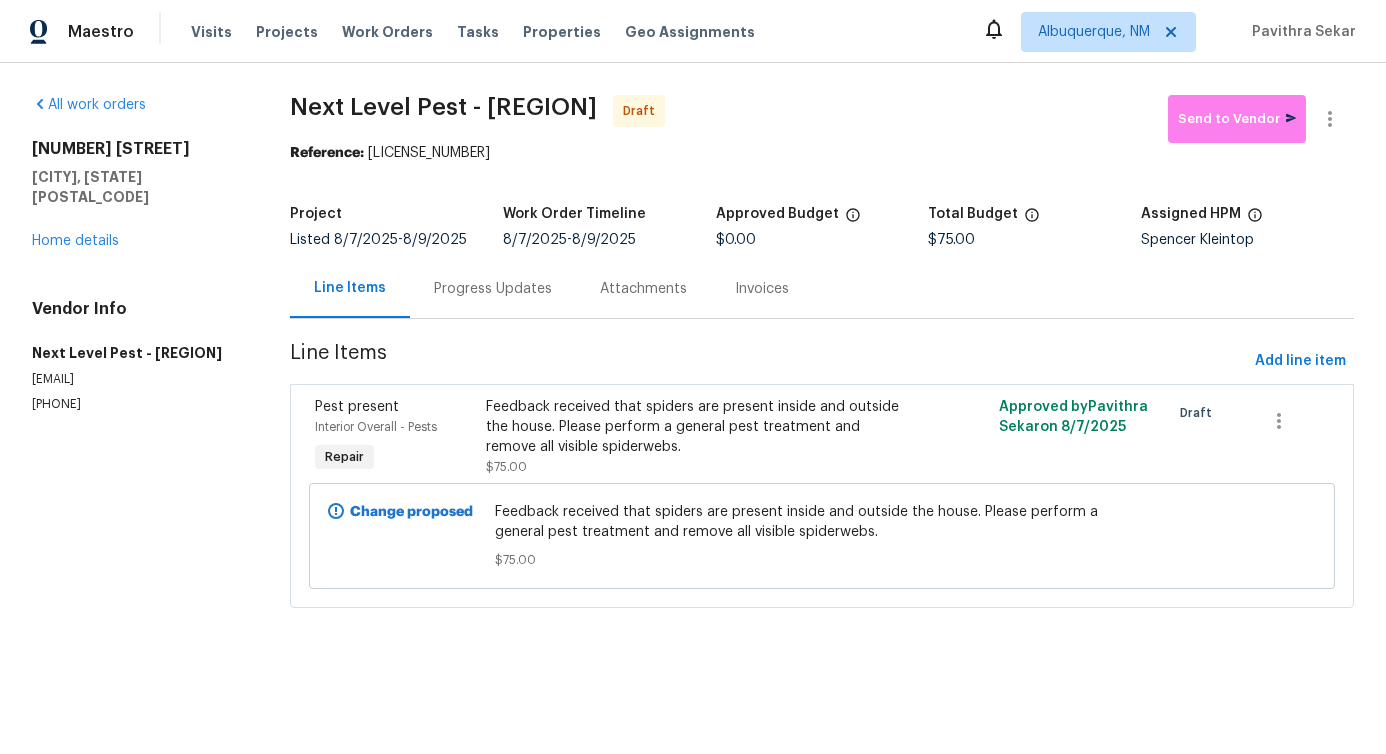 click on "Progress Updates" at bounding box center [493, 289] 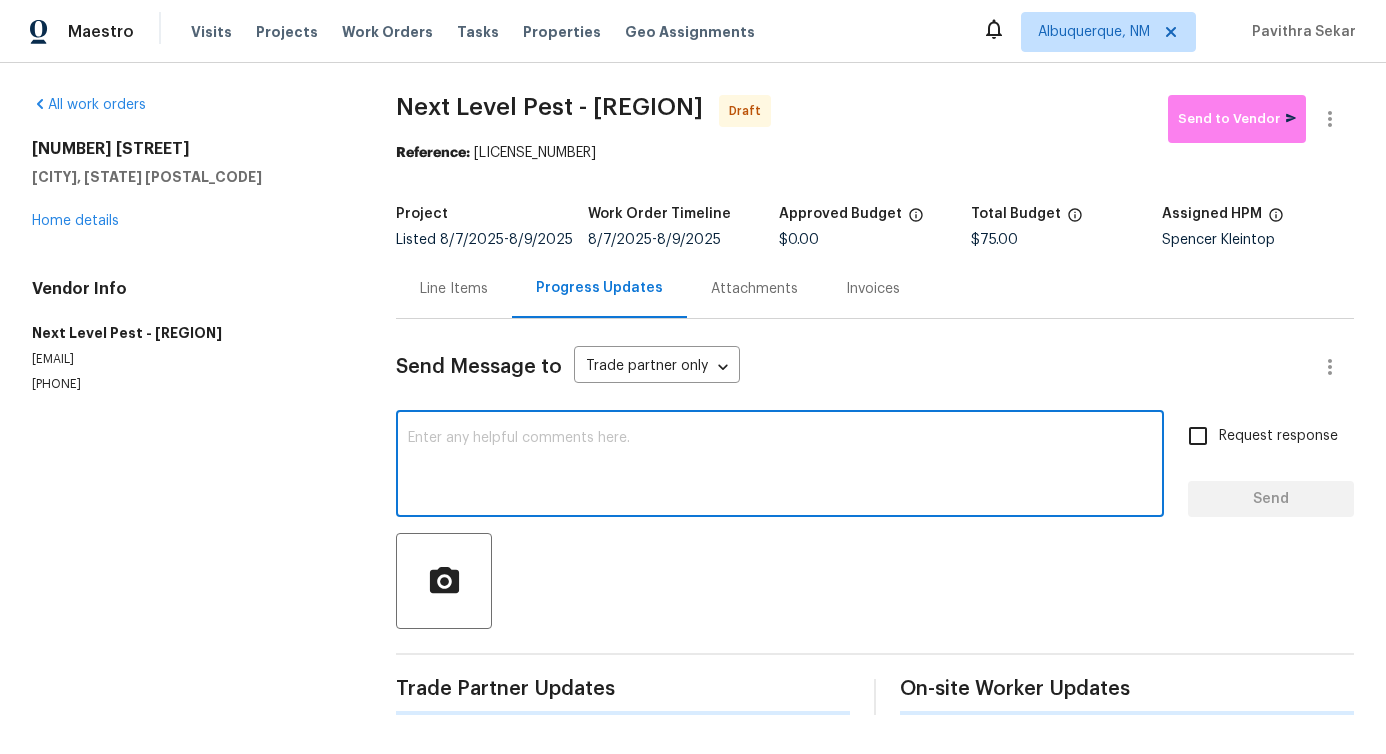 click at bounding box center (780, 466) 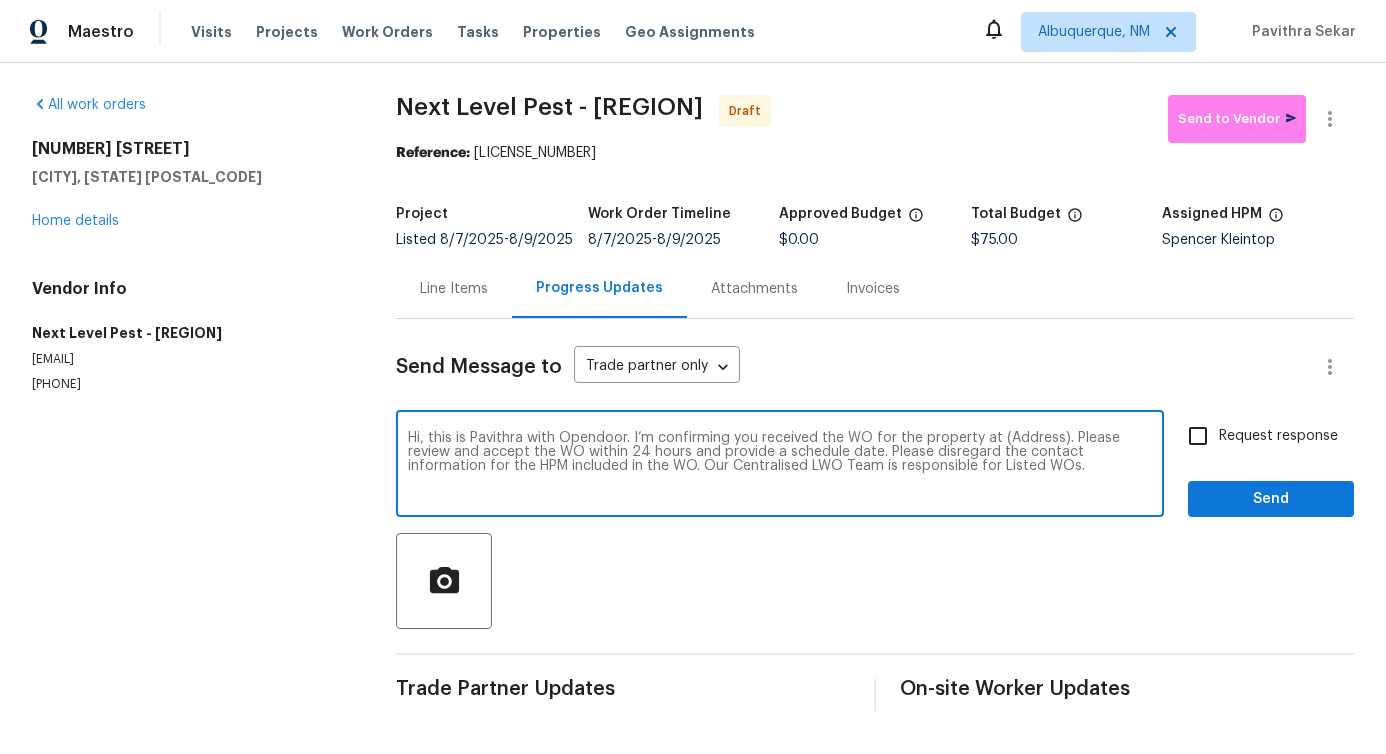 click on "Hi, this is Pavithra with Opendoor. I’m confirming you received the WO for the property at (Address). Please review and accept the WO within 24 hours and provide a schedule date. Please disregard the contact information for the HPM included in the WO. Our Centralised LWO Team is responsible for Listed WOs." at bounding box center [780, 466] 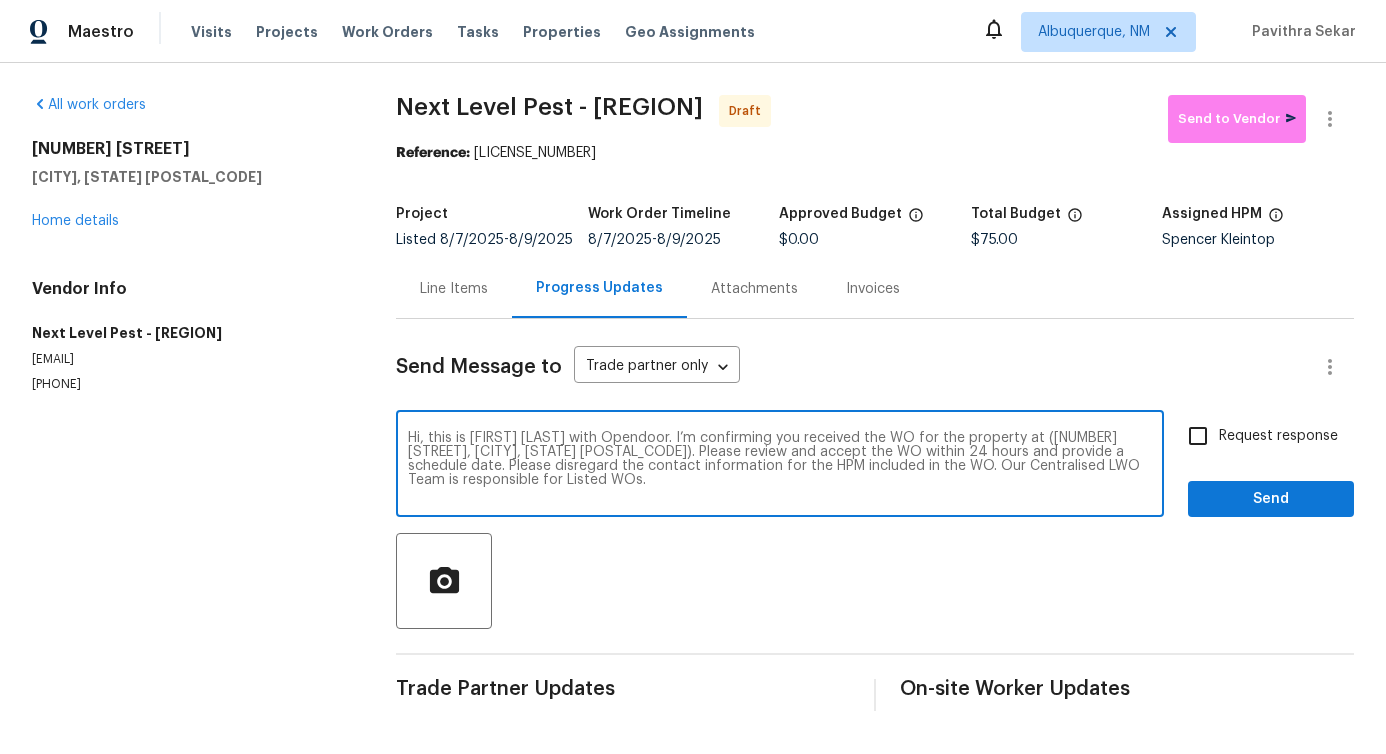 type on "Hi, this is Pavithra with Opendoor. I’m confirming you received the WO for the property at (103 County Road 4223, Decatur, TX 76234). Please review and accept the WO within 24 hours and provide a schedule date. Please disregard the contact information for the HPM included in the WO. Our Centralised LWO Team is responsible for Listed WOs." 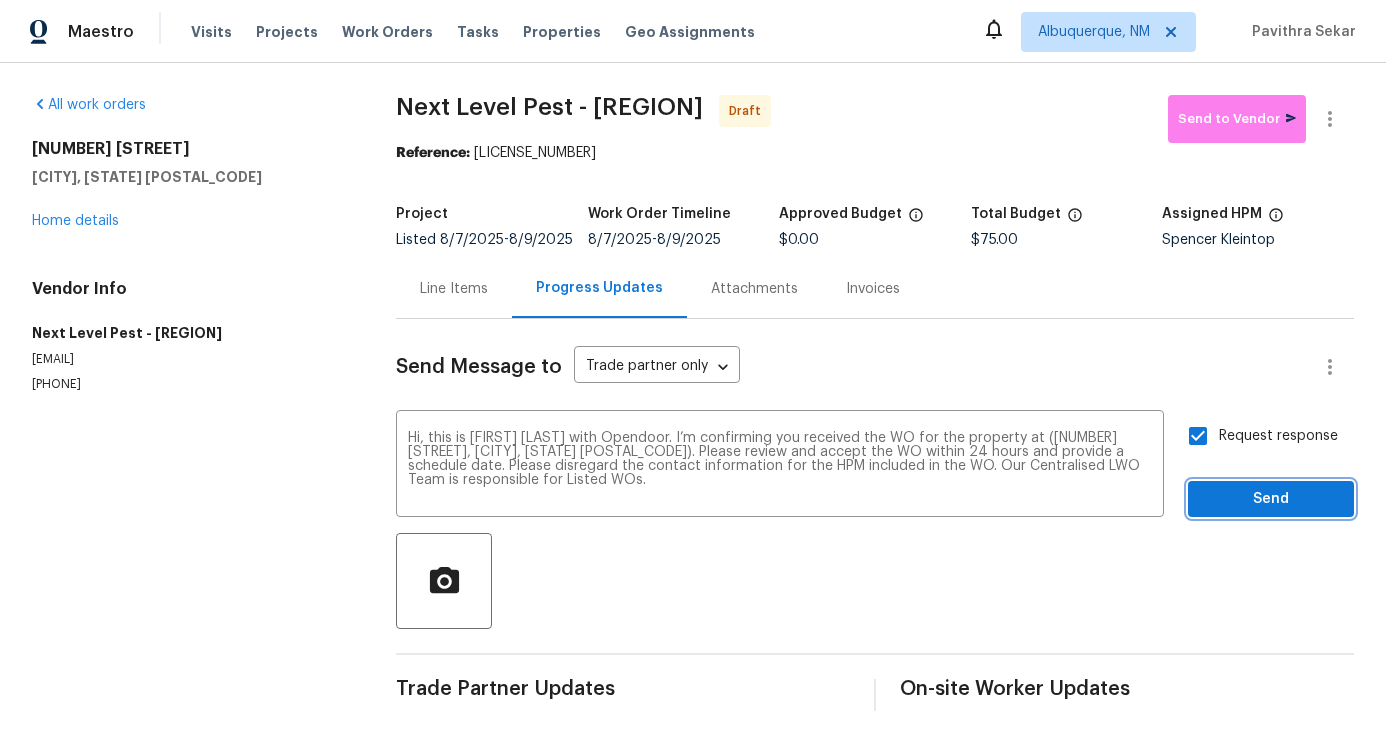 click on "Send" at bounding box center [1271, 499] 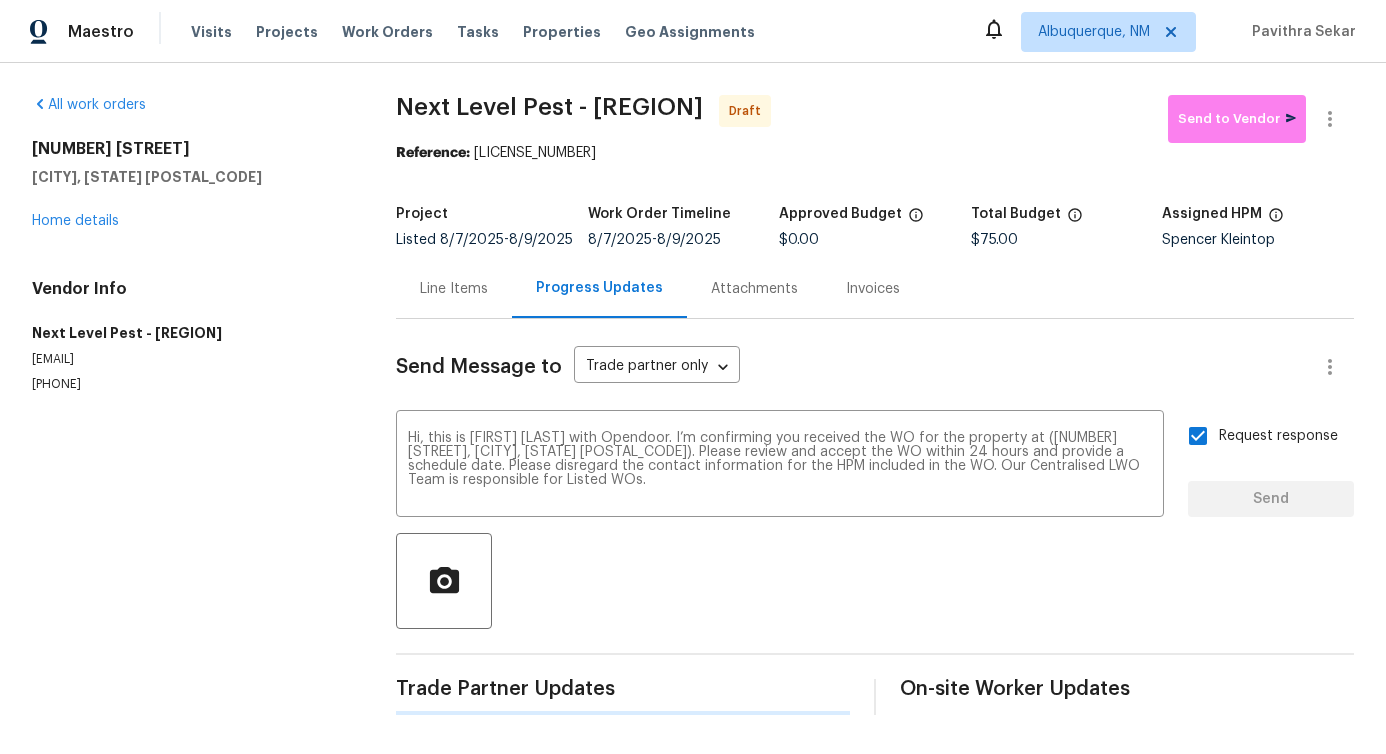 type 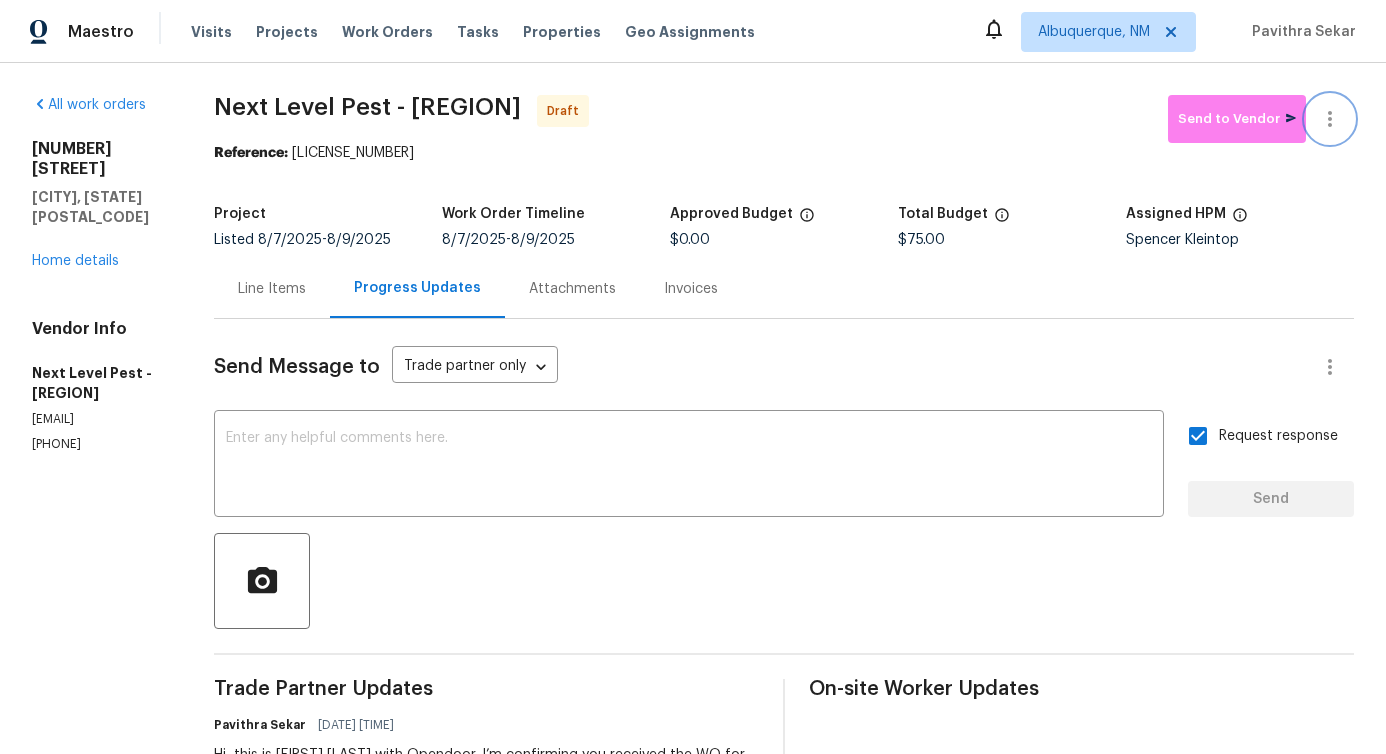 click 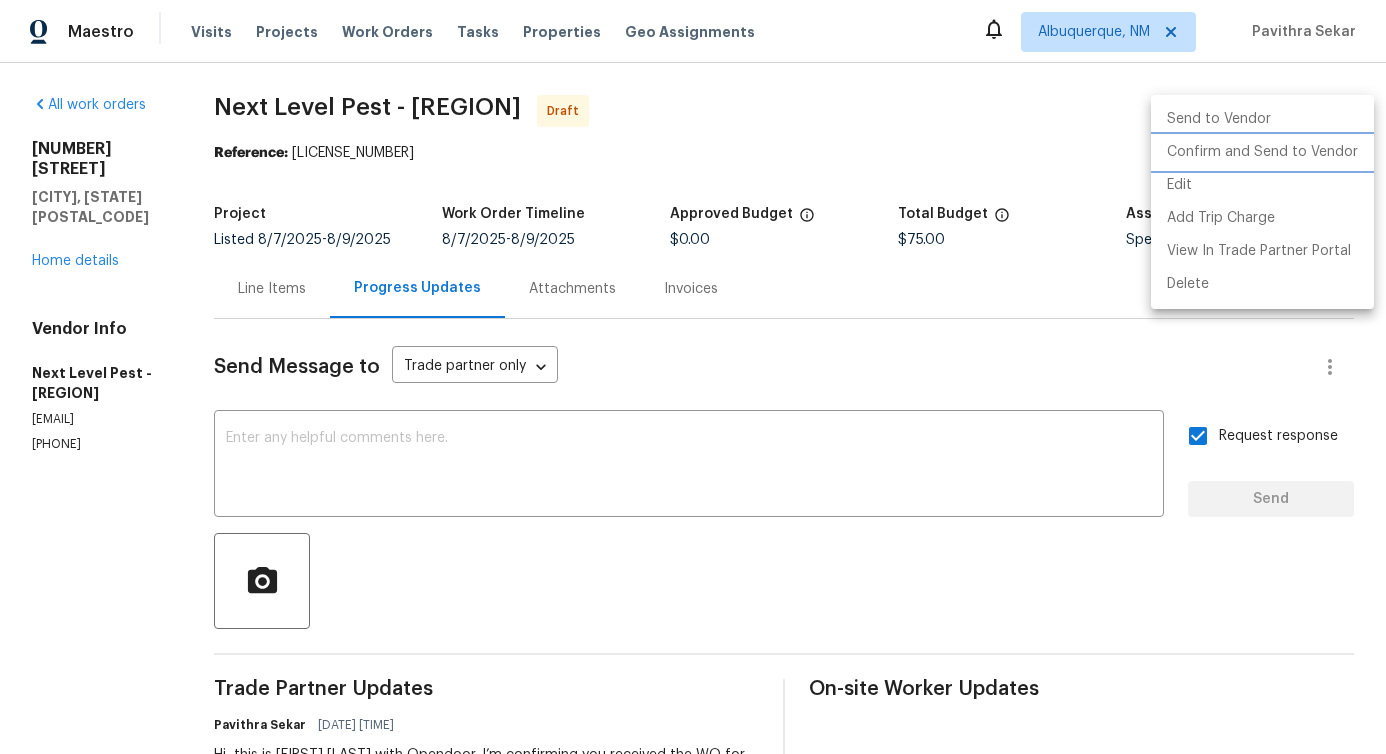 click on "Confirm and Send to Vendor" at bounding box center (1262, 152) 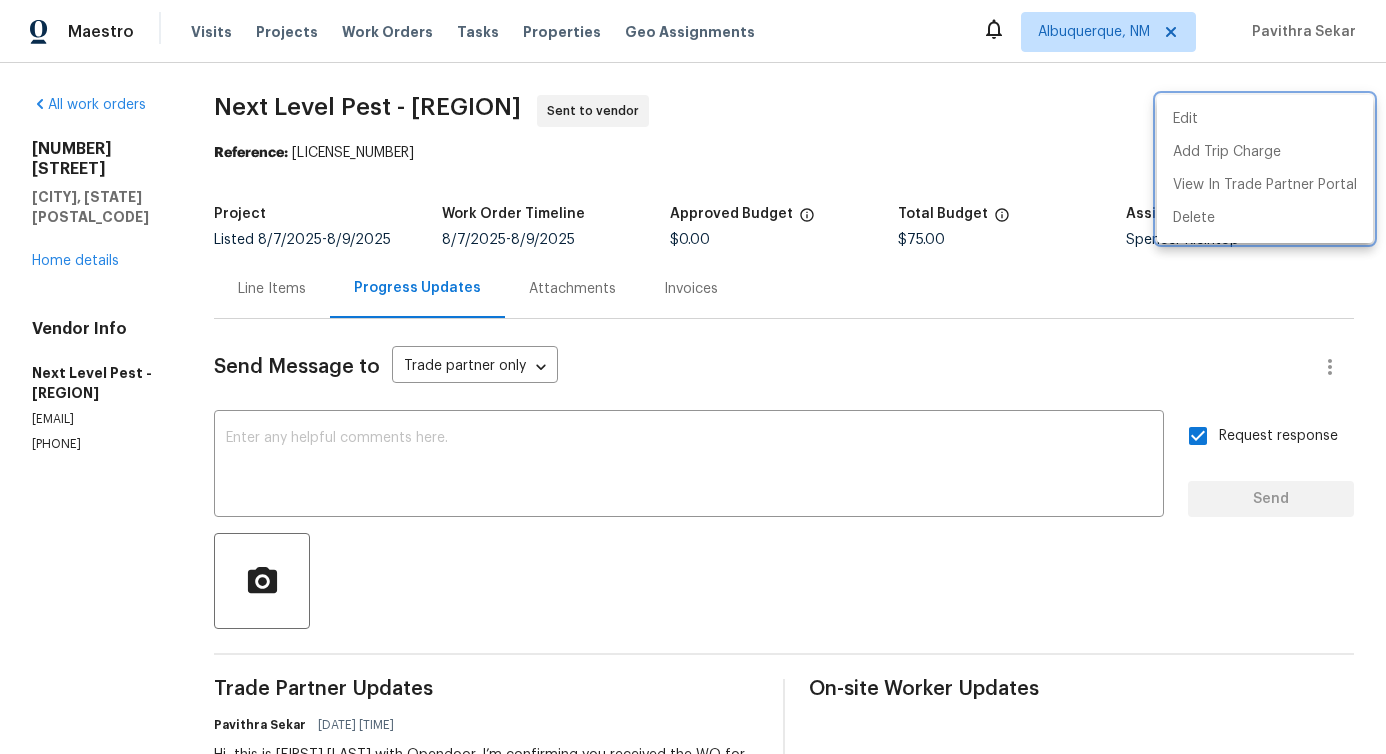 click at bounding box center (693, 377) 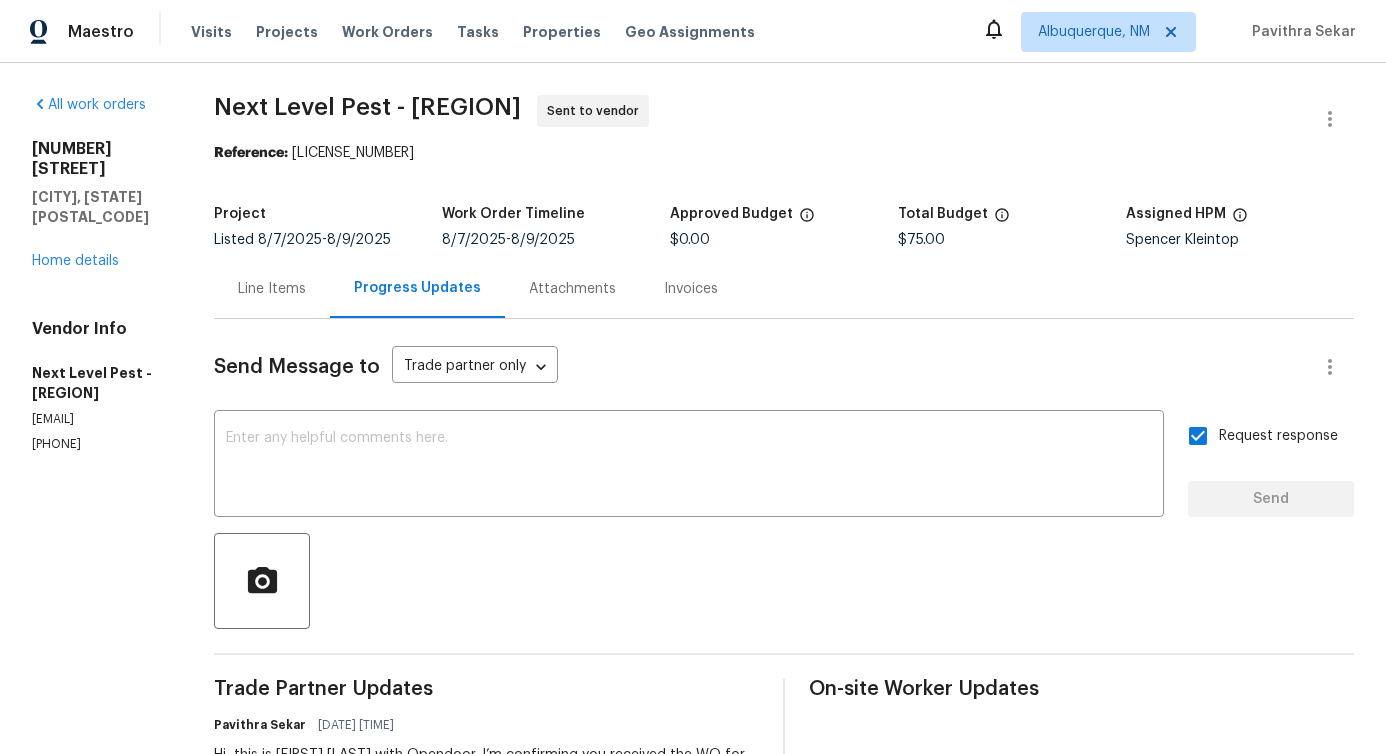 click on "Send Message to Trade partner only Trade partner only ​ x ​ Request response Send Trade Partner Updates Pavithra Sekar 08/07/2025 9:41 AM Hi, this is Pavithra with Opendoor. I’m confirming you received the WO for the property at (103 County Road 4223, Decatur, TX 76234). Please review and accept the WO within 24 hours and provide a schedule date. Please disregard the contact information for the HPM included in the WO. Our Centralised LWO Team is responsible for Listed WOs. On-site Worker Updates" at bounding box center (784, 594) 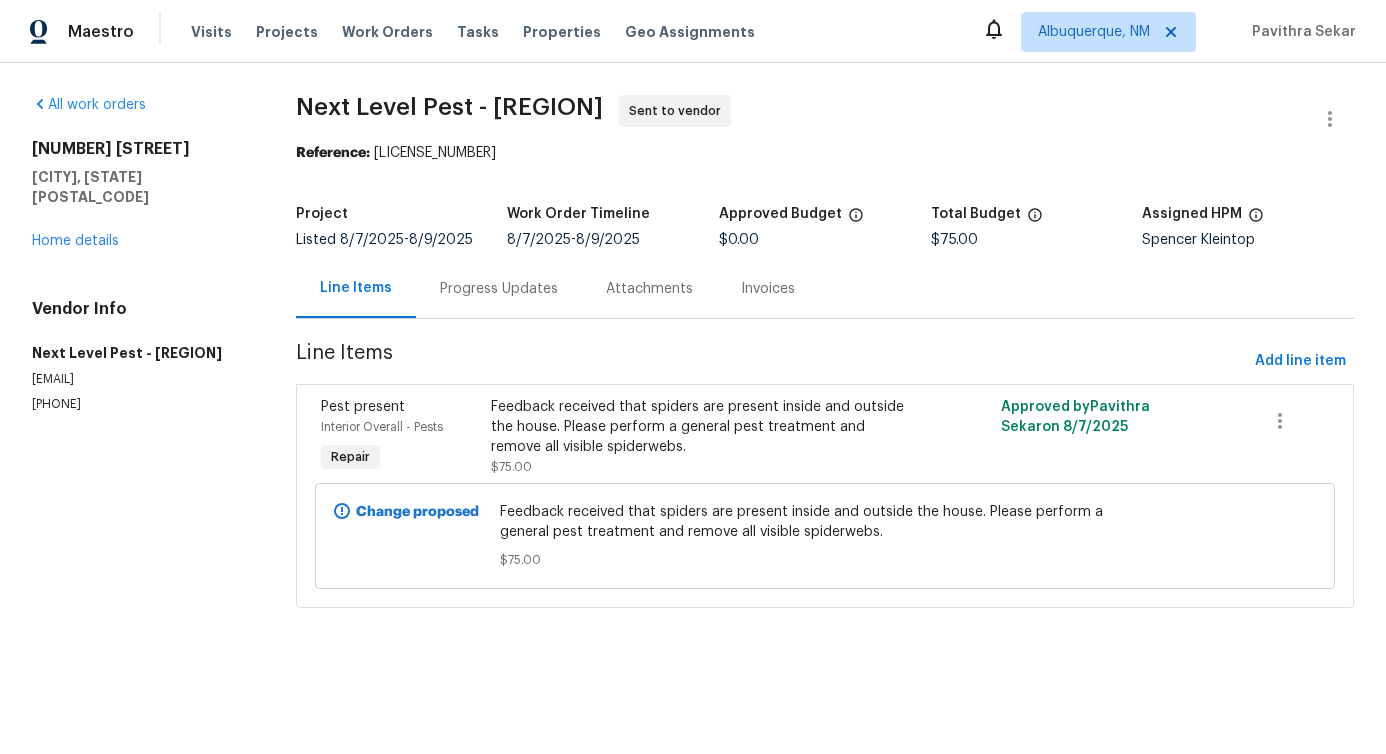 click on "Progress Updates" at bounding box center [499, 289] 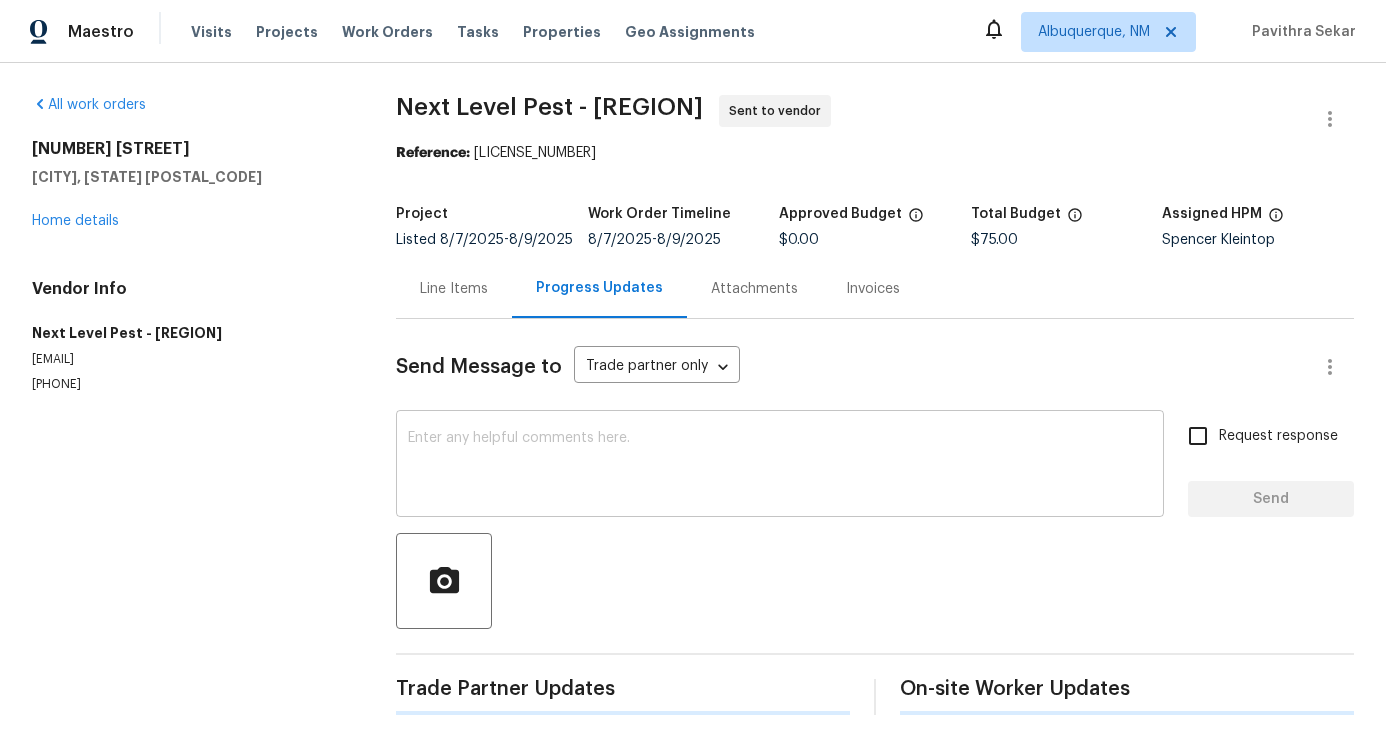 click at bounding box center (780, 466) 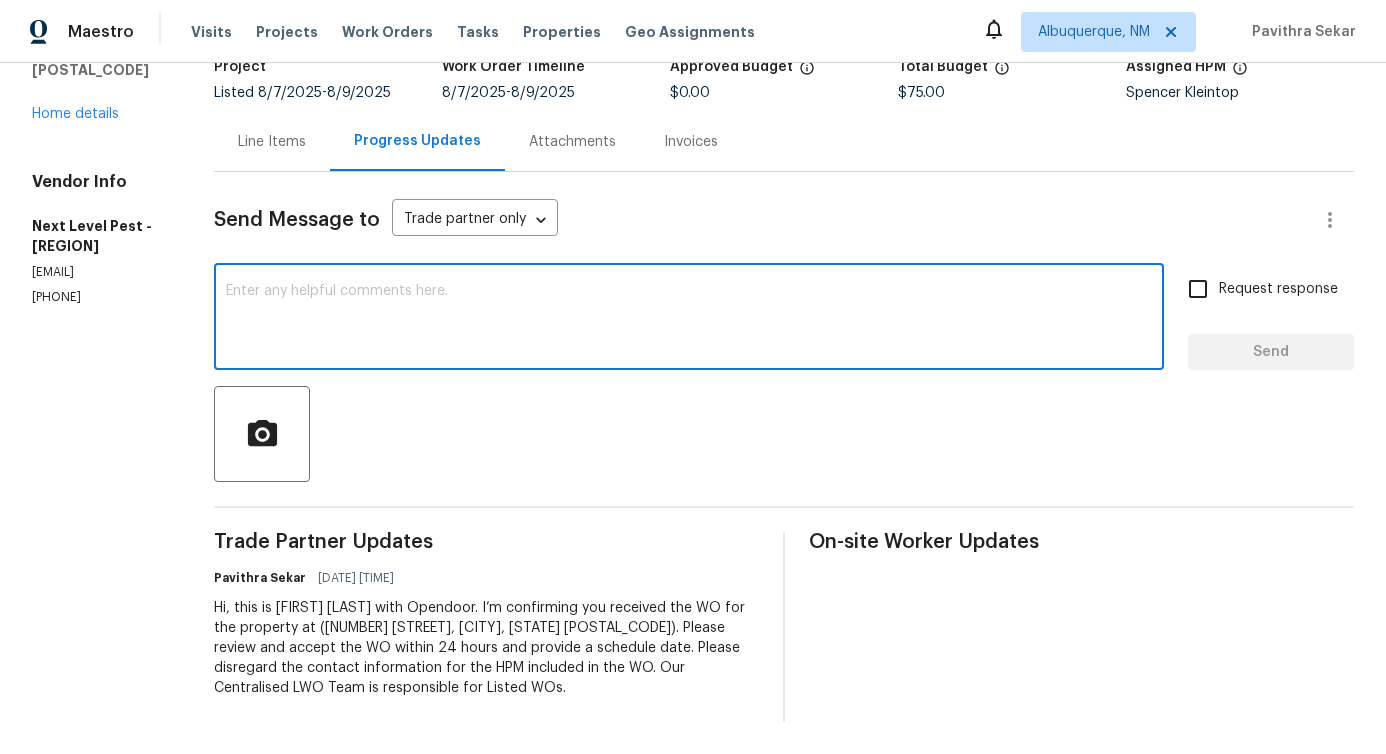 scroll, scrollTop: 0, scrollLeft: 0, axis: both 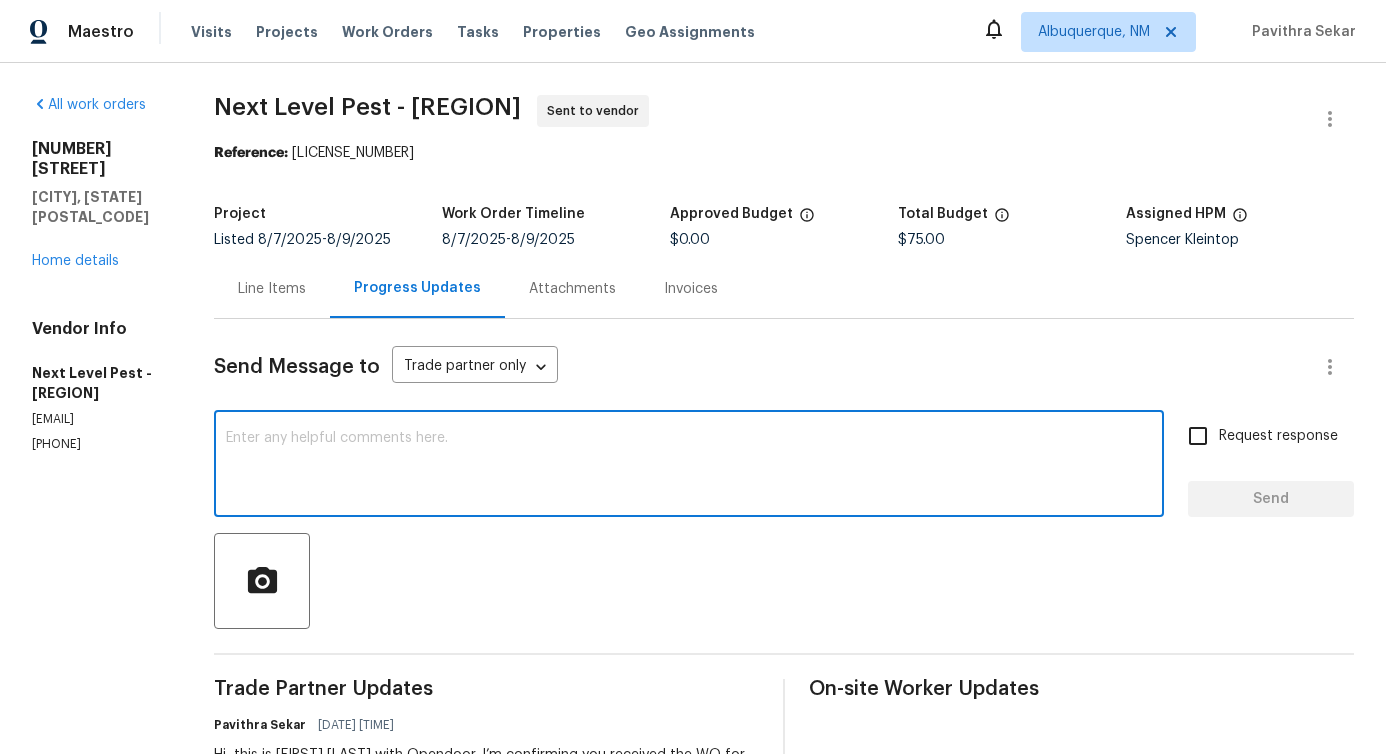 click at bounding box center [689, 466] 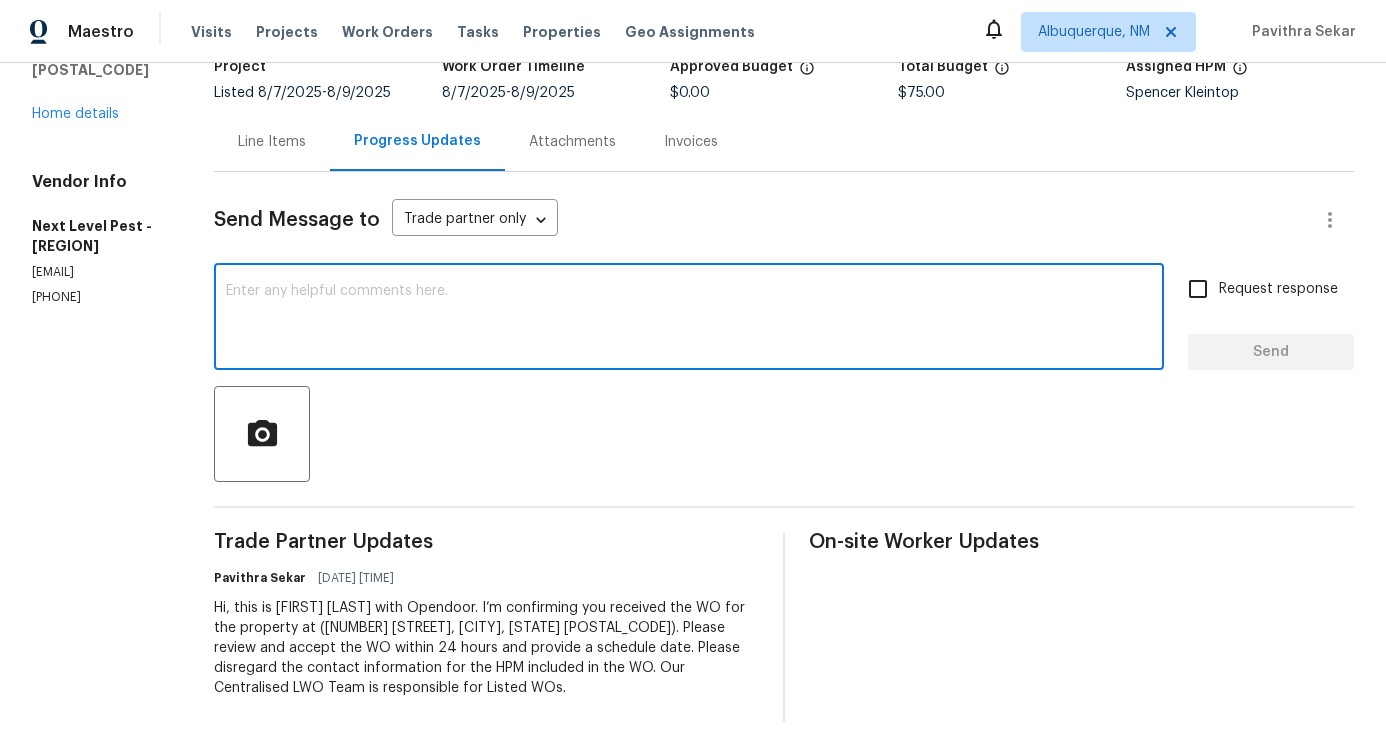 scroll, scrollTop: 0, scrollLeft: 0, axis: both 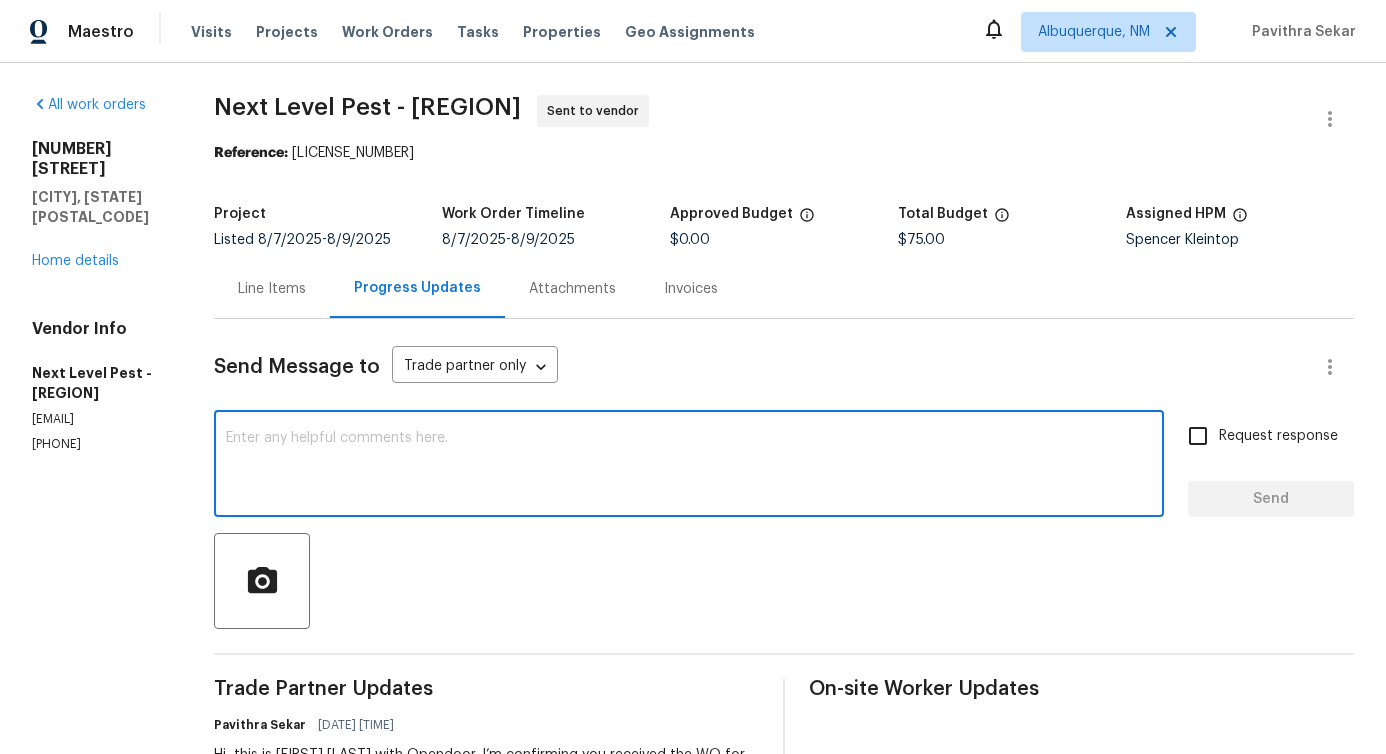 click at bounding box center [689, 466] 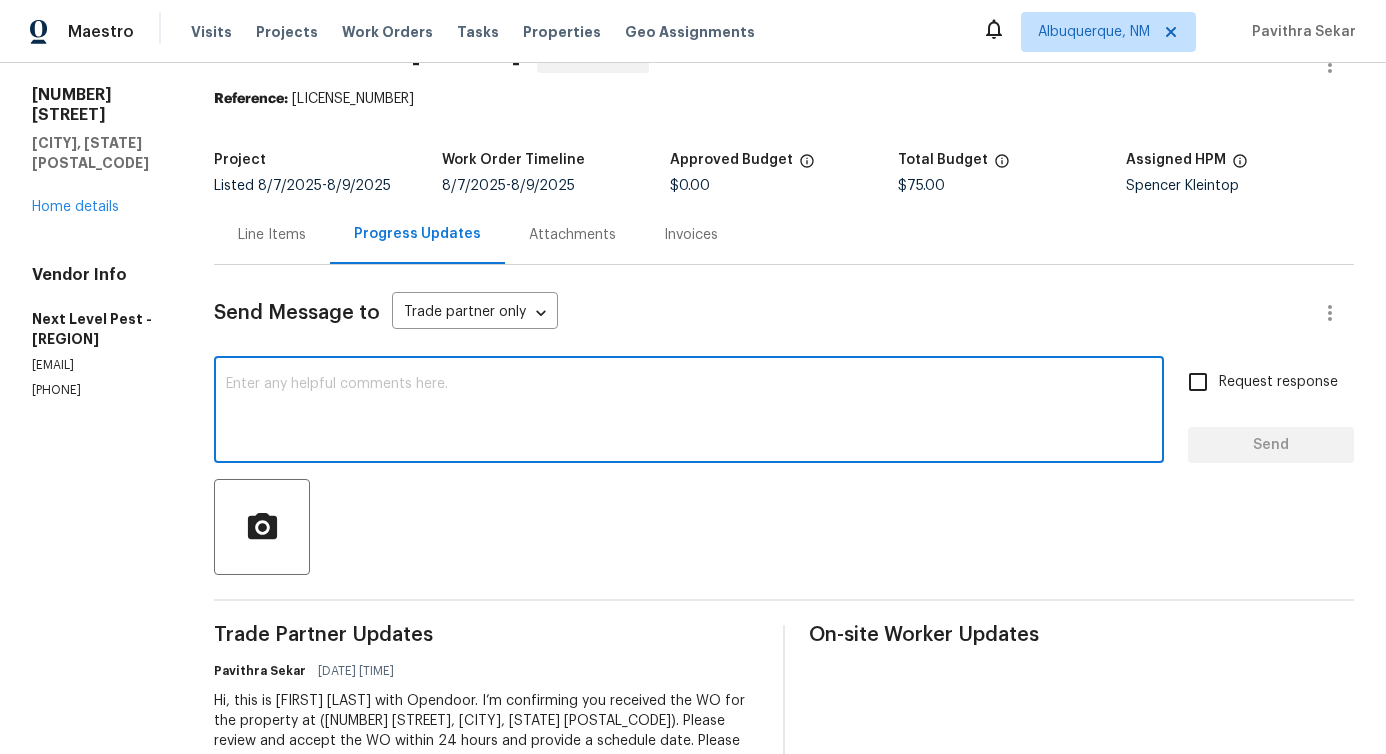 scroll, scrollTop: 0, scrollLeft: 0, axis: both 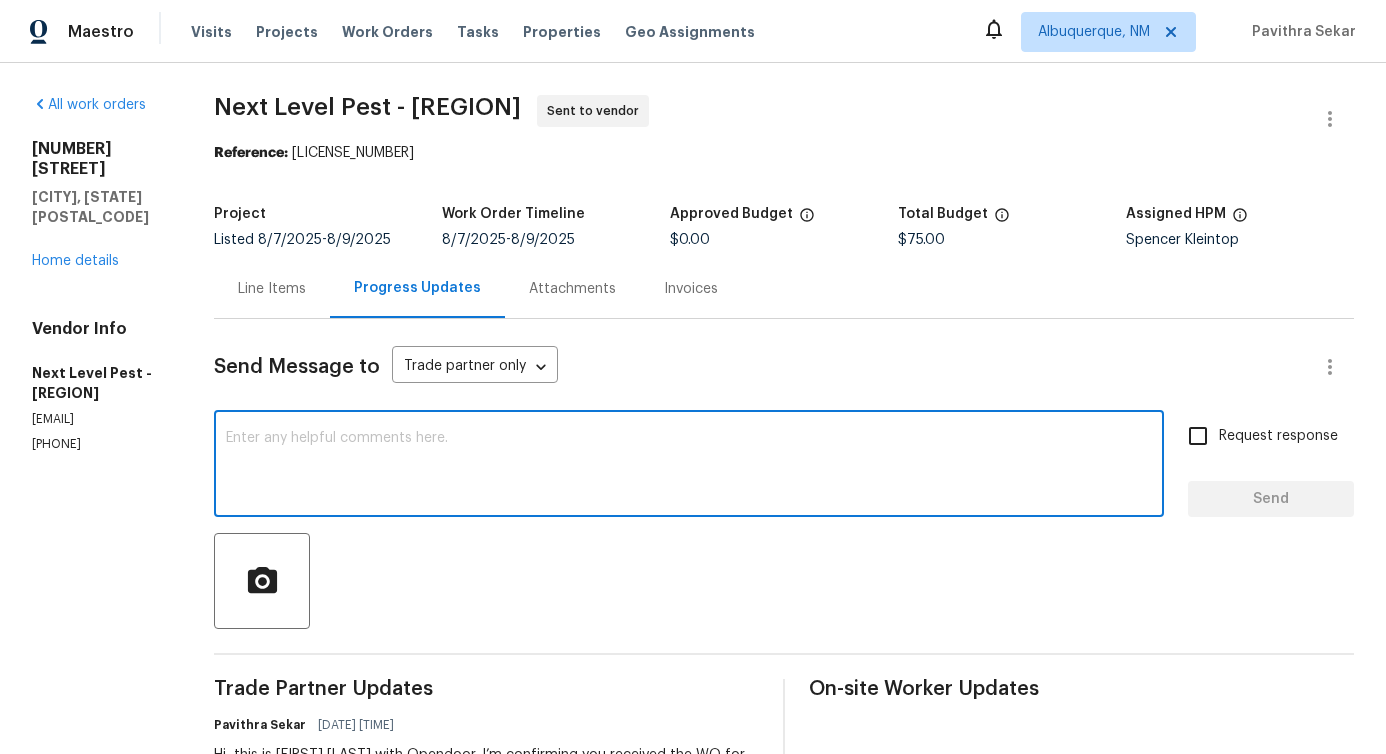 click on "x ​" at bounding box center (689, 466) 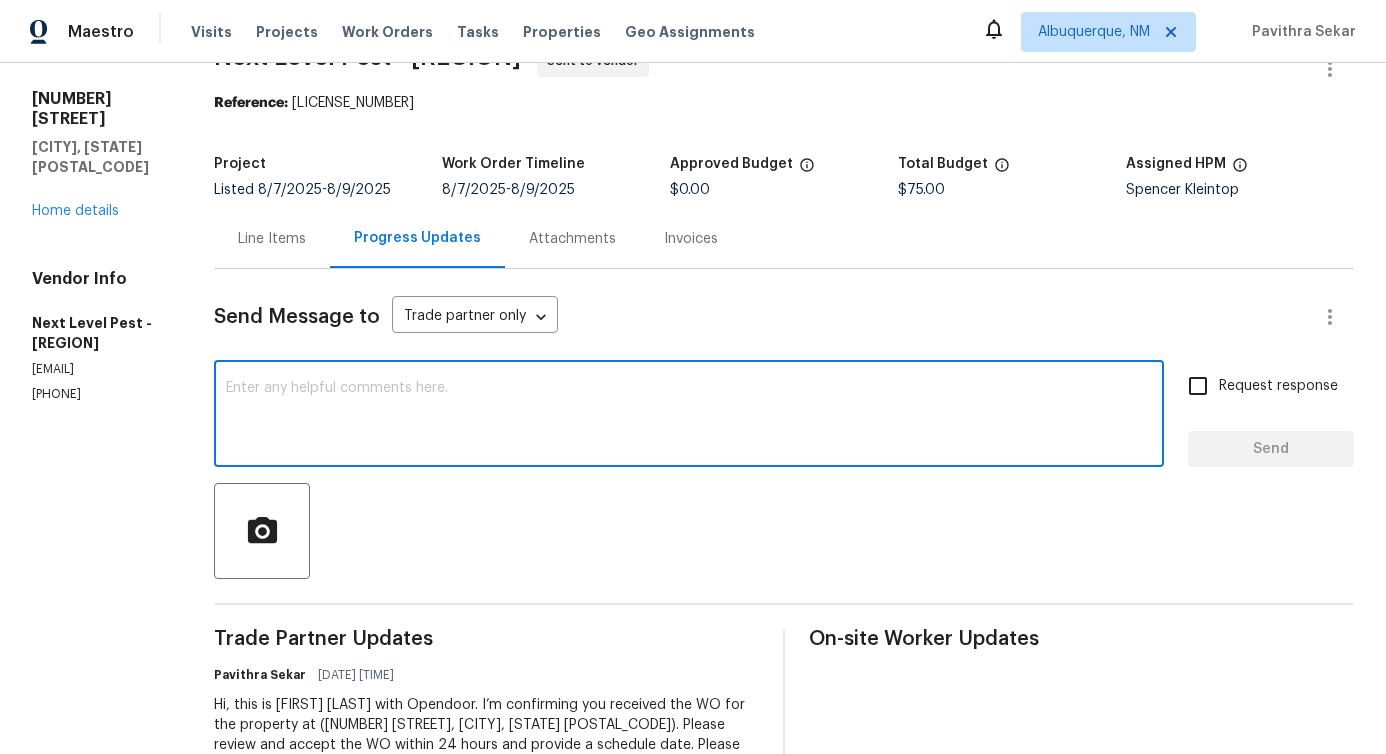 scroll, scrollTop: 0, scrollLeft: 0, axis: both 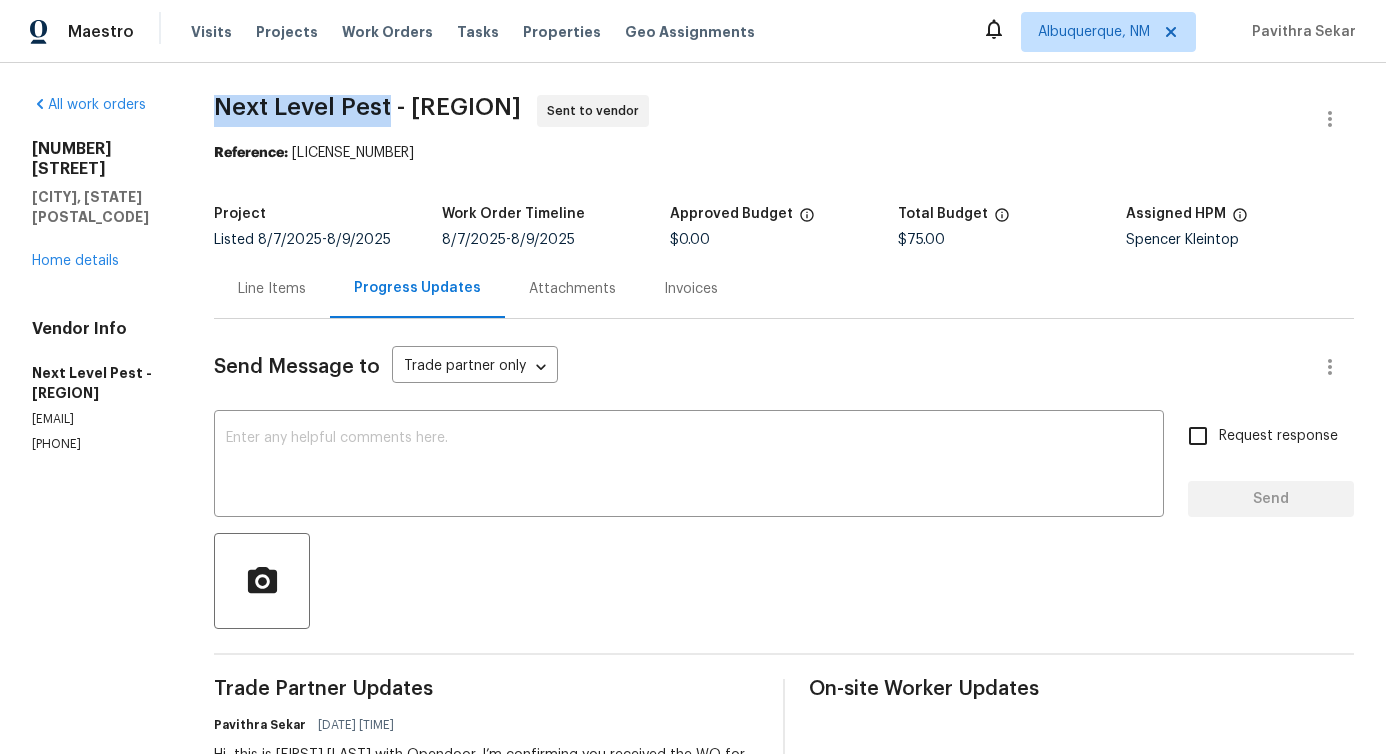 drag, startPoint x: 250, startPoint y: 104, endPoint x: 399, endPoint y: 114, distance: 149.33519 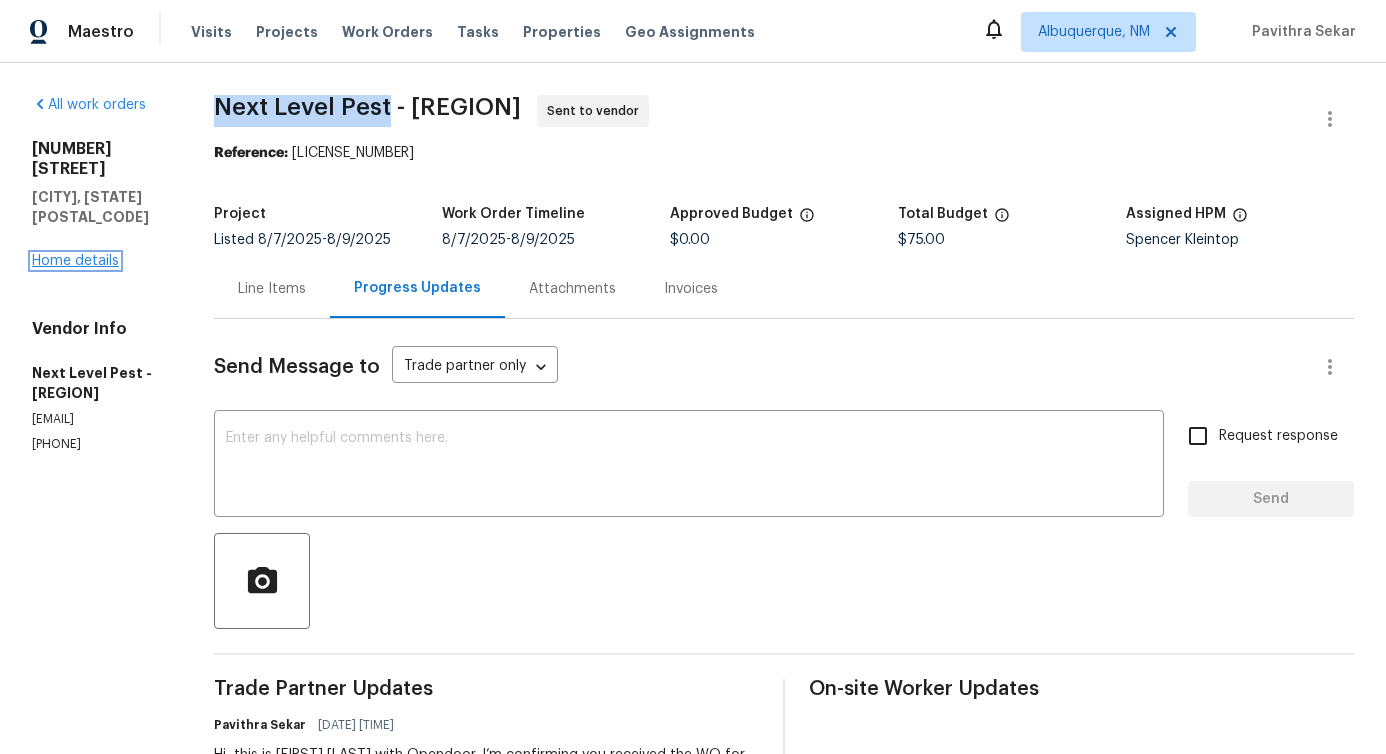 click on "Home details" at bounding box center [75, 261] 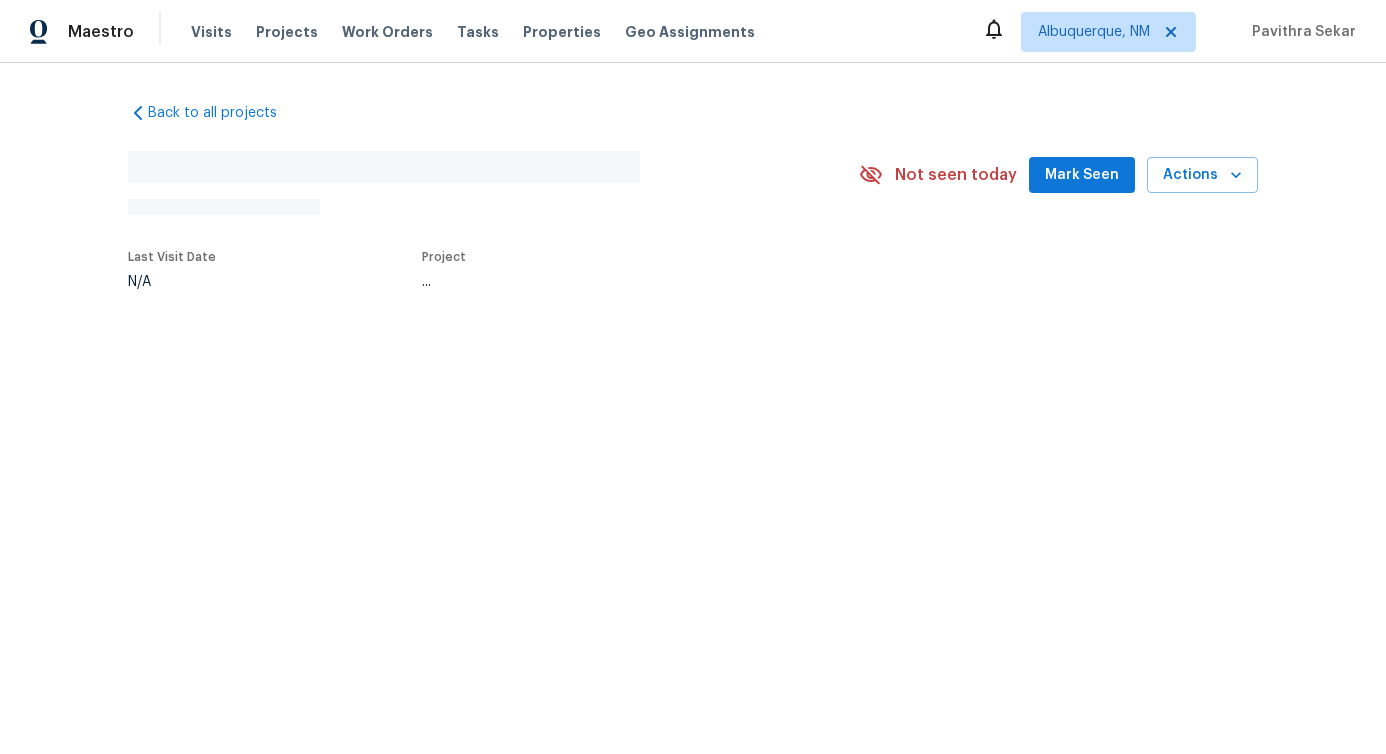 scroll, scrollTop: 0, scrollLeft: 0, axis: both 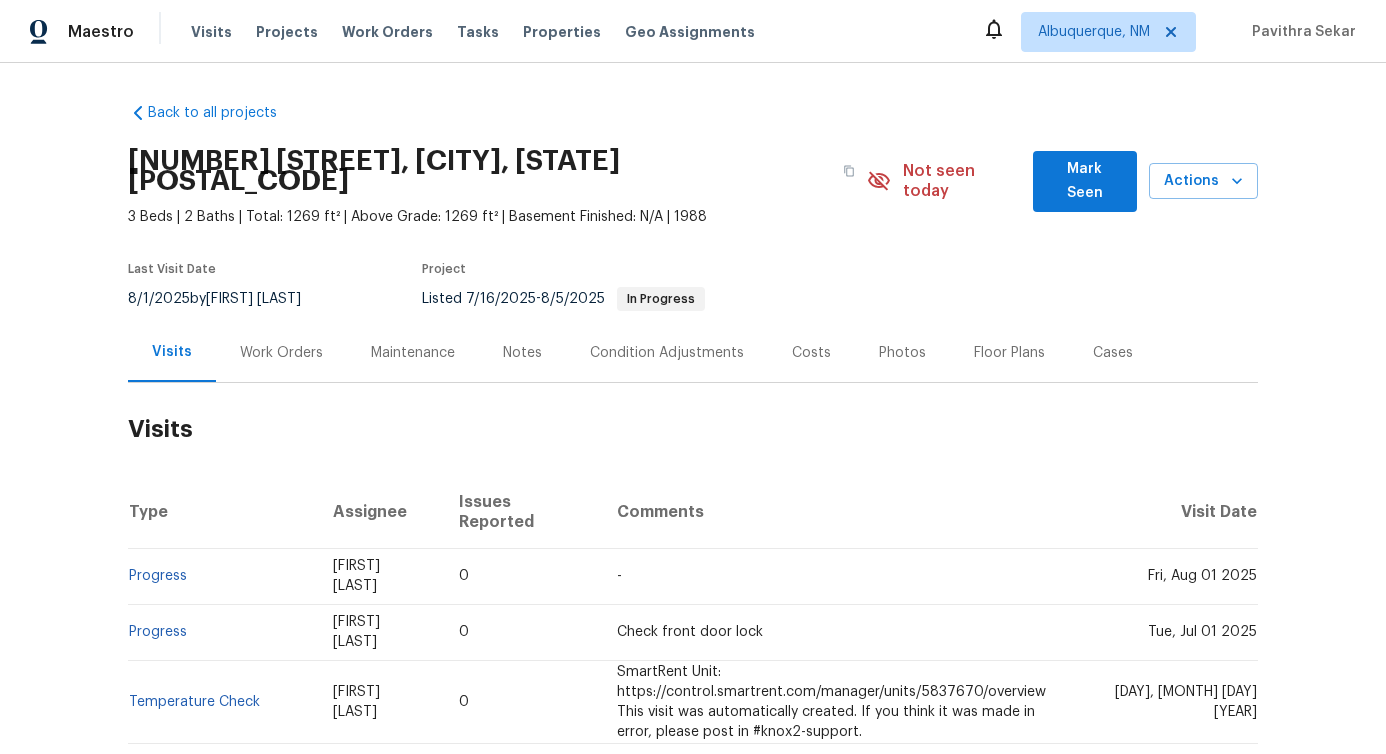 click on "Work Orders" at bounding box center (281, 353) 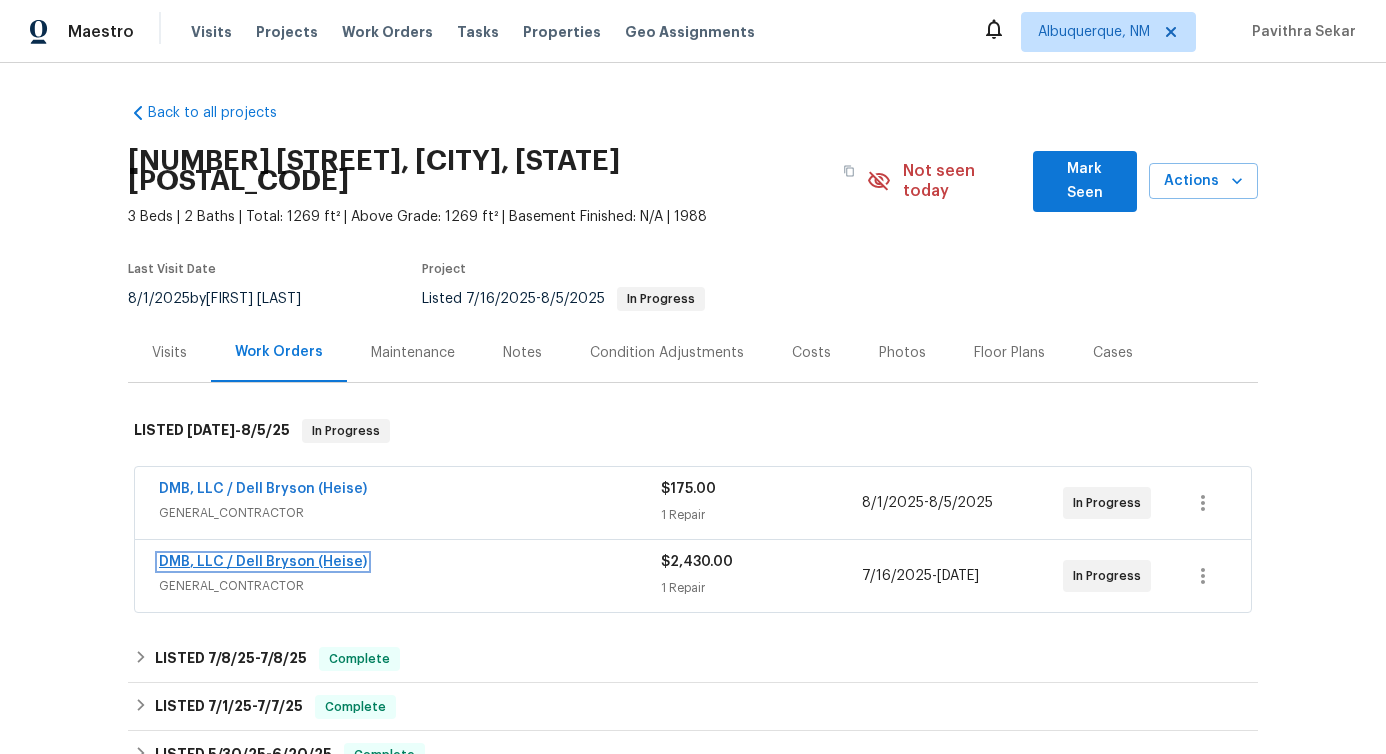 click on "DMB, LLC / Dell Bryson (Heise)" at bounding box center [263, 562] 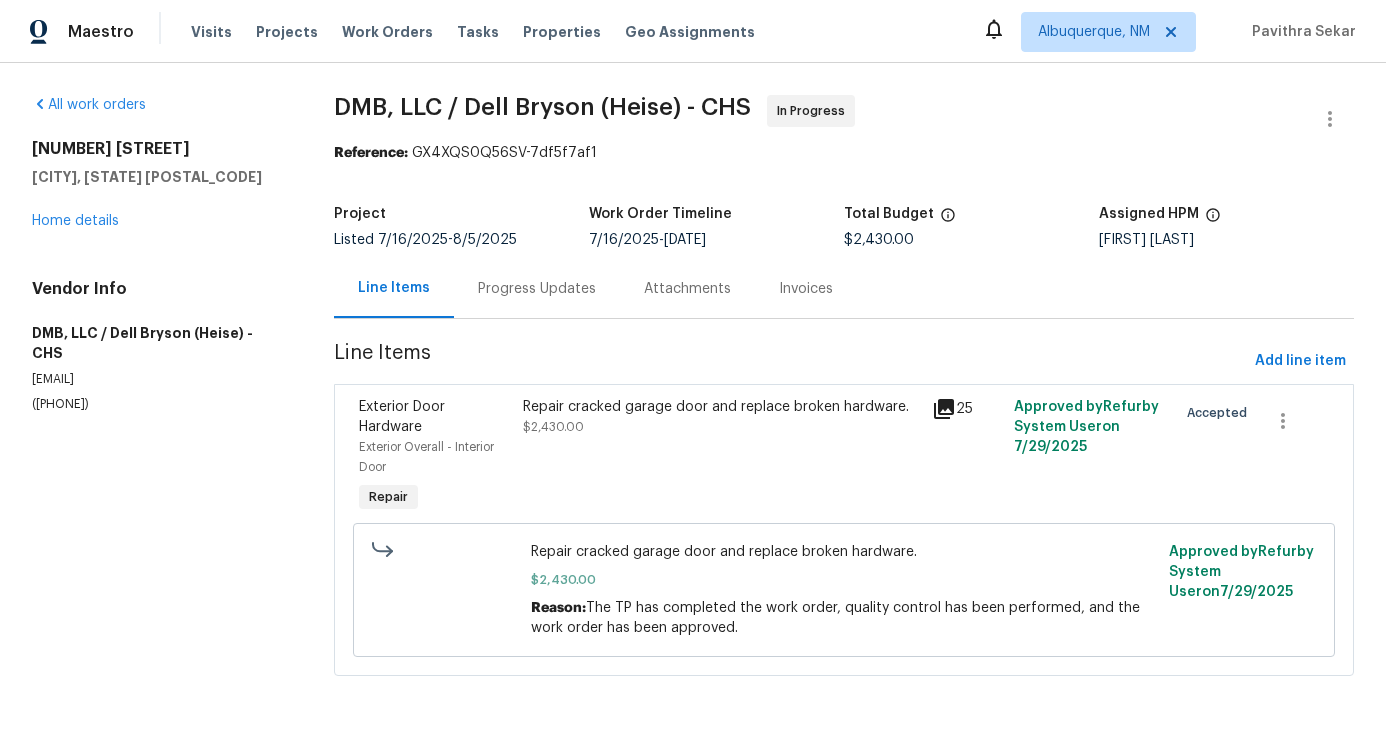 click on "Progress Updates" at bounding box center [537, 288] 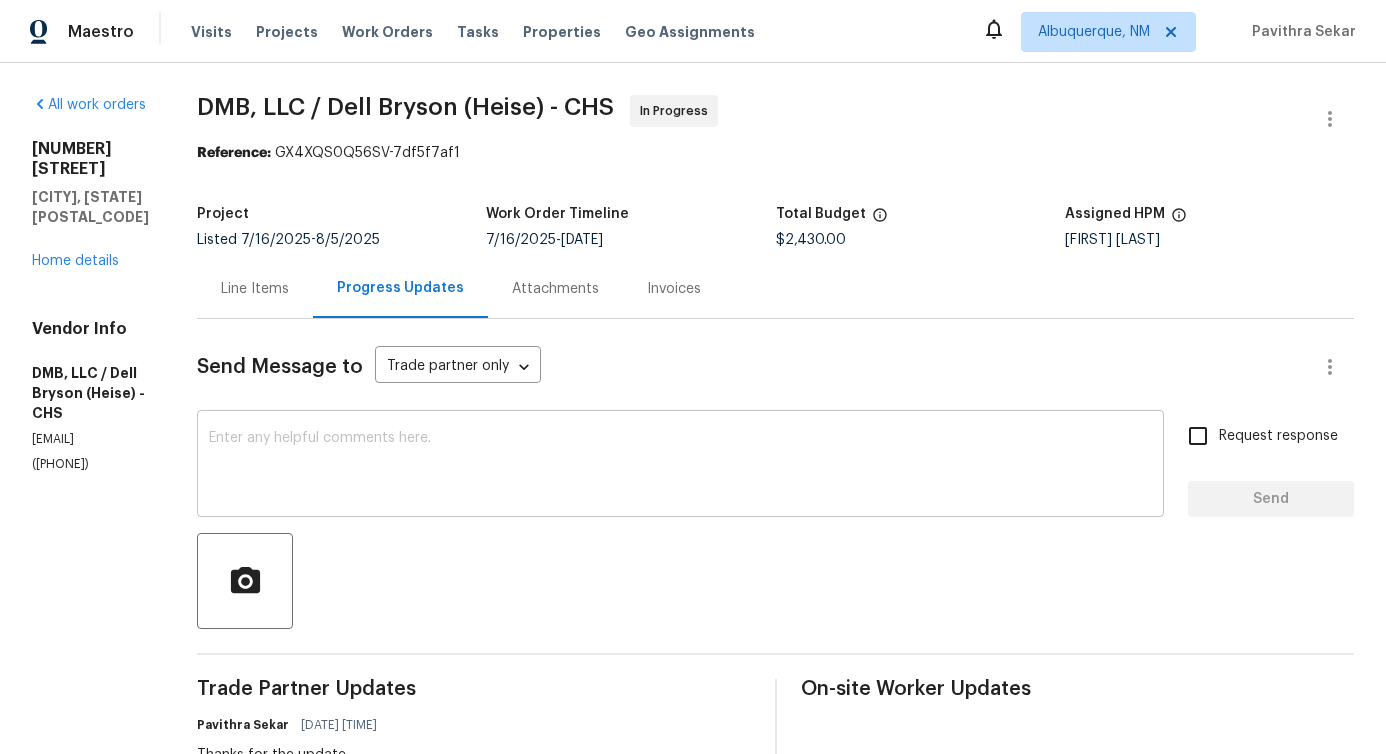 click at bounding box center (680, 466) 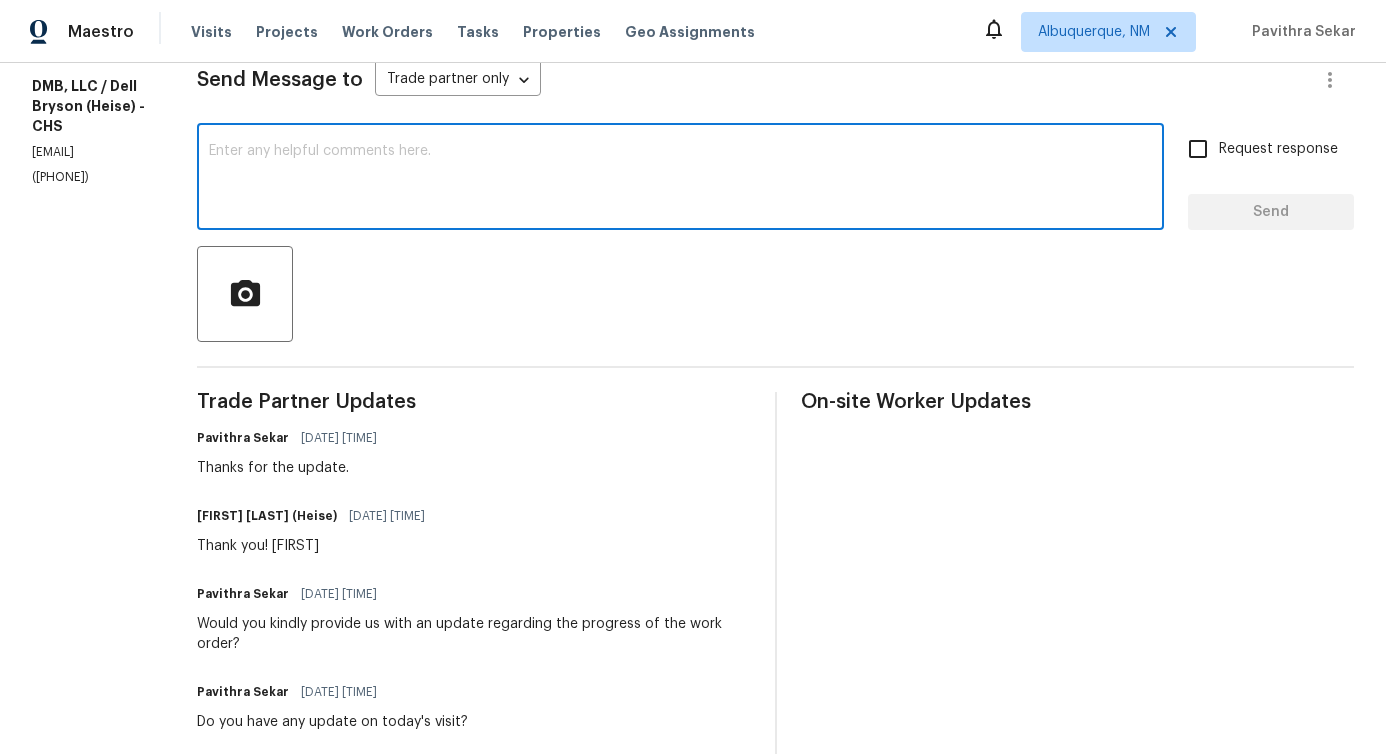 scroll, scrollTop: 0, scrollLeft: 0, axis: both 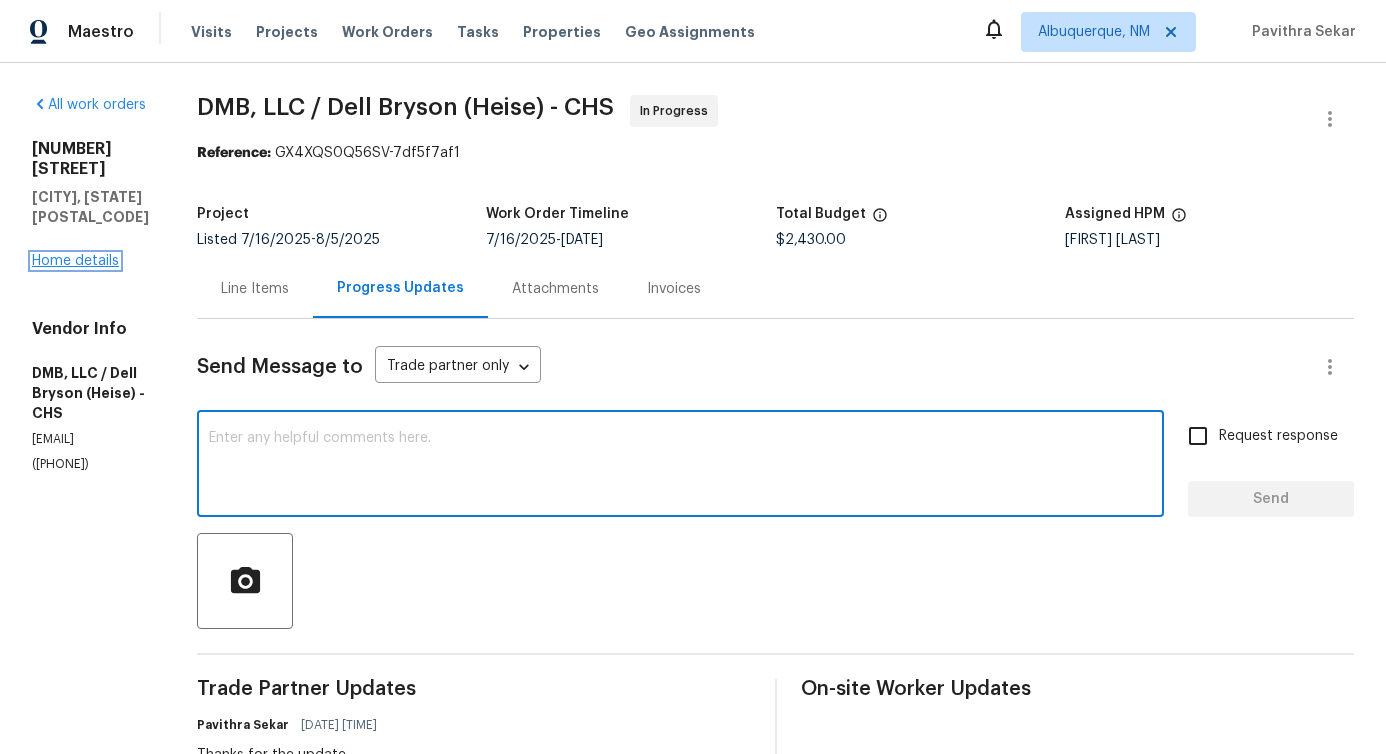 click on "Home details" at bounding box center (75, 261) 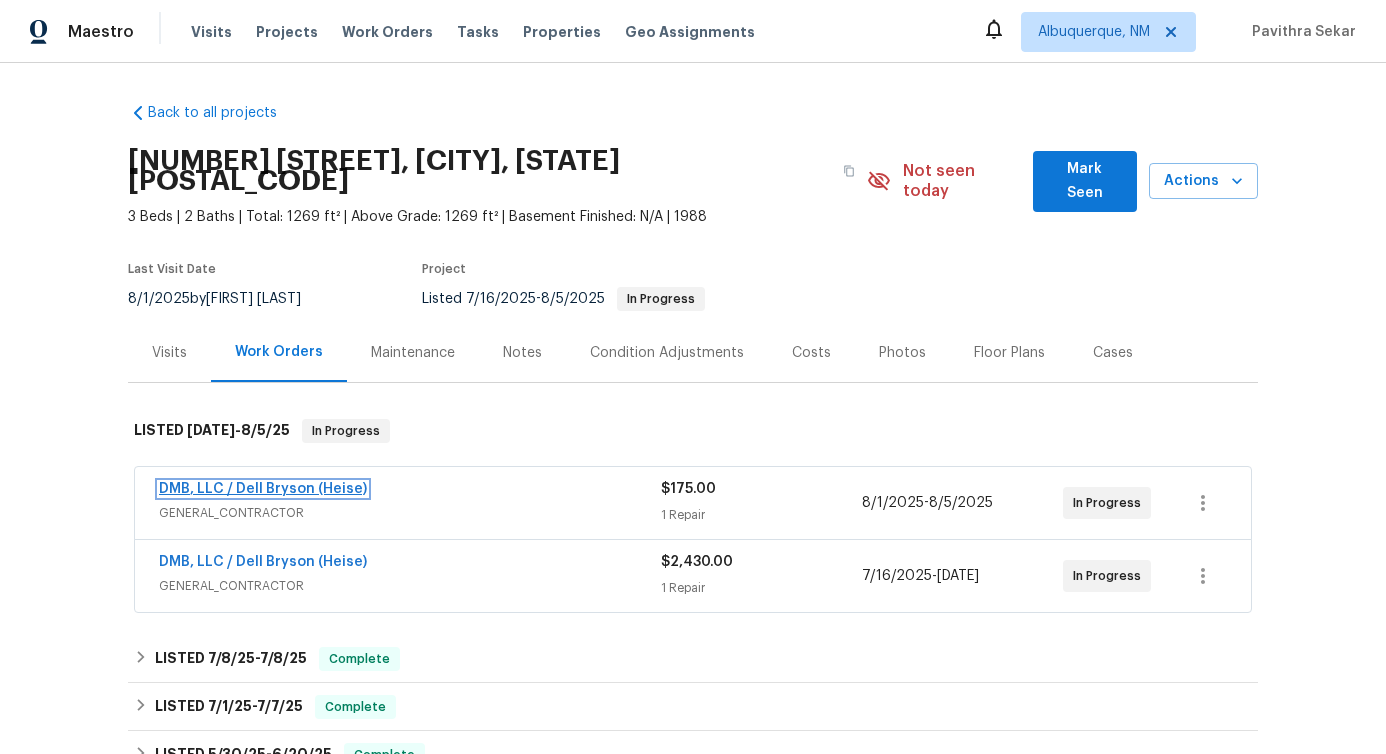 click on "DMB, LLC / Dell Bryson (Heise)" at bounding box center (263, 489) 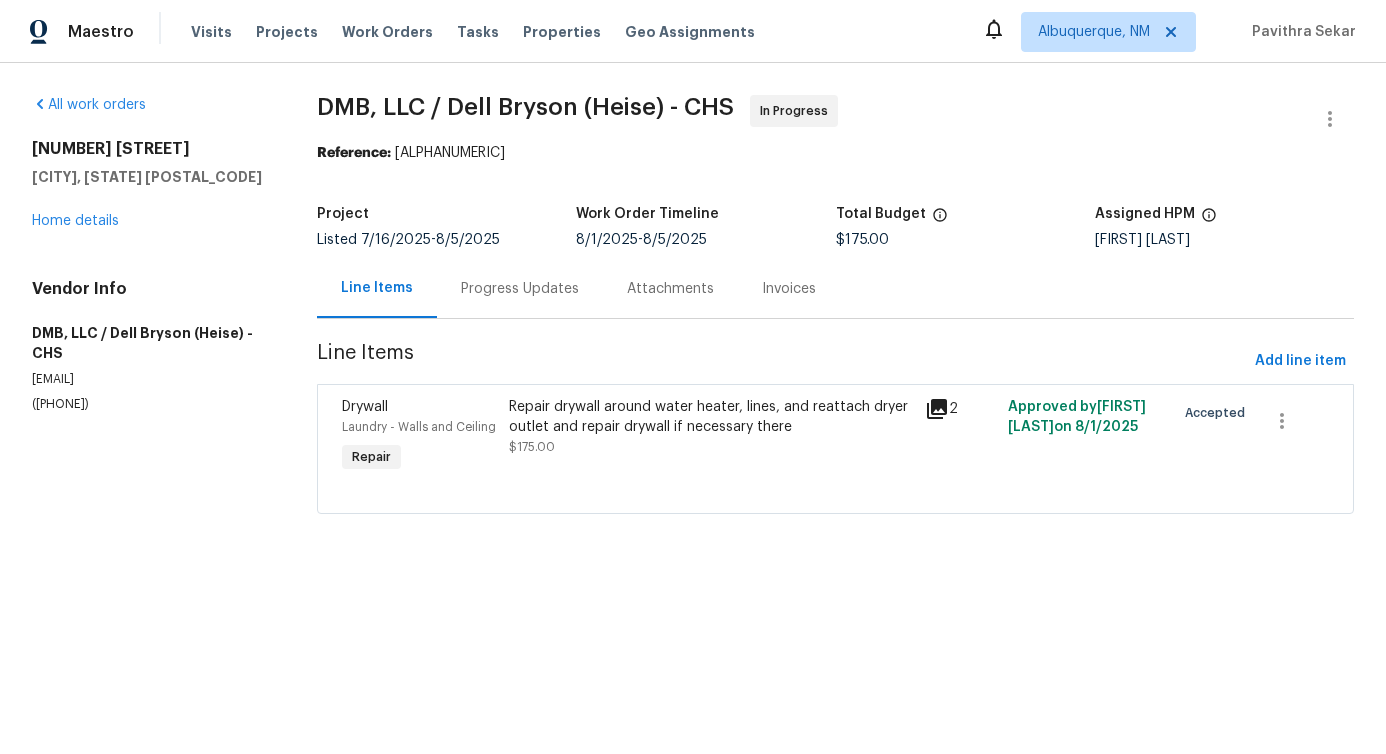 click on "Progress Updates" at bounding box center (520, 289) 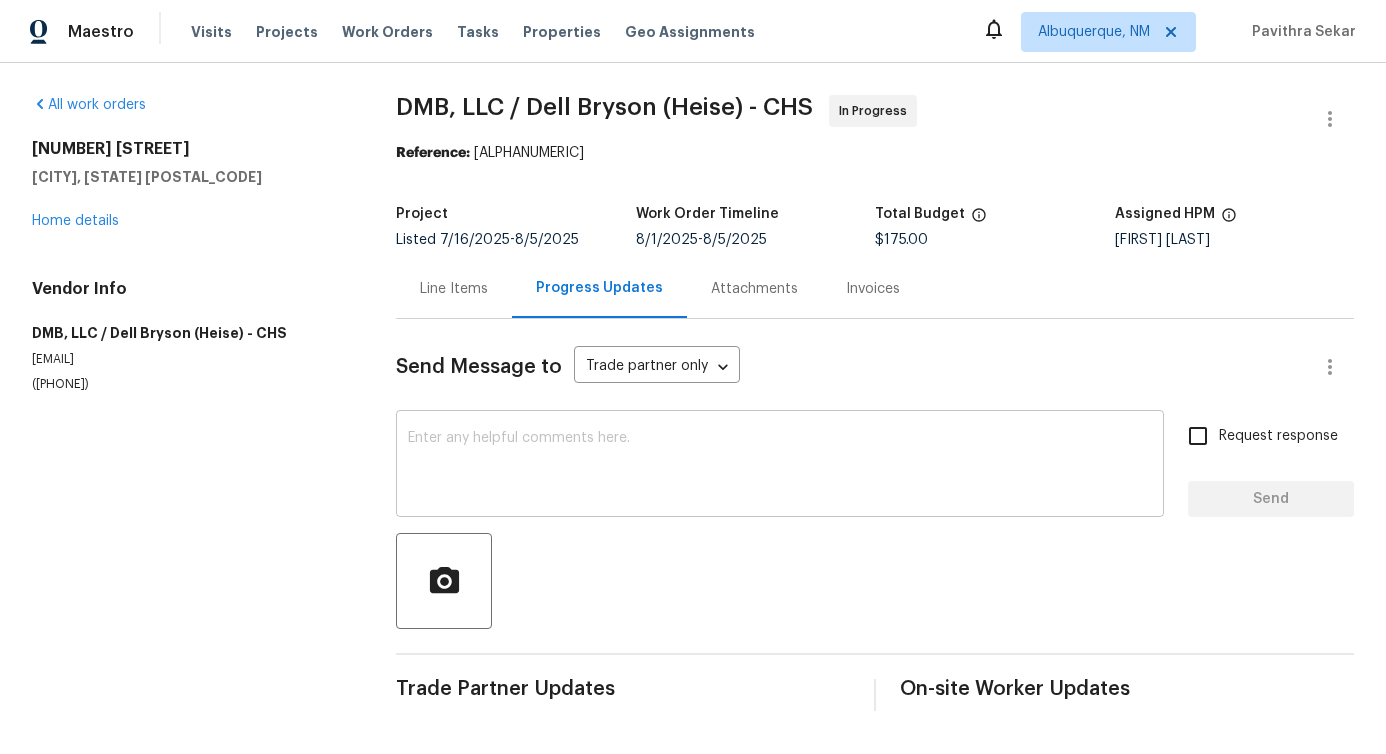 scroll, scrollTop: 4, scrollLeft: 0, axis: vertical 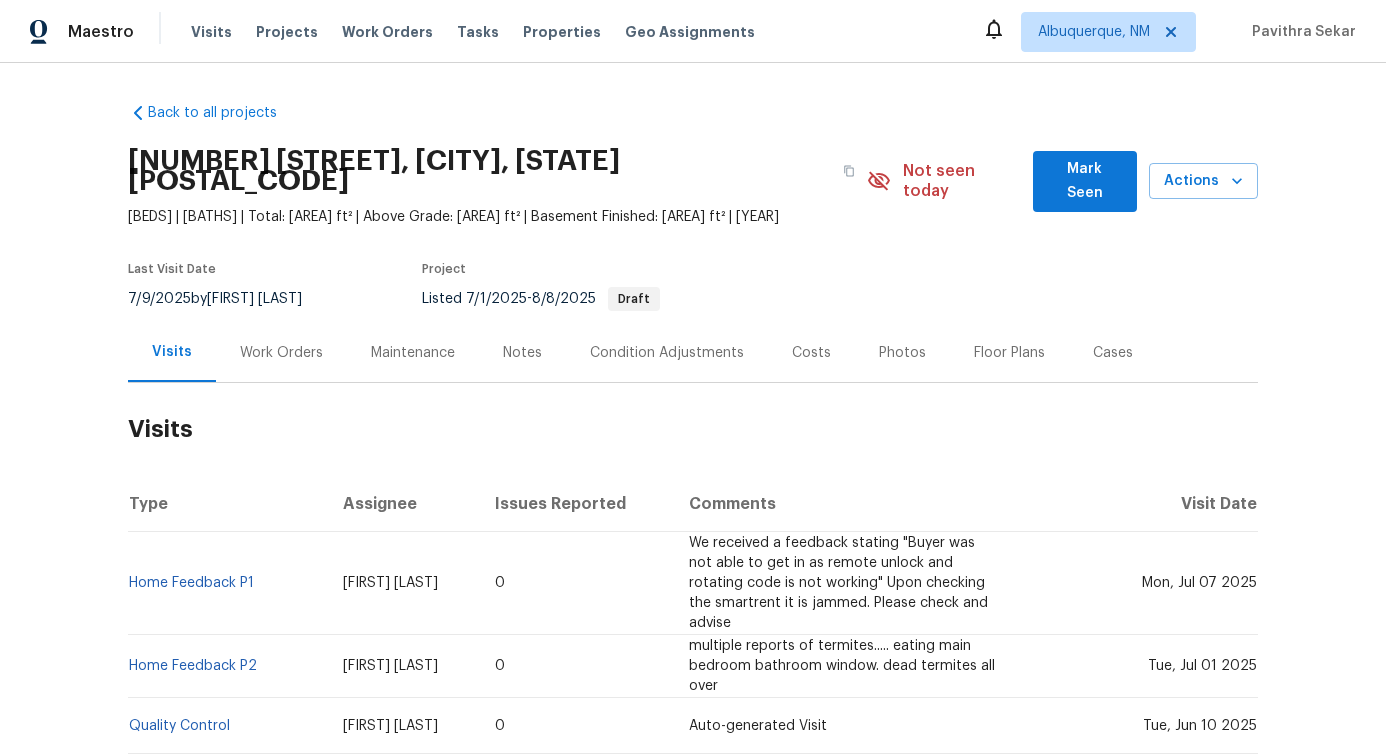 click on "Work Orders" at bounding box center [281, 353] 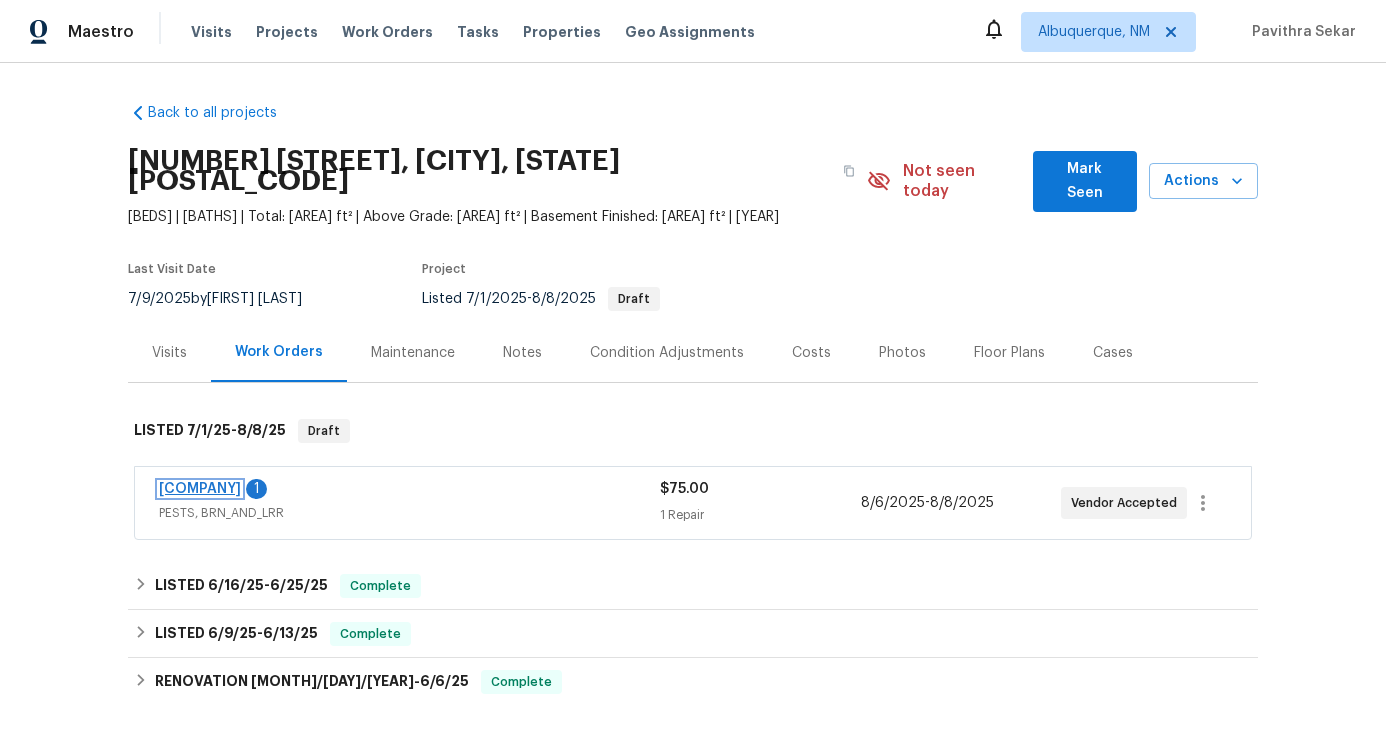 click on "Magic City Pest Control" at bounding box center [200, 489] 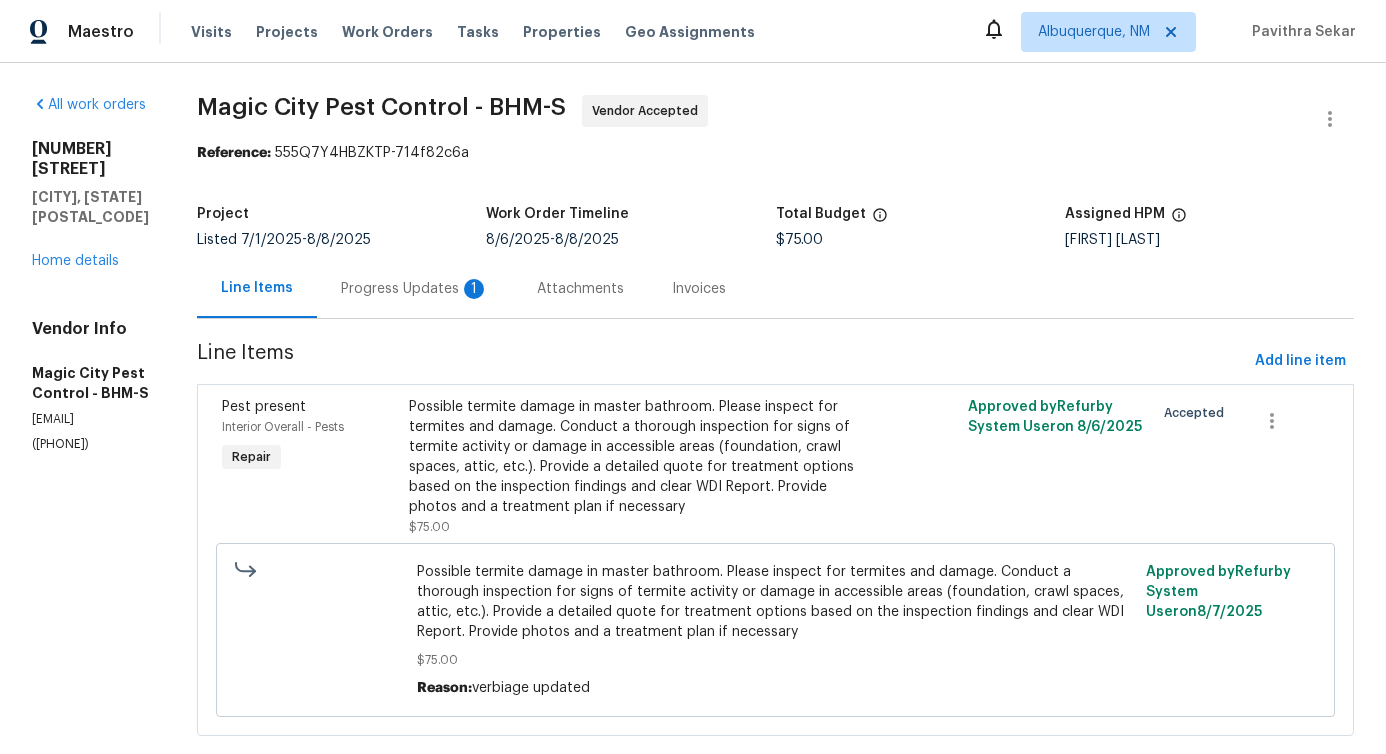 click on "Progress Updates 1" at bounding box center [415, 289] 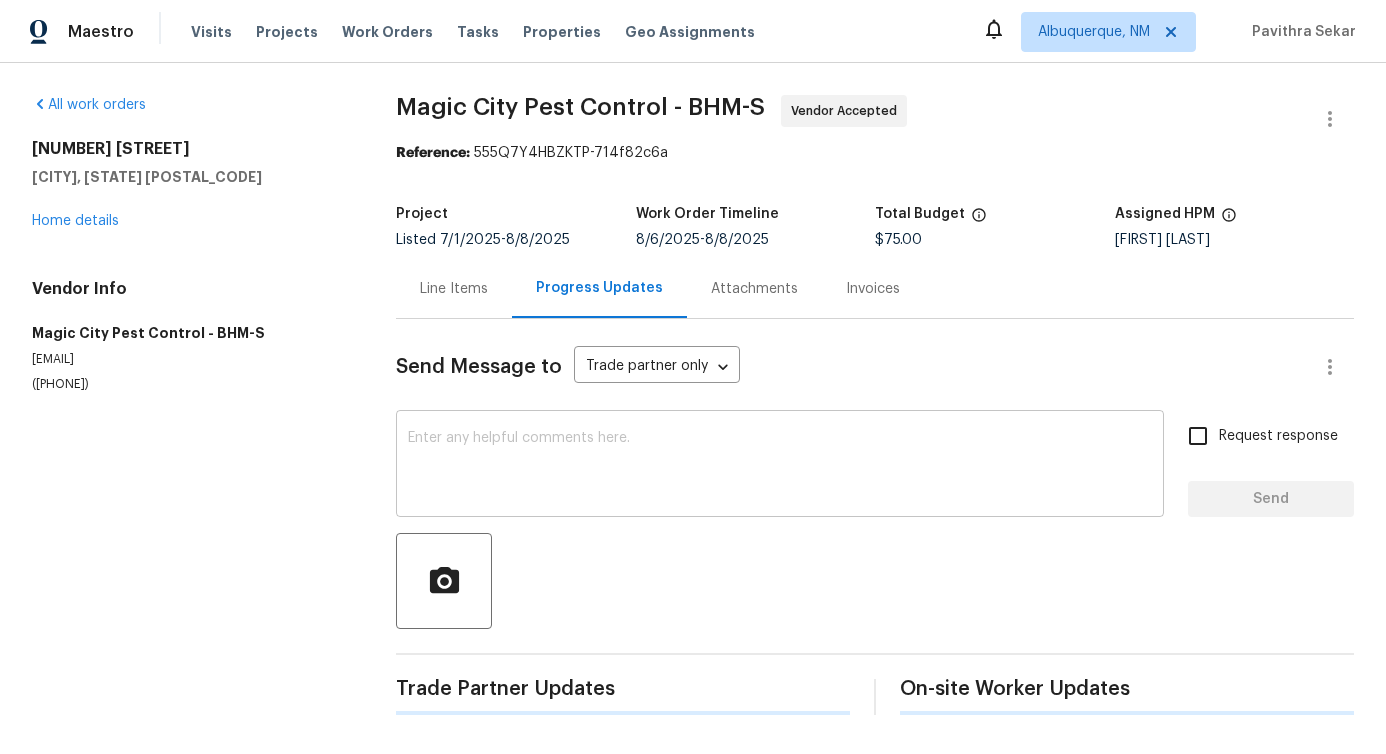 click at bounding box center (780, 466) 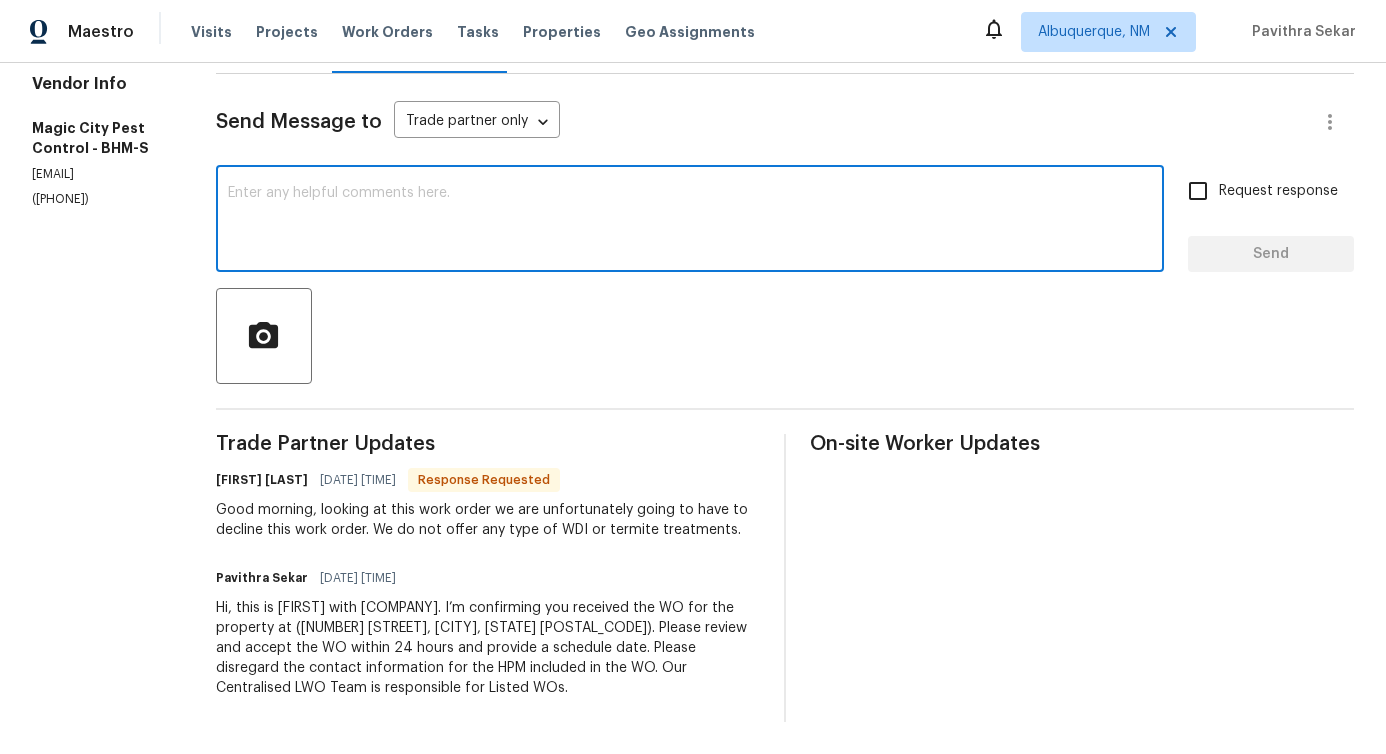 scroll, scrollTop: 0, scrollLeft: 0, axis: both 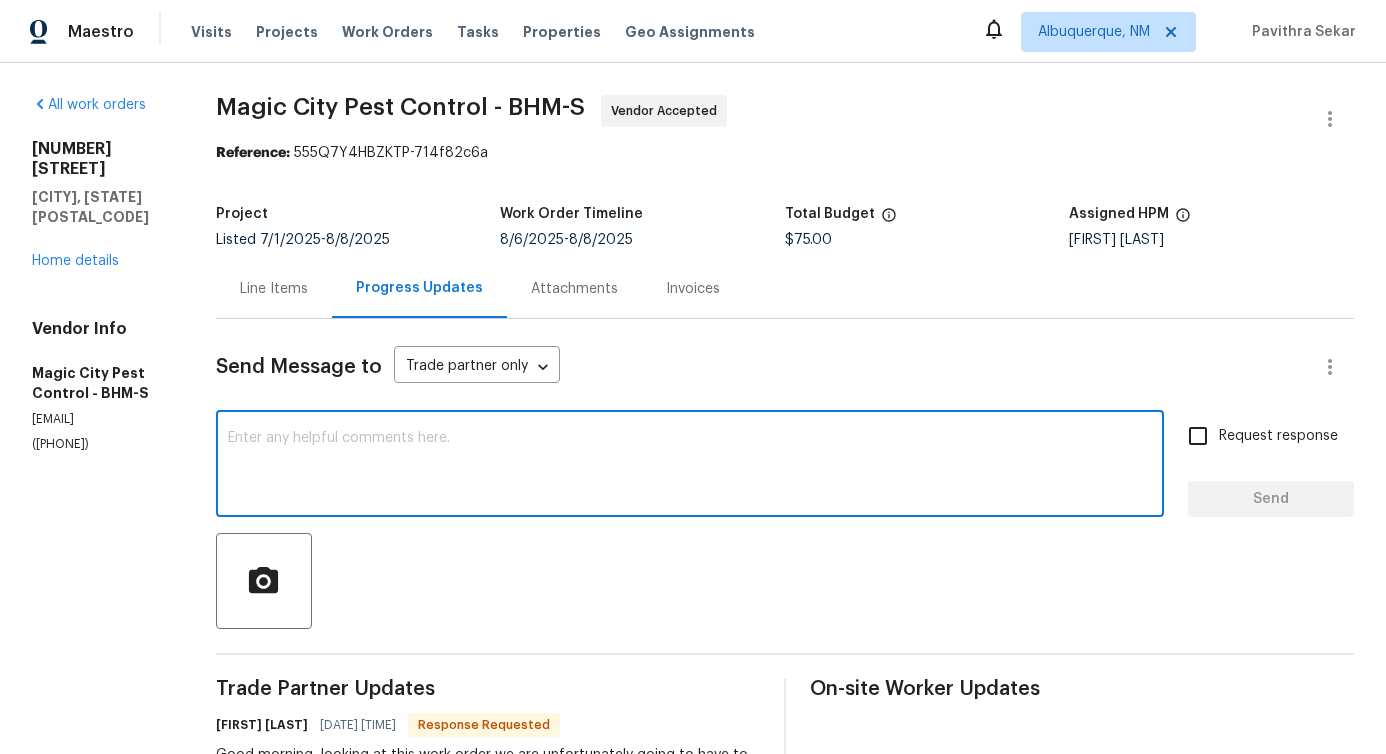 click on "Line Items" at bounding box center [274, 289] 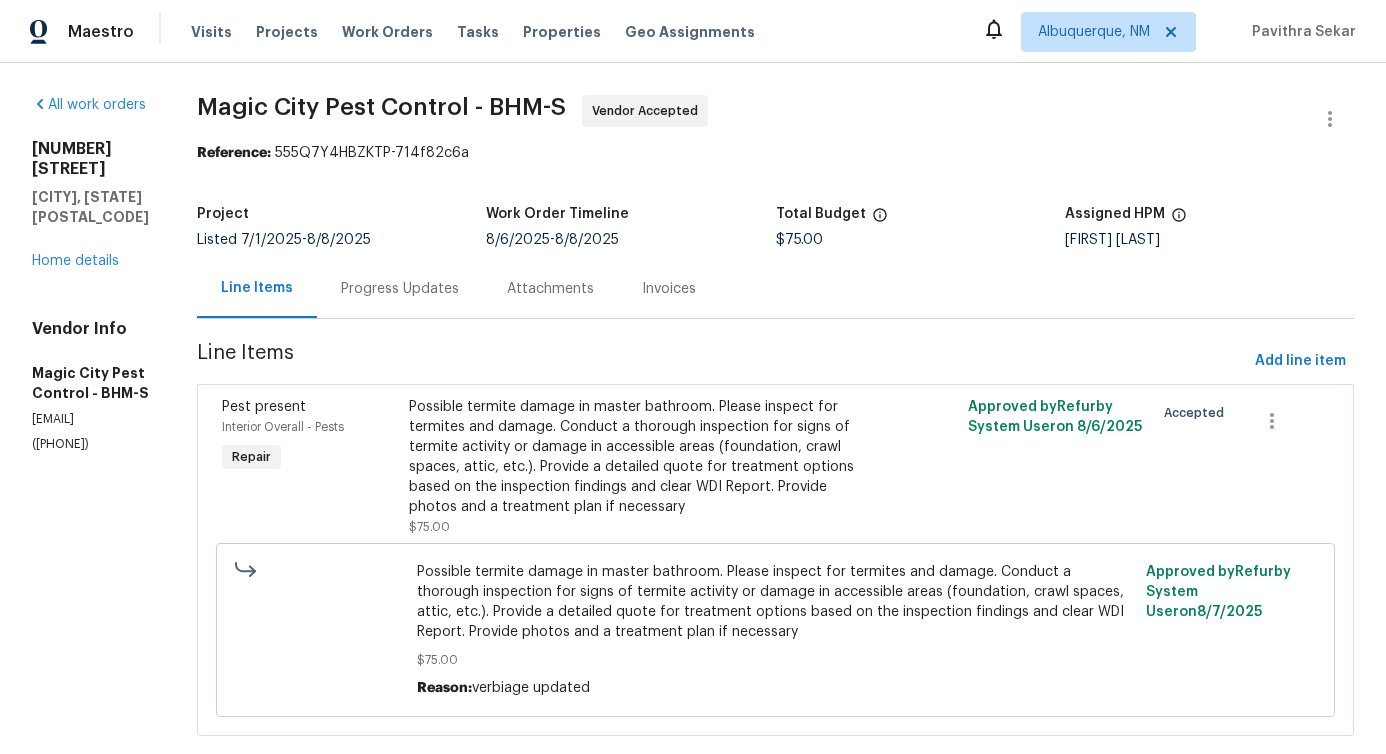 click on "Progress Updates" at bounding box center [400, 288] 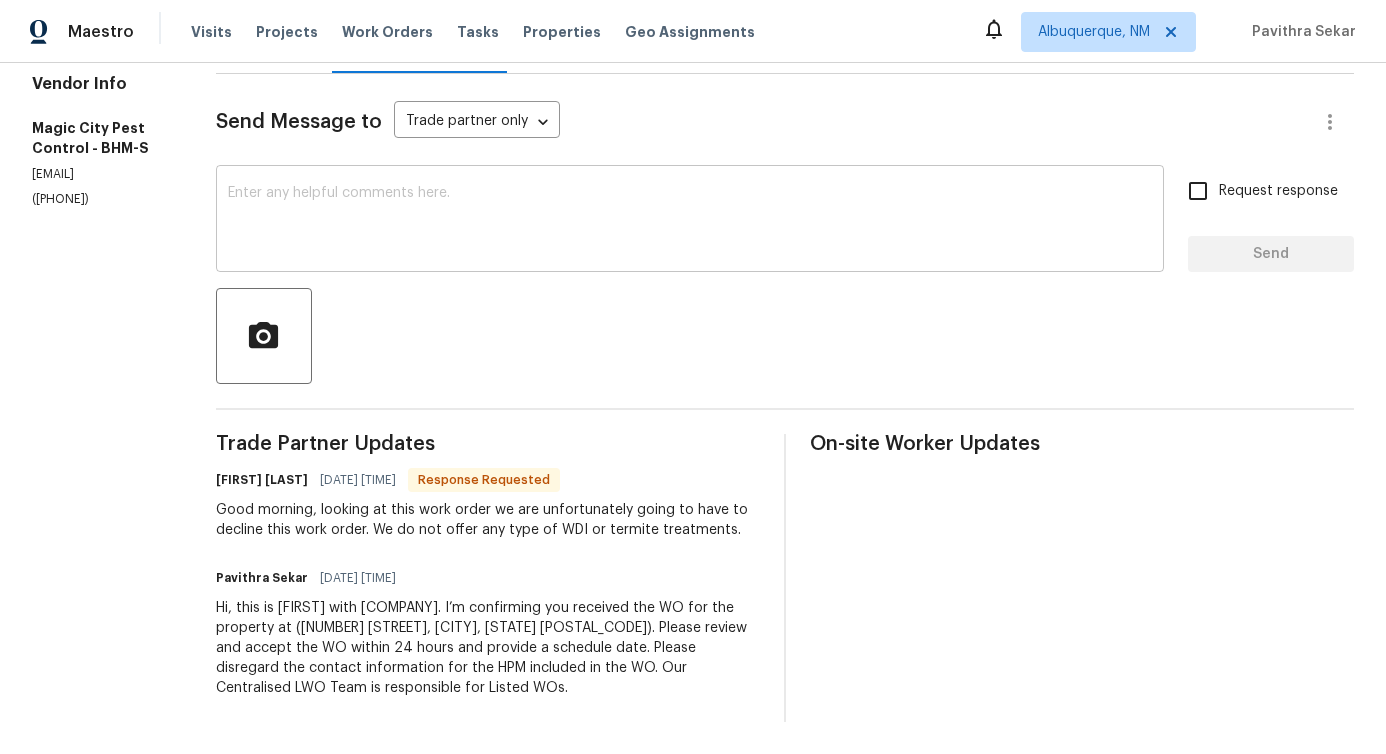 scroll, scrollTop: 0, scrollLeft: 0, axis: both 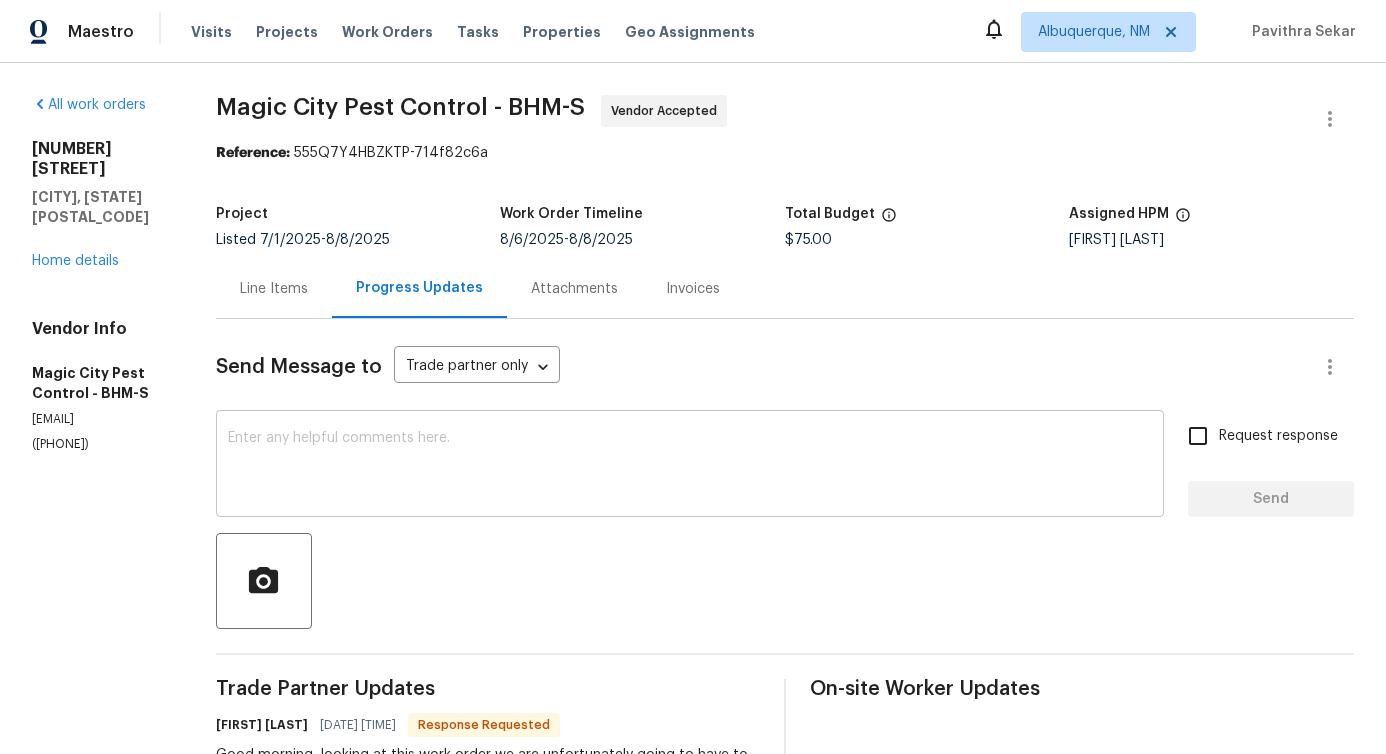 click at bounding box center [690, 466] 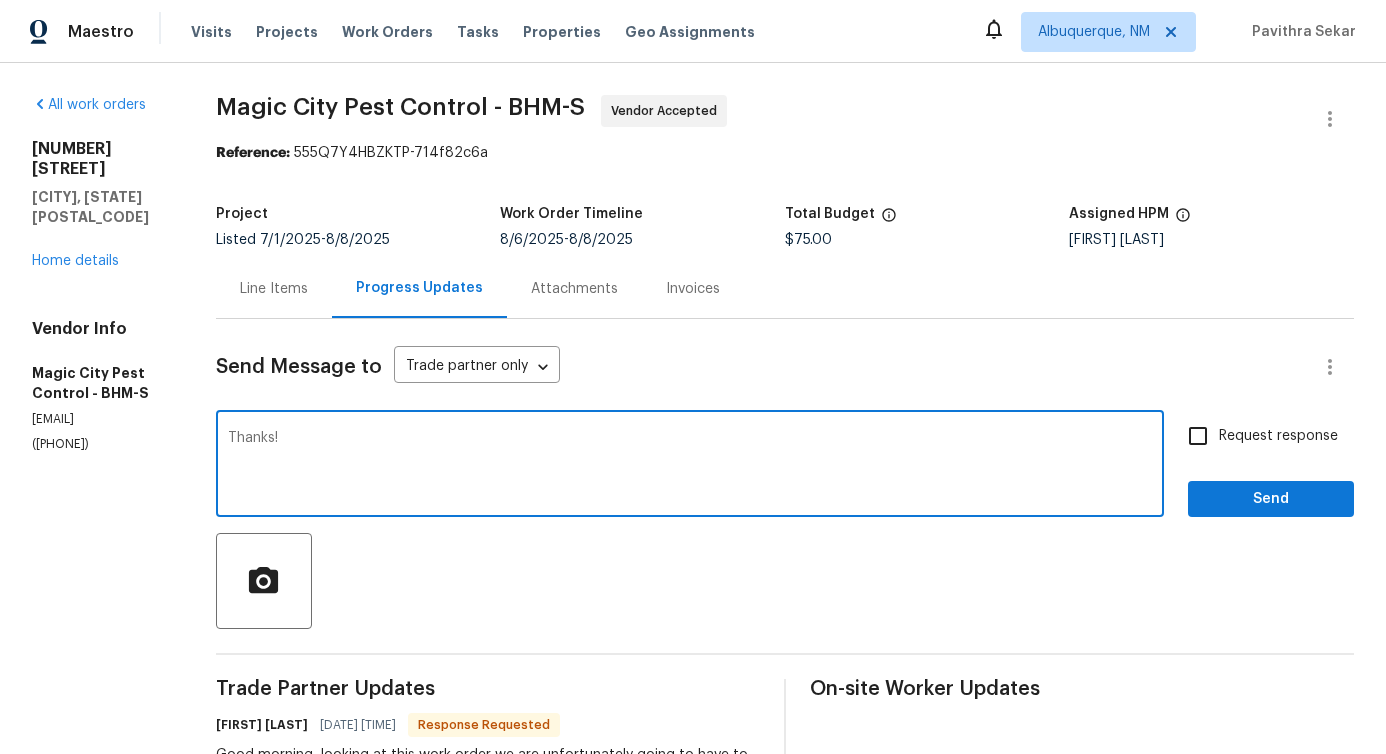 type on "Thanks!" 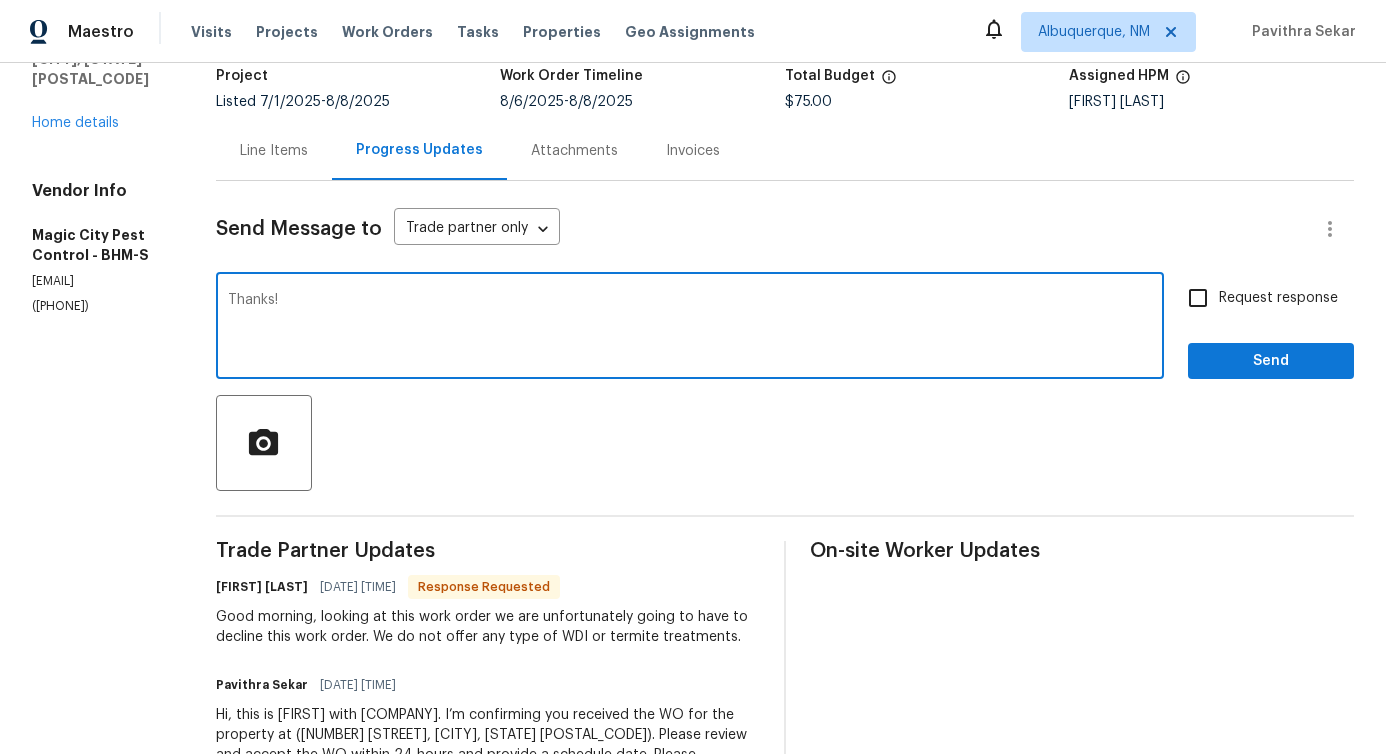 scroll, scrollTop: 0, scrollLeft: 0, axis: both 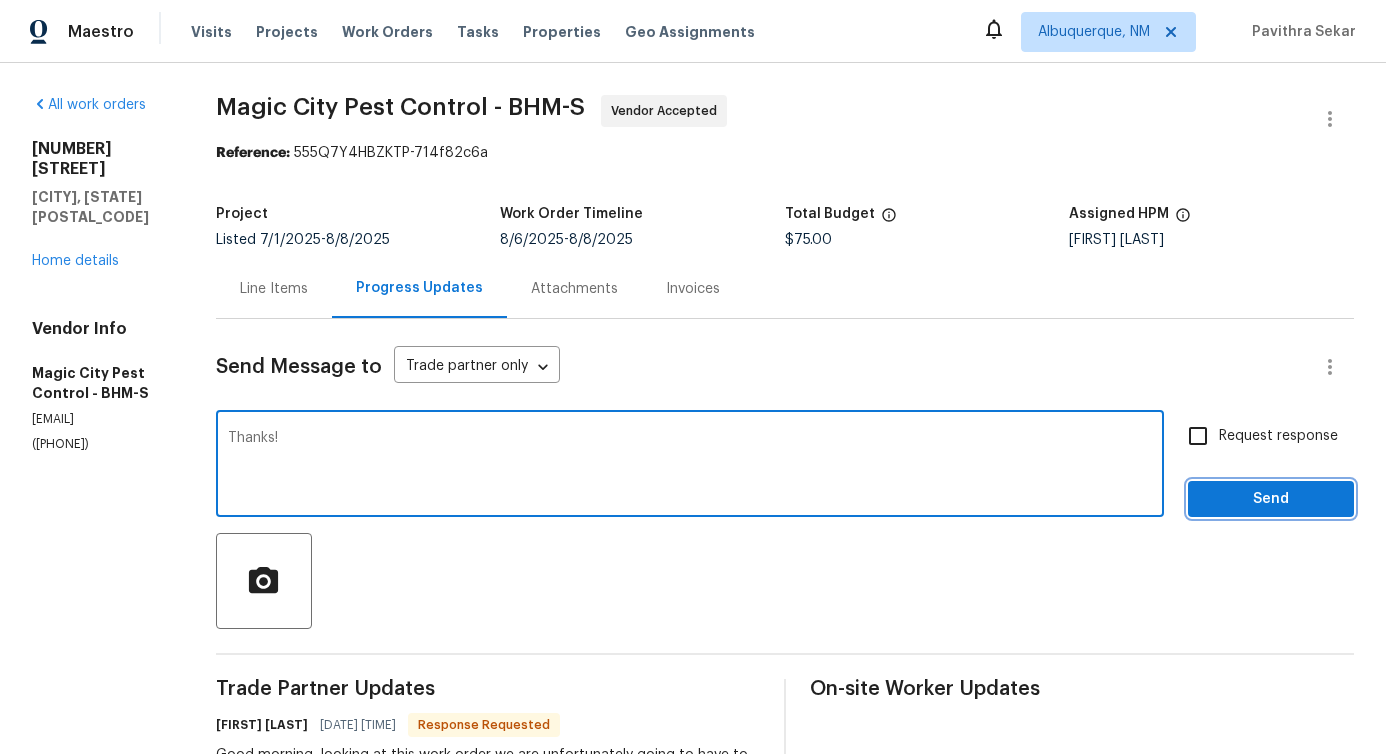 click on "Send" at bounding box center [1271, 499] 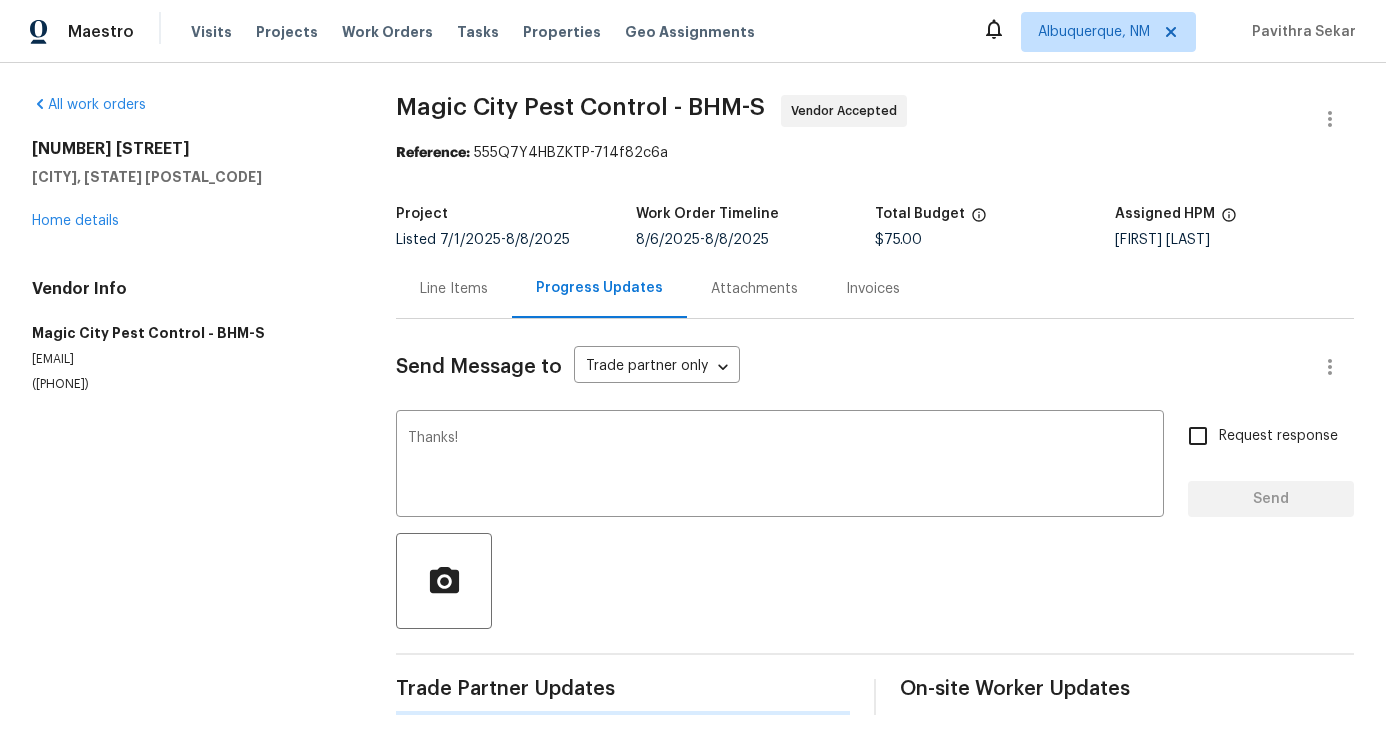 type 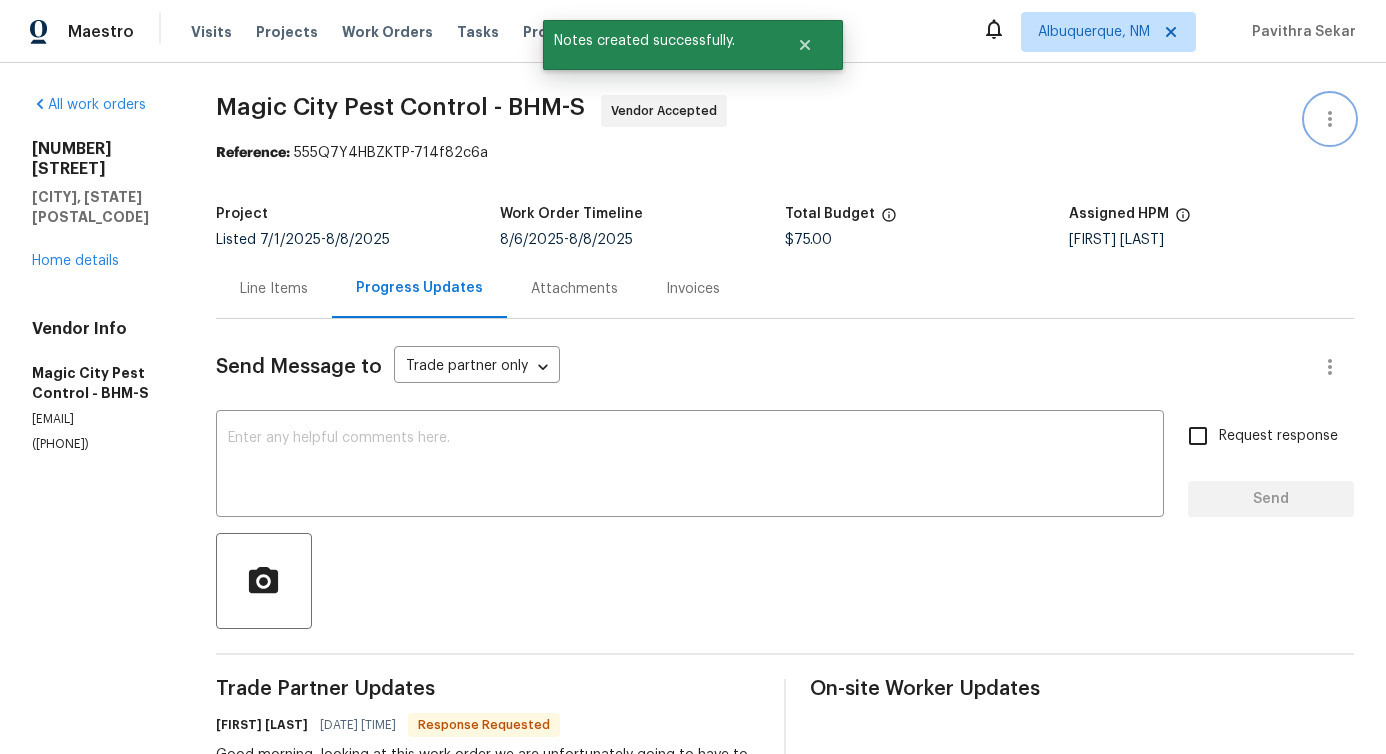 click 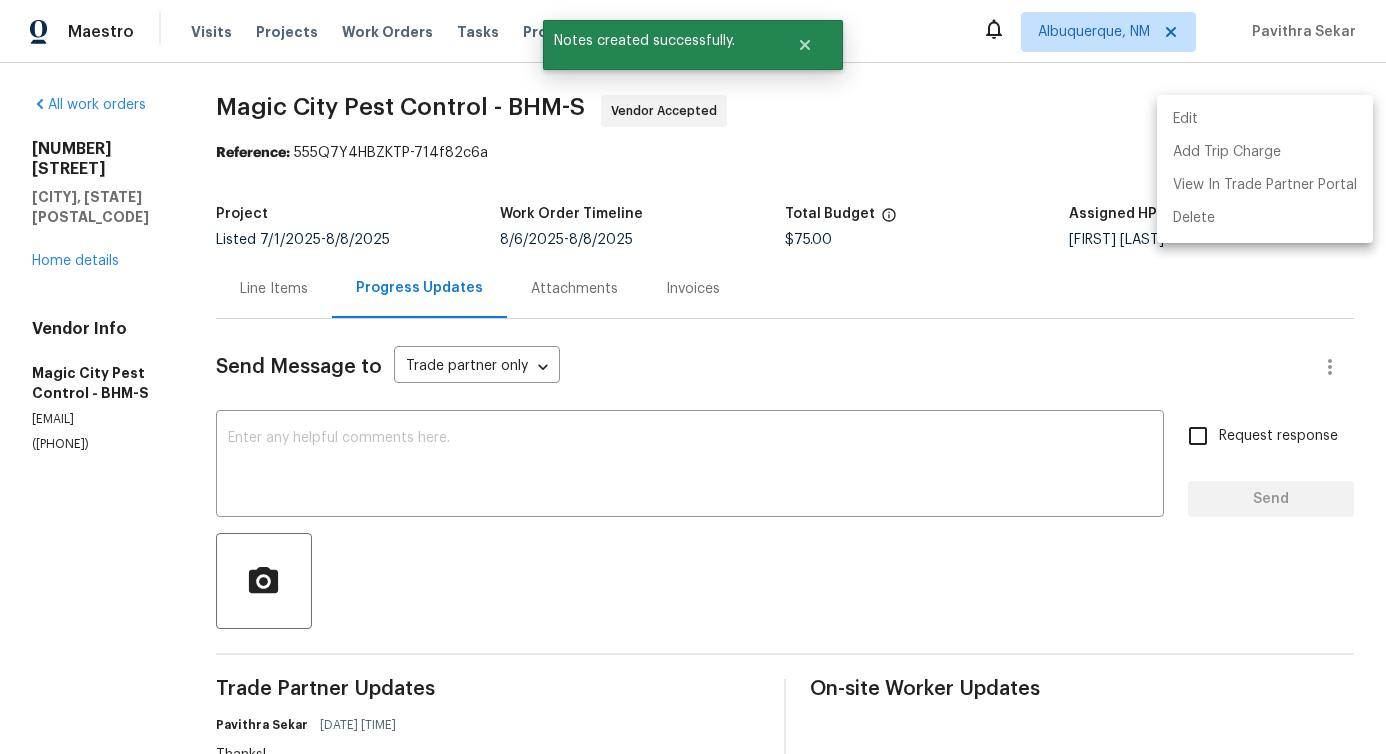 click on "Edit" at bounding box center (1265, 119) 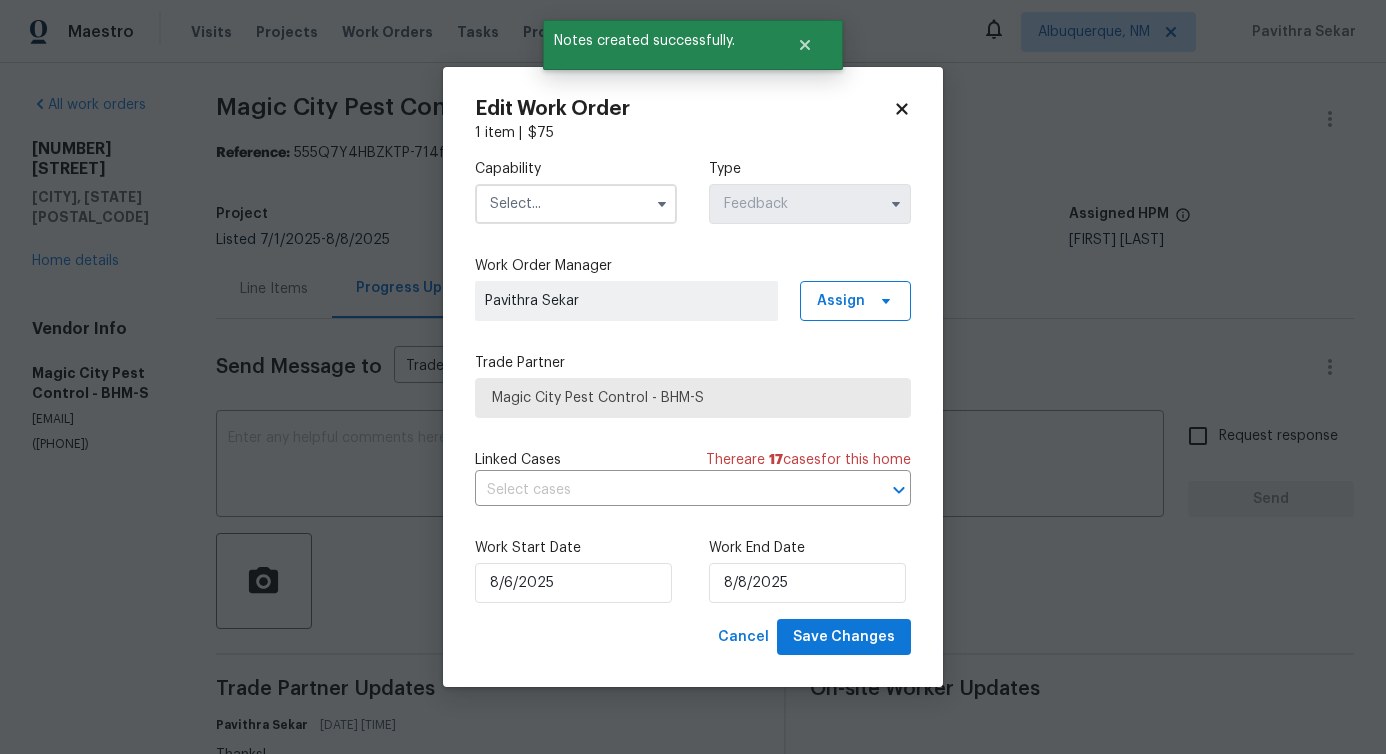 click at bounding box center (576, 204) 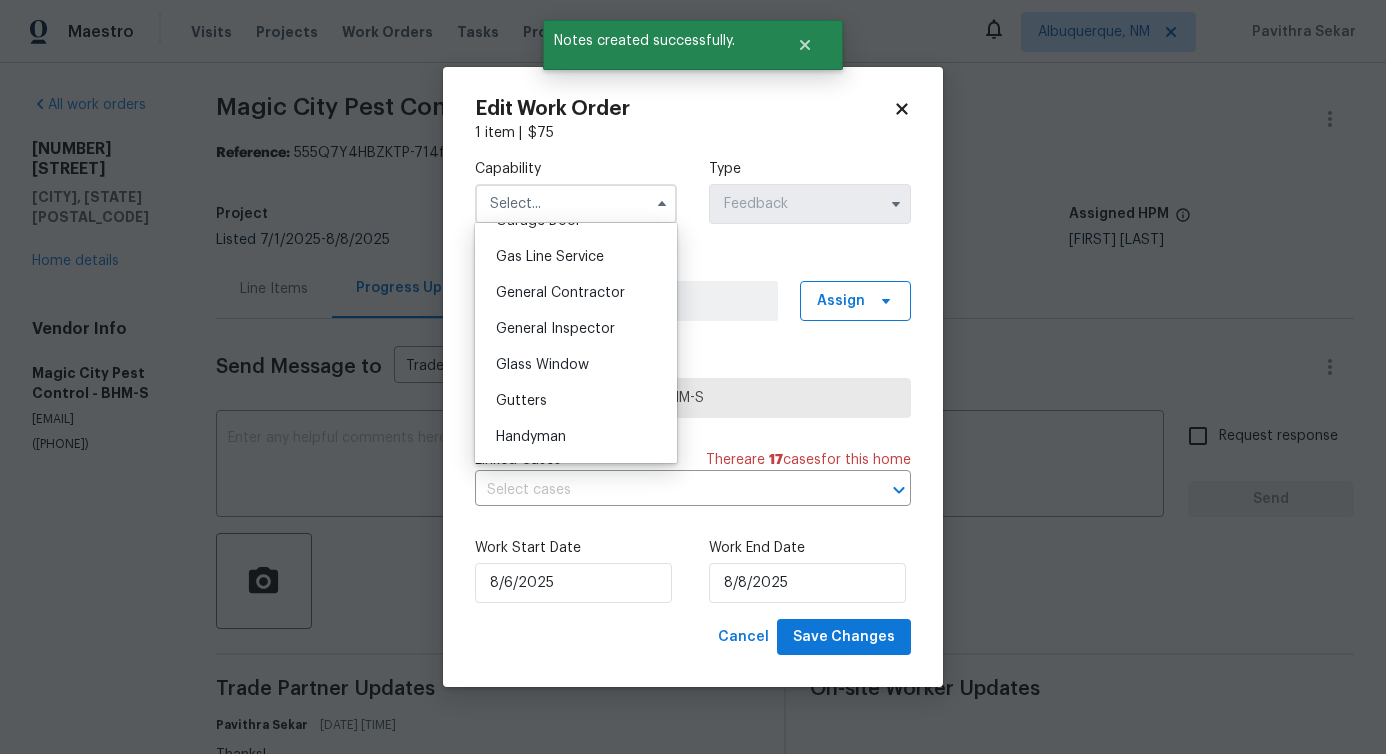 scroll, scrollTop: 923, scrollLeft: 0, axis: vertical 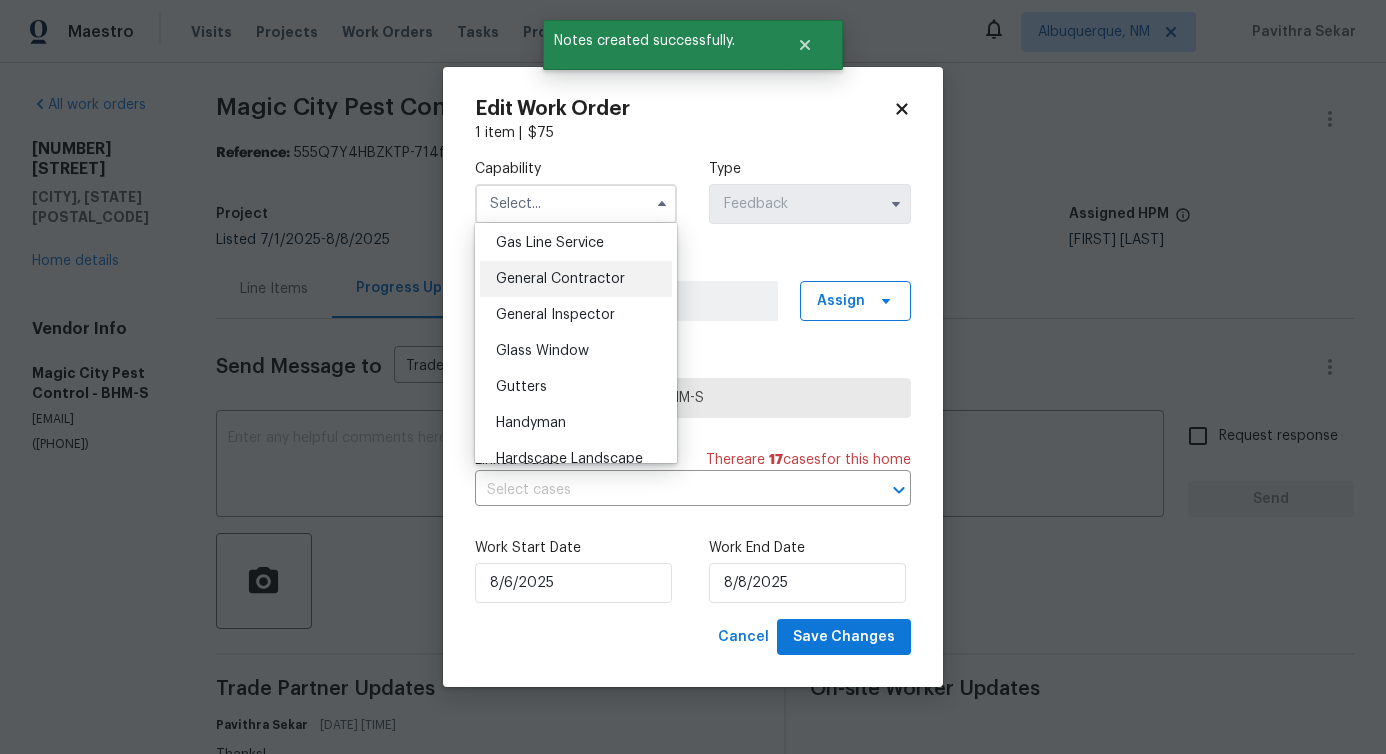 click on "General Contractor" at bounding box center (560, 279) 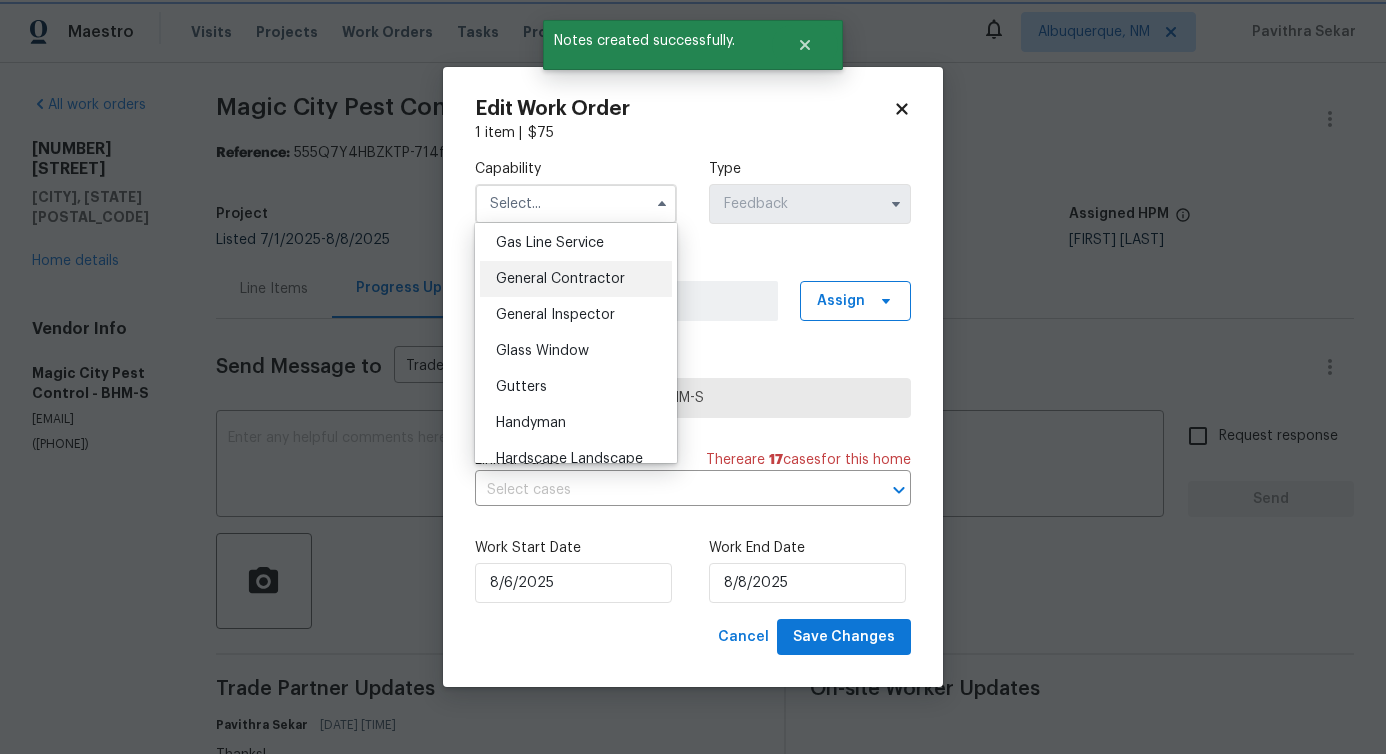 type on "General Contractor" 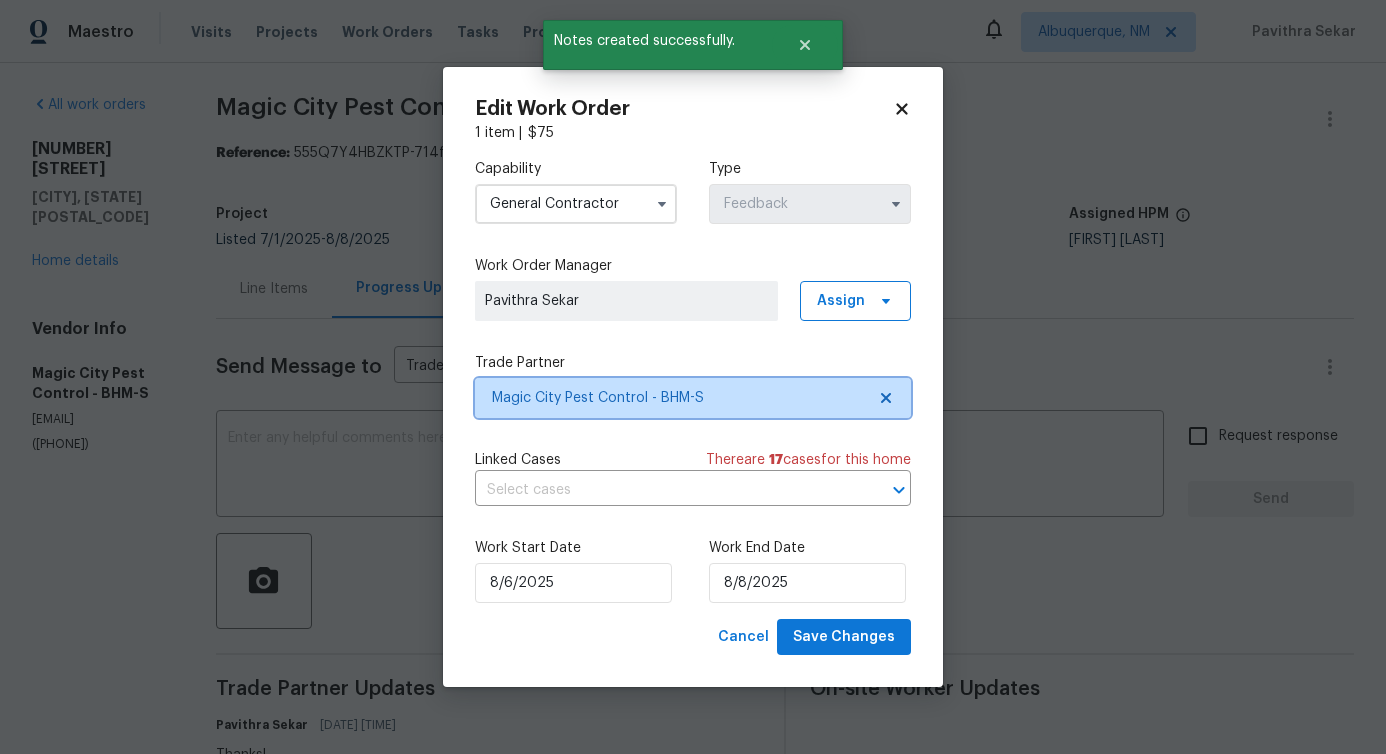 click on "Magic City Pest Control - BHM-S" at bounding box center [678, 398] 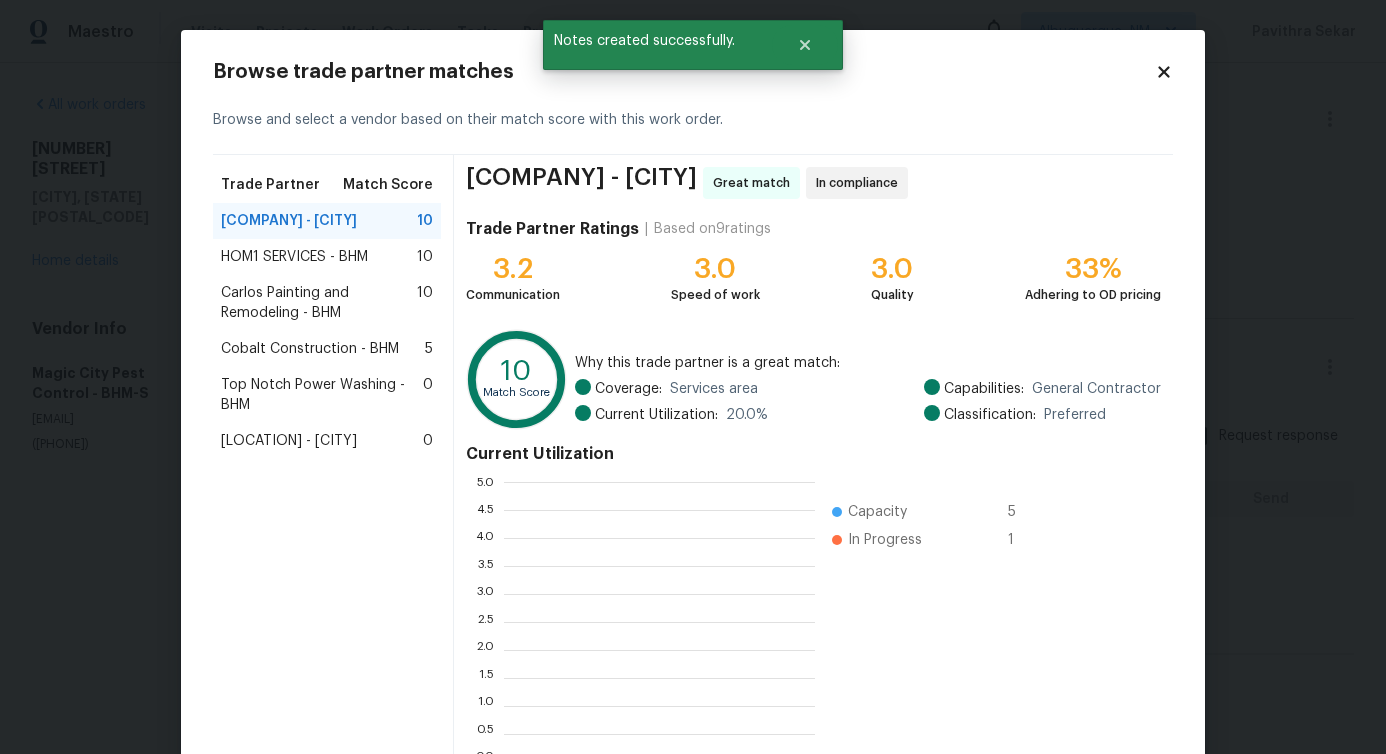 scroll, scrollTop: 2, scrollLeft: 2, axis: both 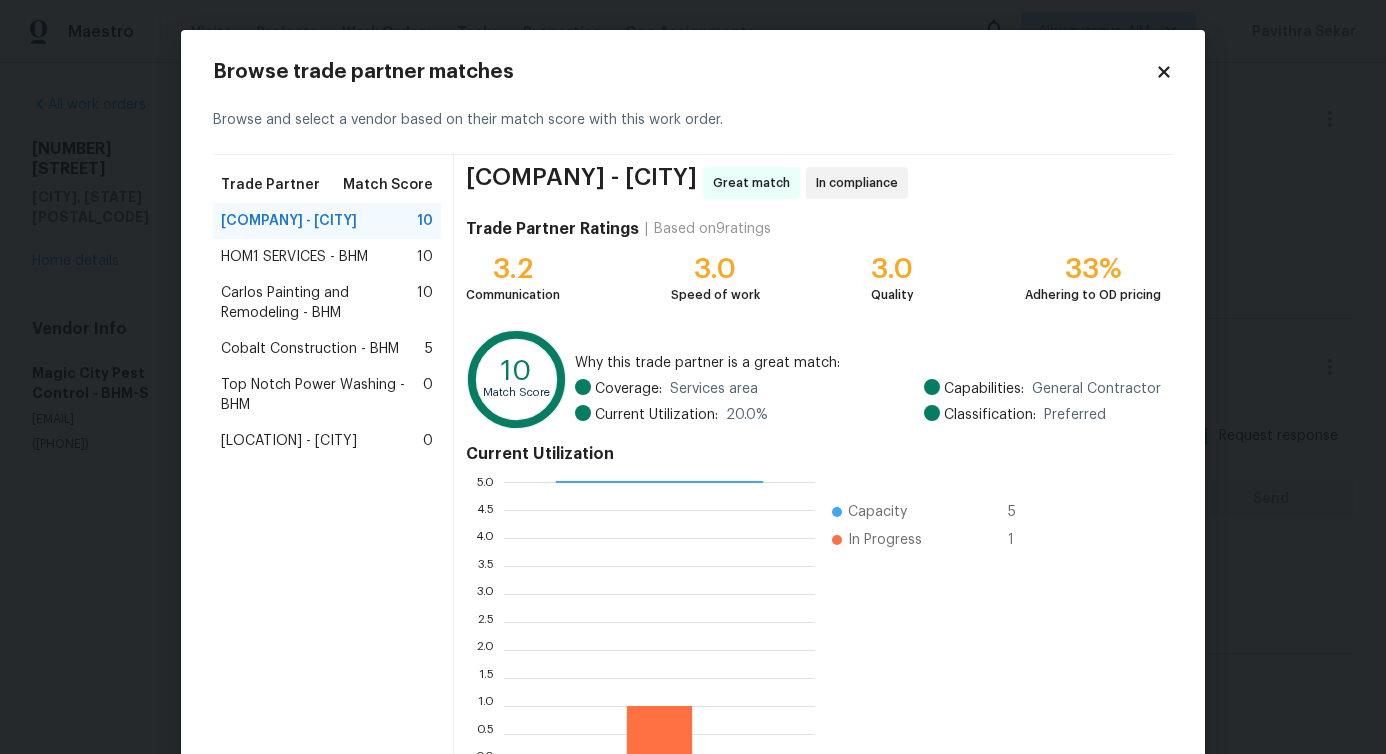 click on "Browse trade partner matches" at bounding box center (684, 72) 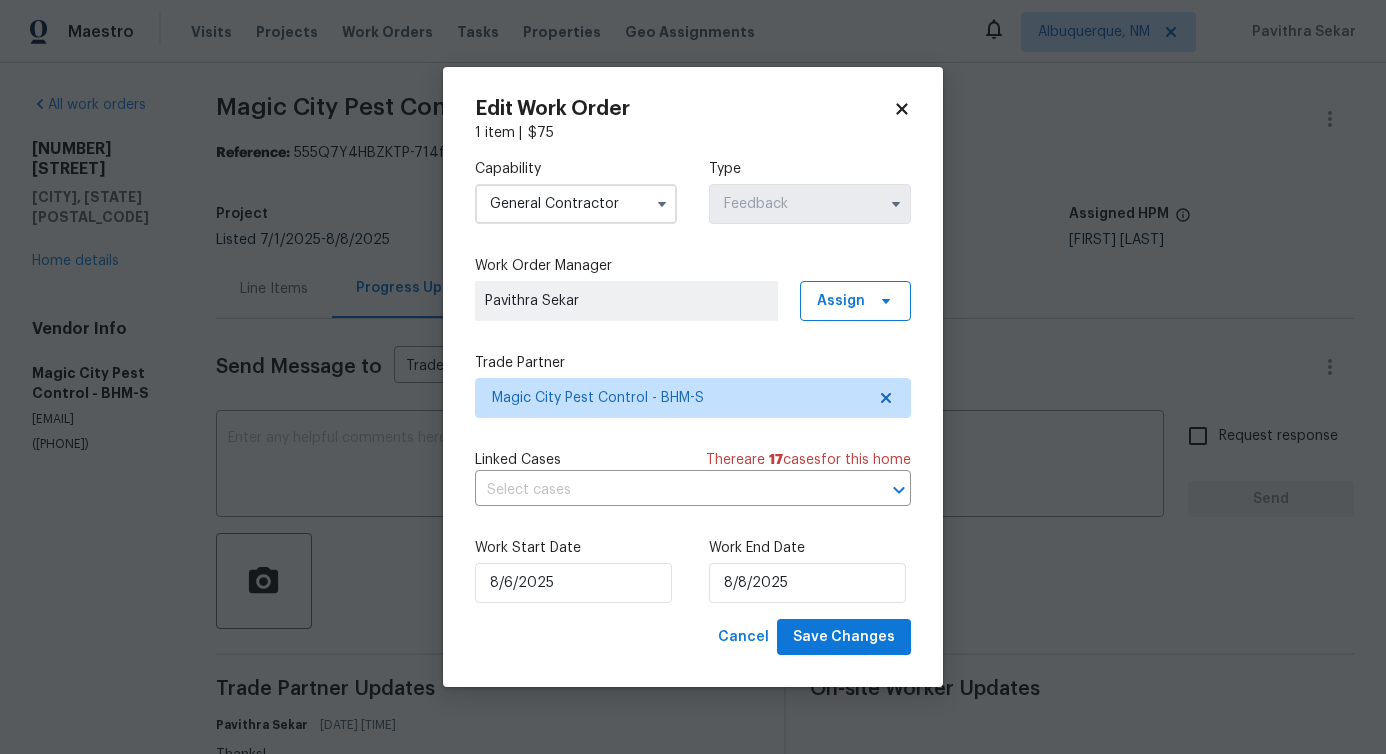 click 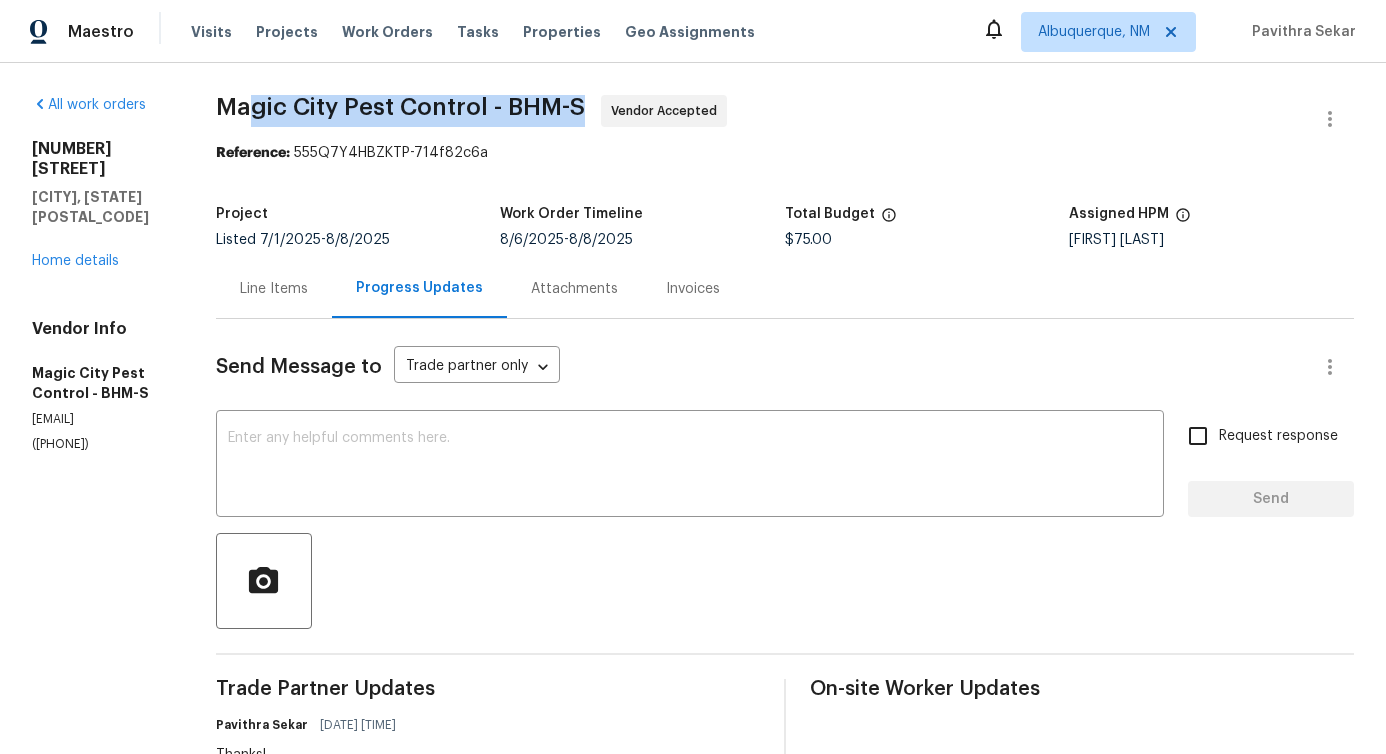 drag, startPoint x: 320, startPoint y: 100, endPoint x: 679, endPoint y: 100, distance: 359 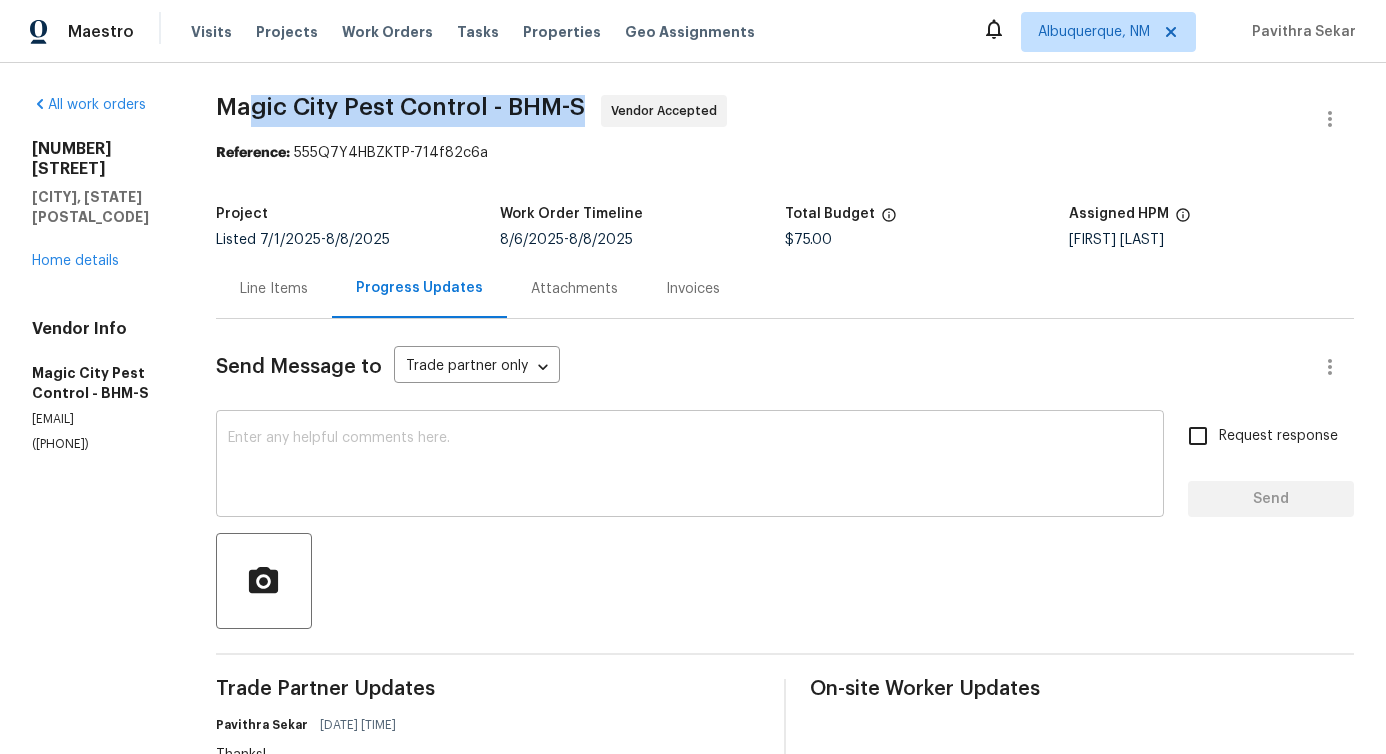 scroll, scrollTop: 358, scrollLeft: 0, axis: vertical 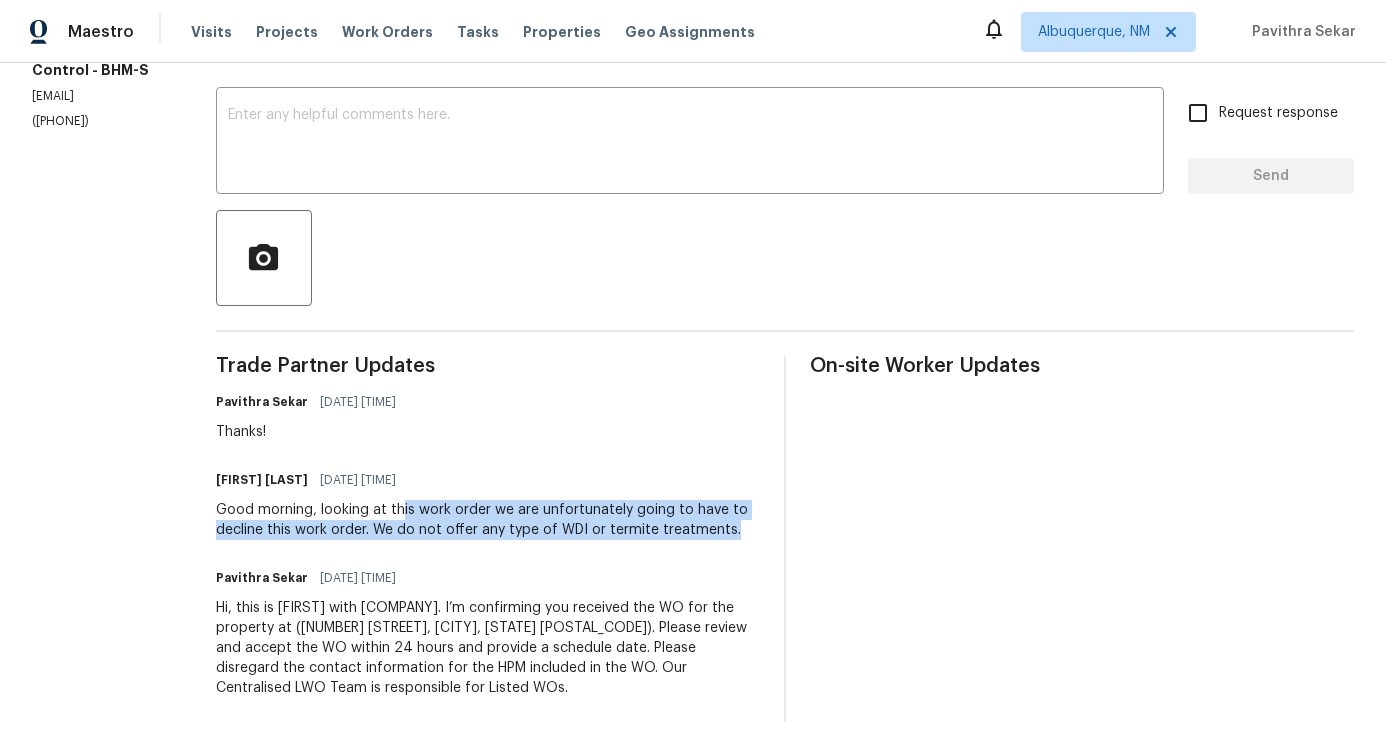 drag, startPoint x: 467, startPoint y: 484, endPoint x: 680, endPoint y: 517, distance: 215.54118 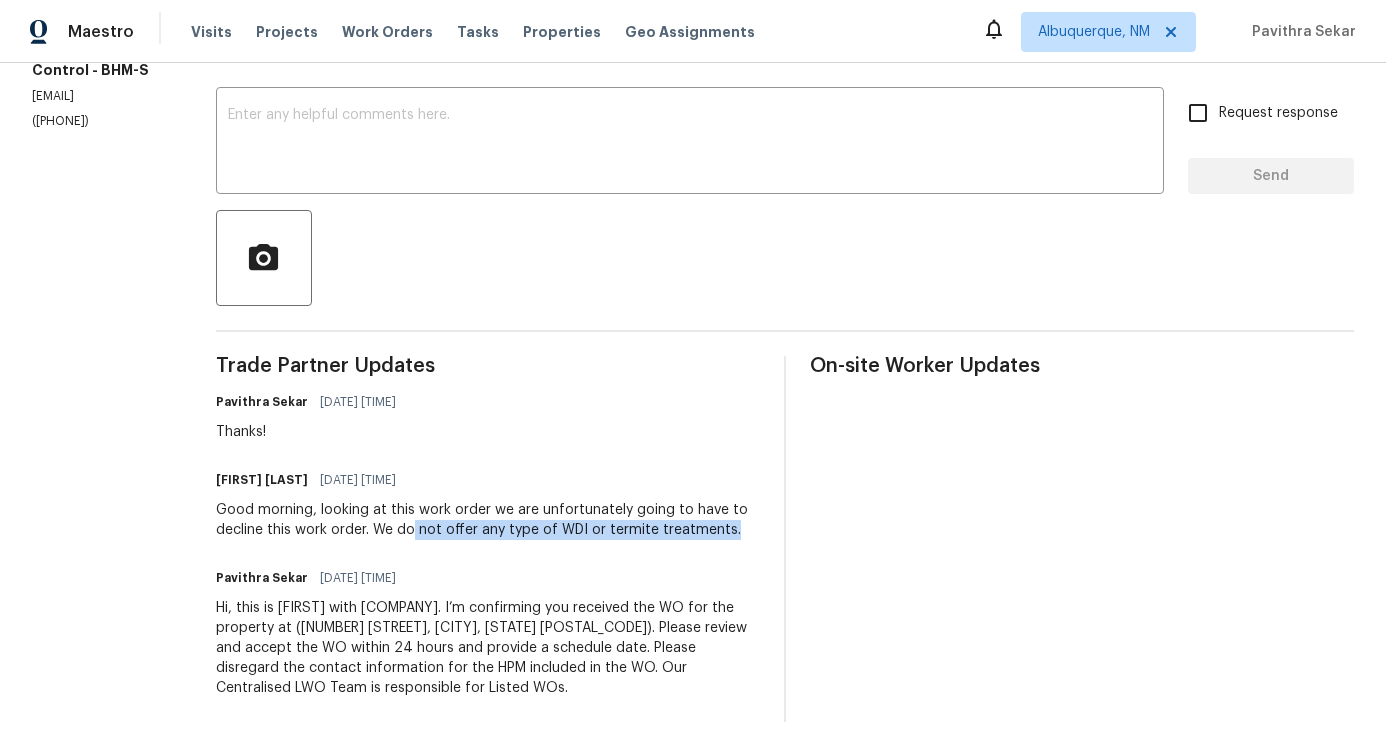 drag, startPoint x: 532, startPoint y: 496, endPoint x: 731, endPoint y: 510, distance: 199.49185 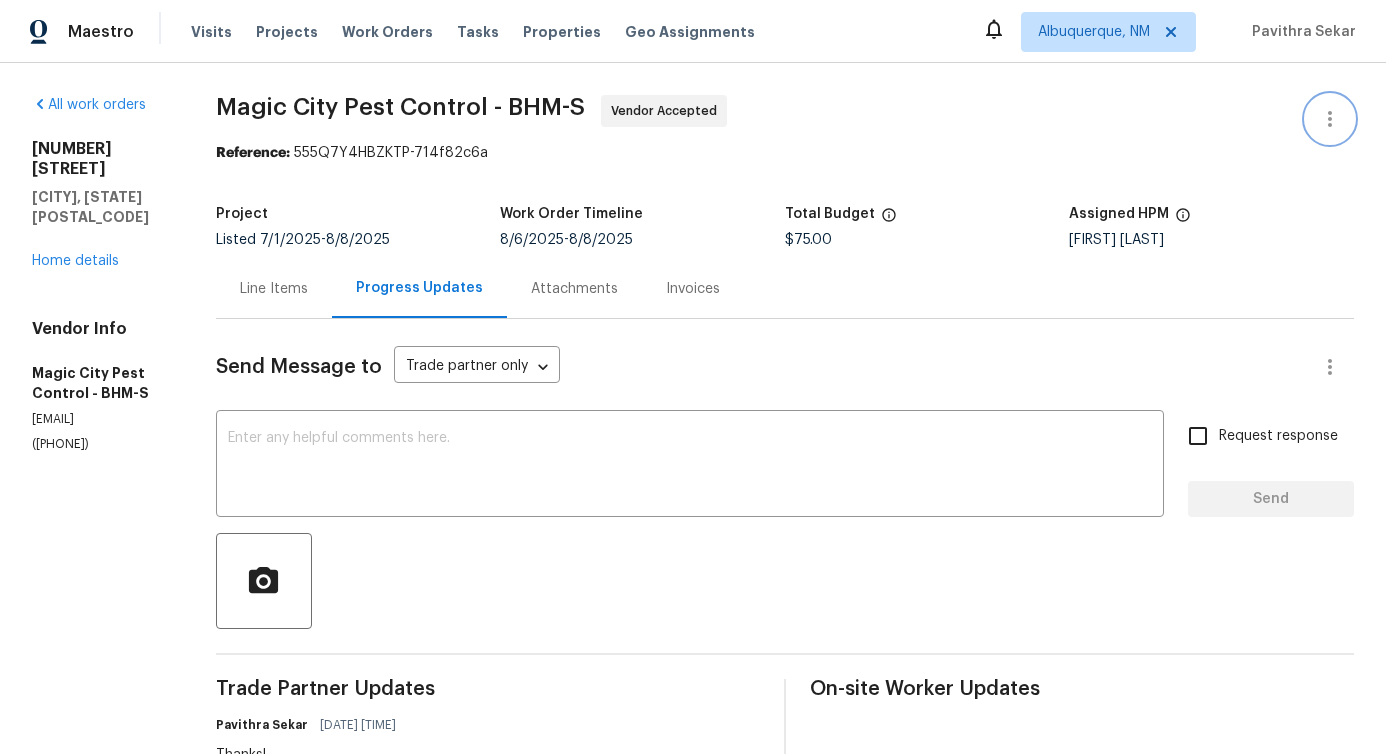 click at bounding box center [1330, 119] 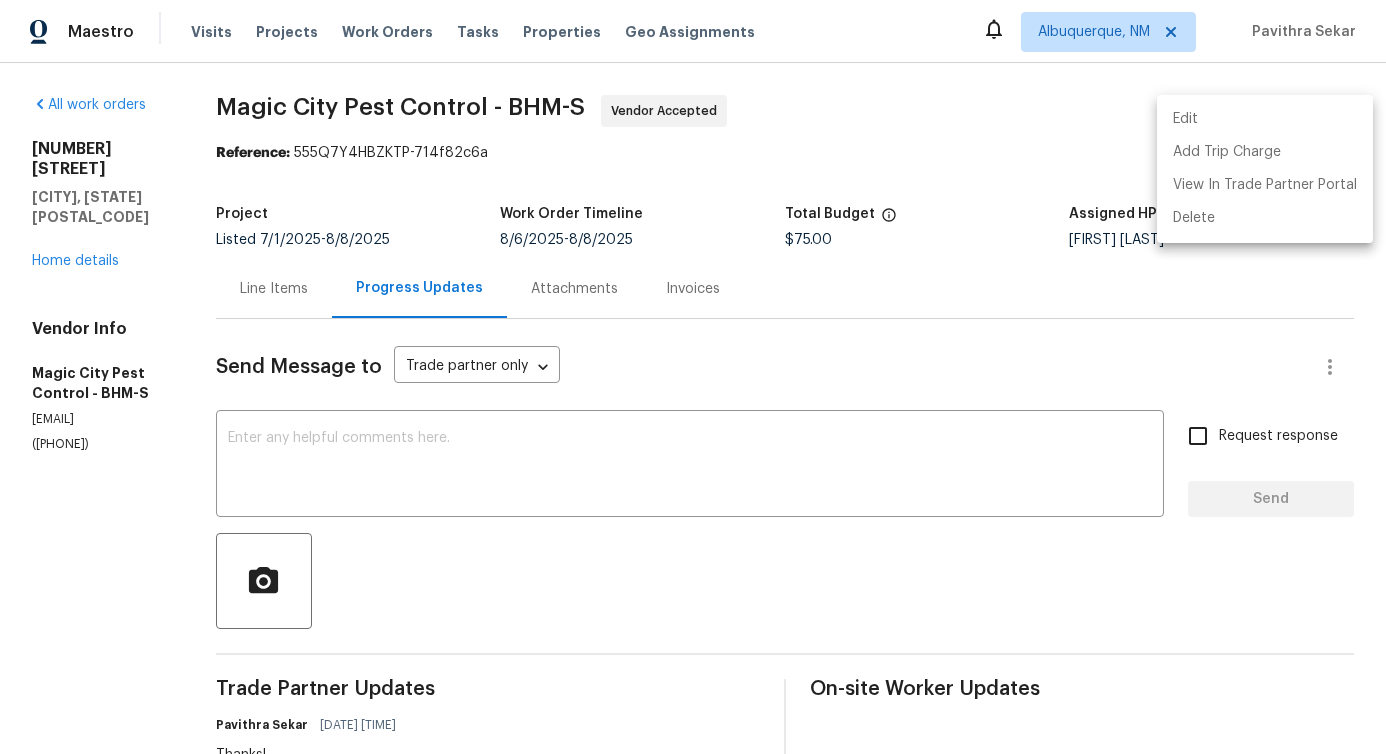 click on "Edit" at bounding box center (1265, 119) 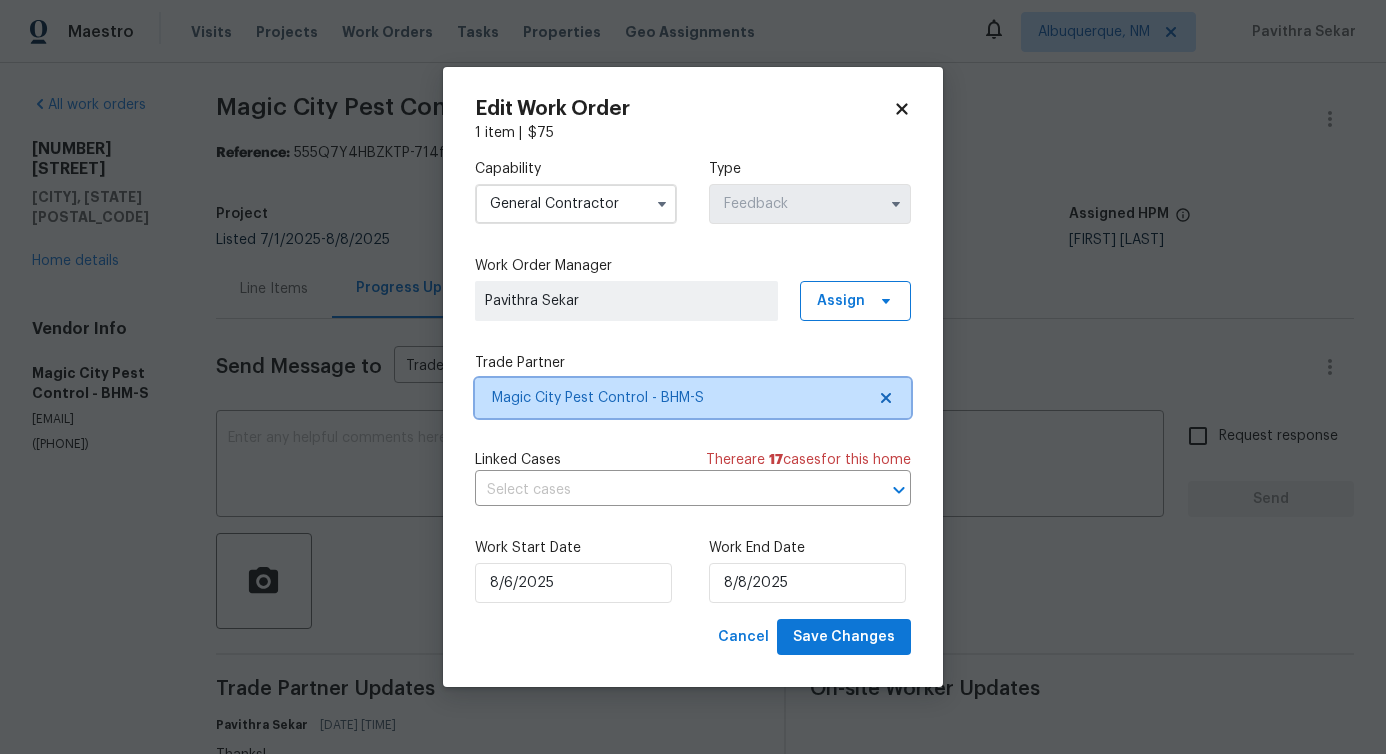 click on "Magic City Pest Control - BHM-S" at bounding box center (678, 398) 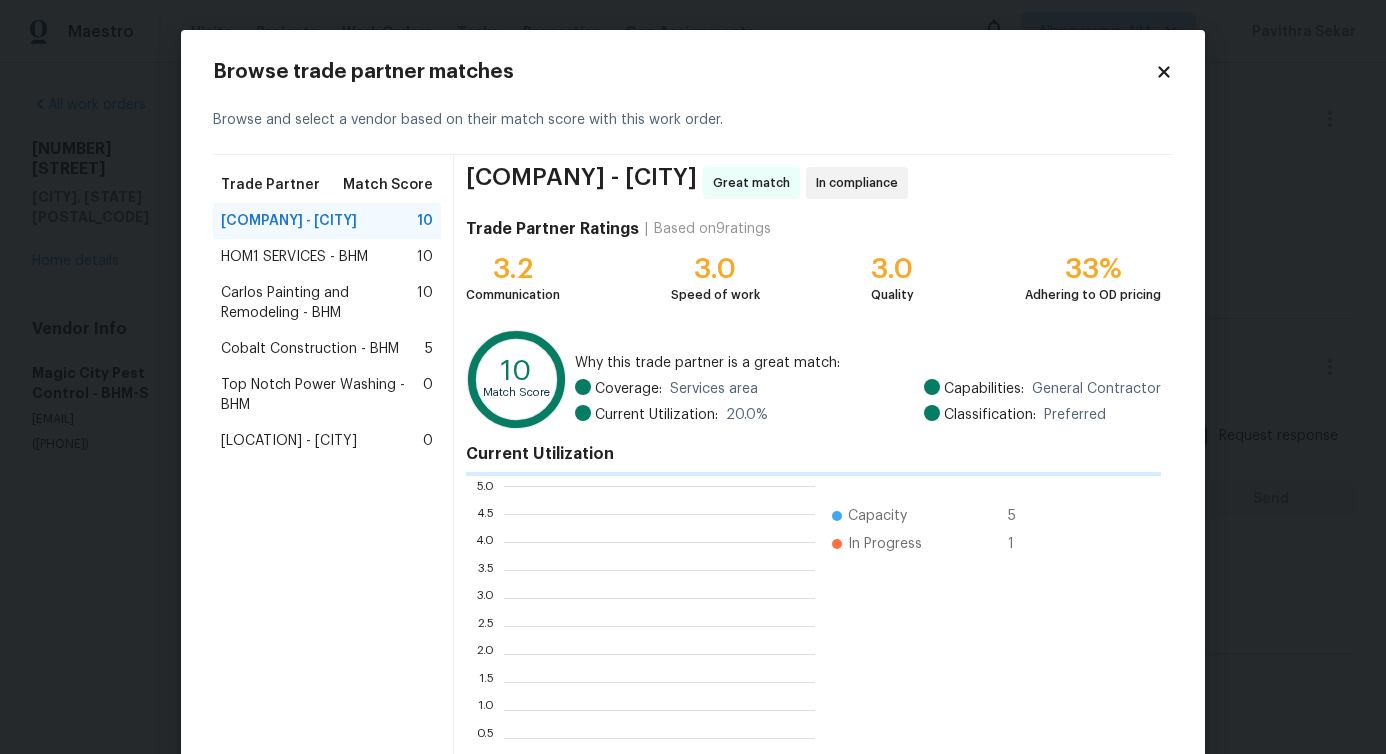 scroll, scrollTop: 2, scrollLeft: 2, axis: both 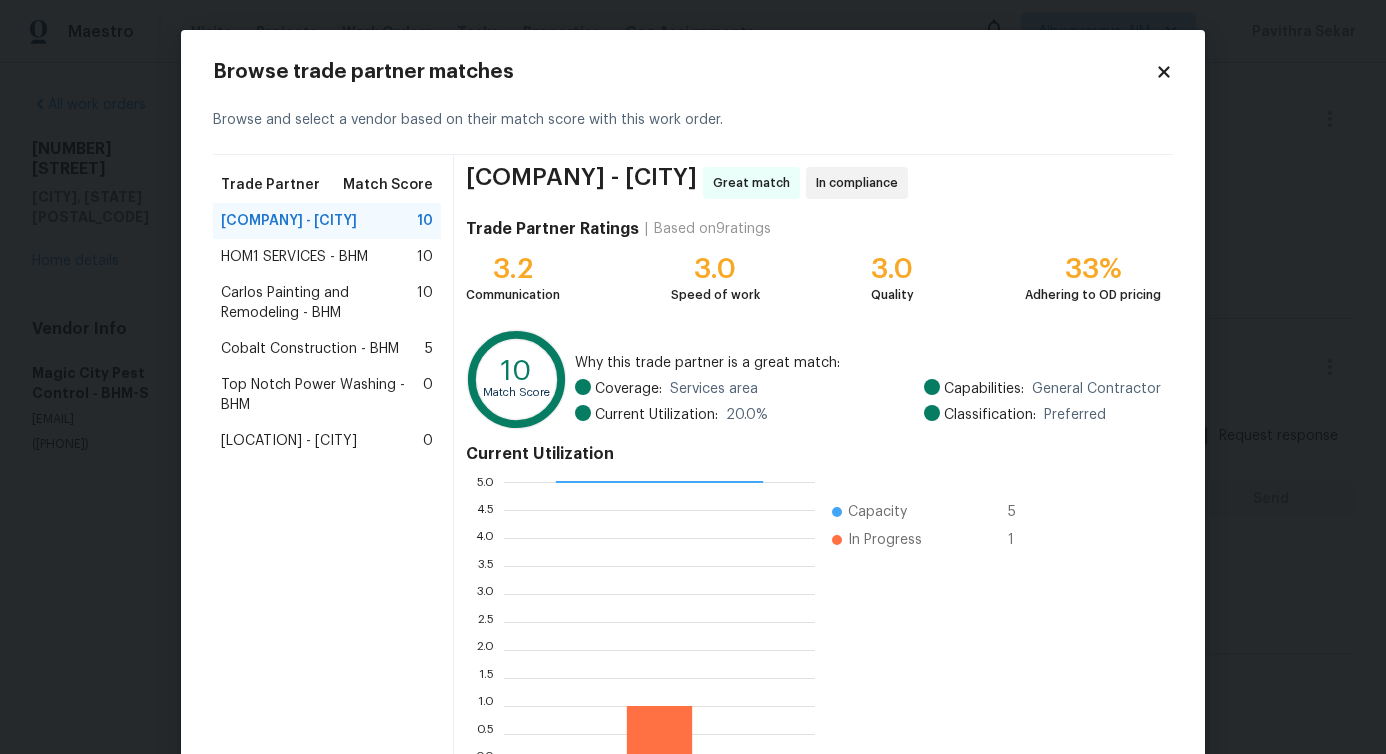 click on "Cobalt Construction - BHM 5" at bounding box center [327, 349] 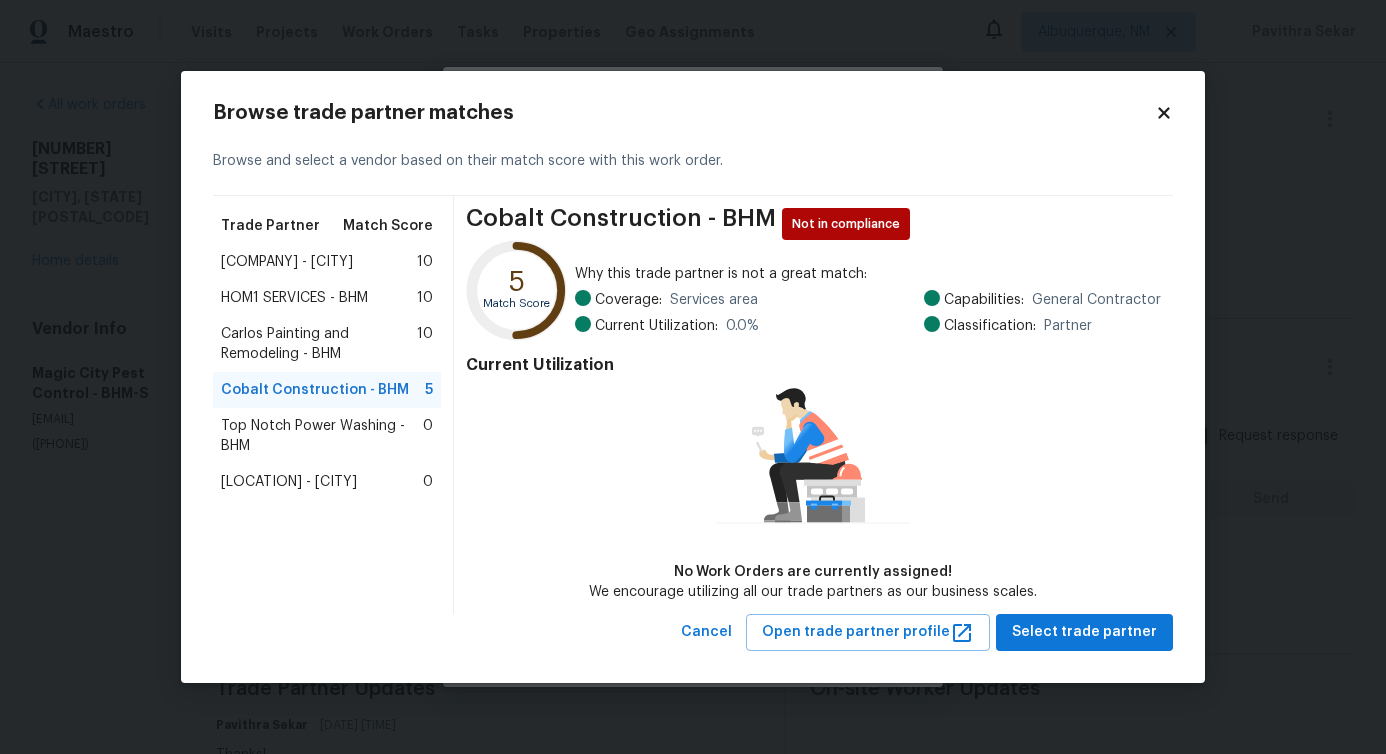 click on "Top Notch Power Washing - BHM" at bounding box center (322, 436) 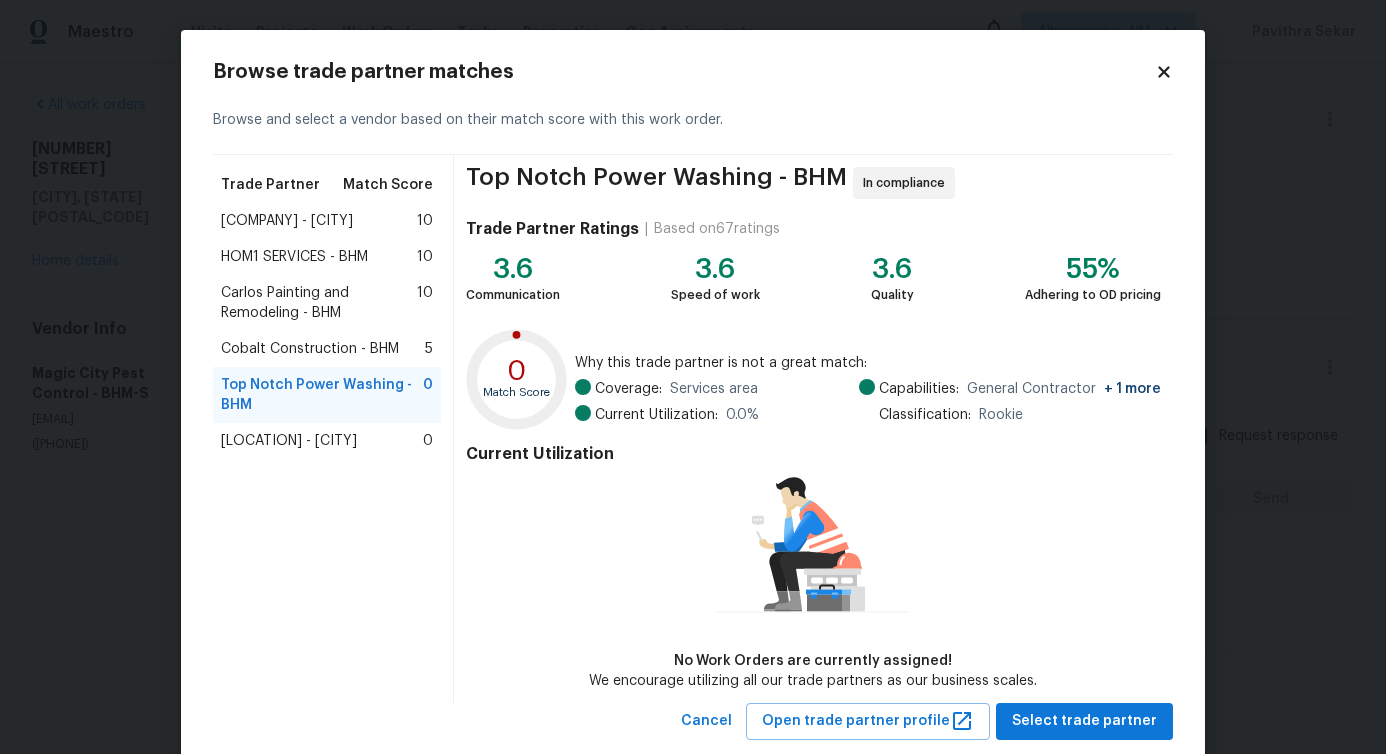 click 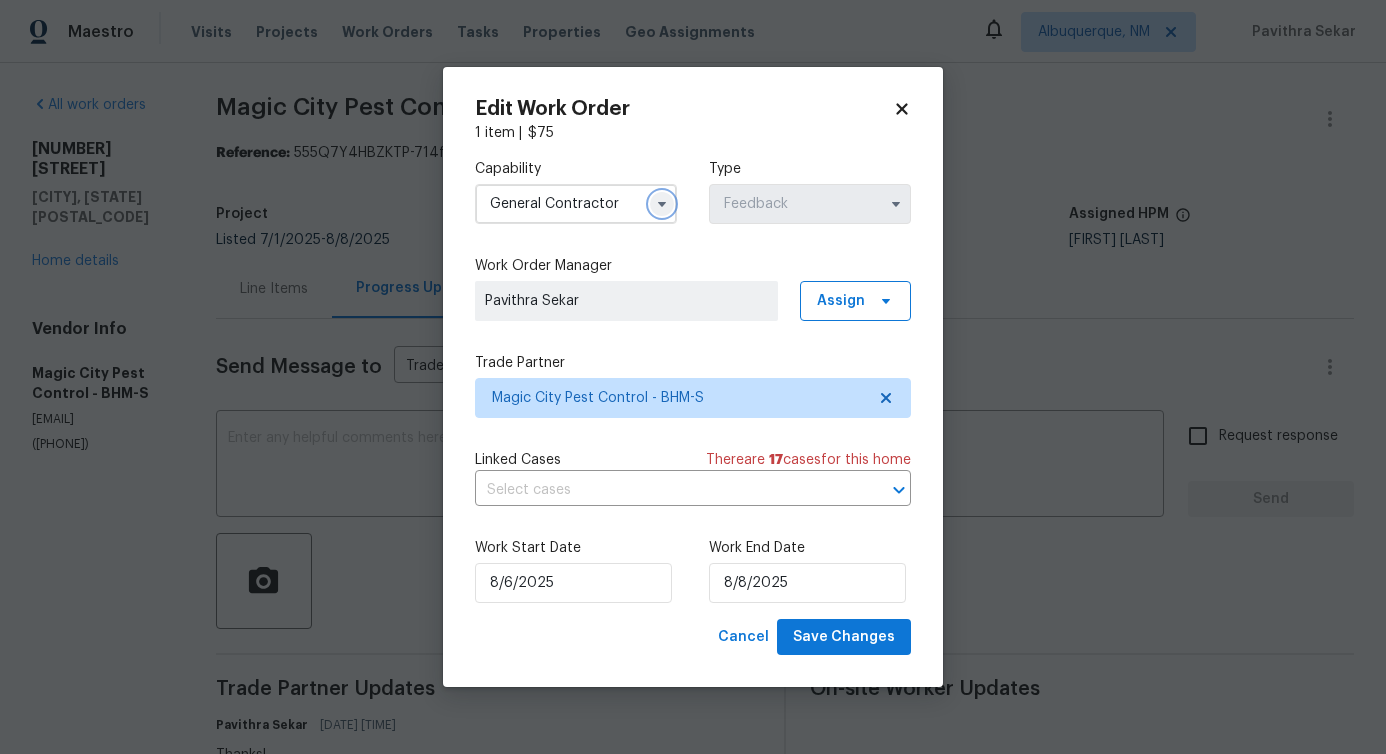 click 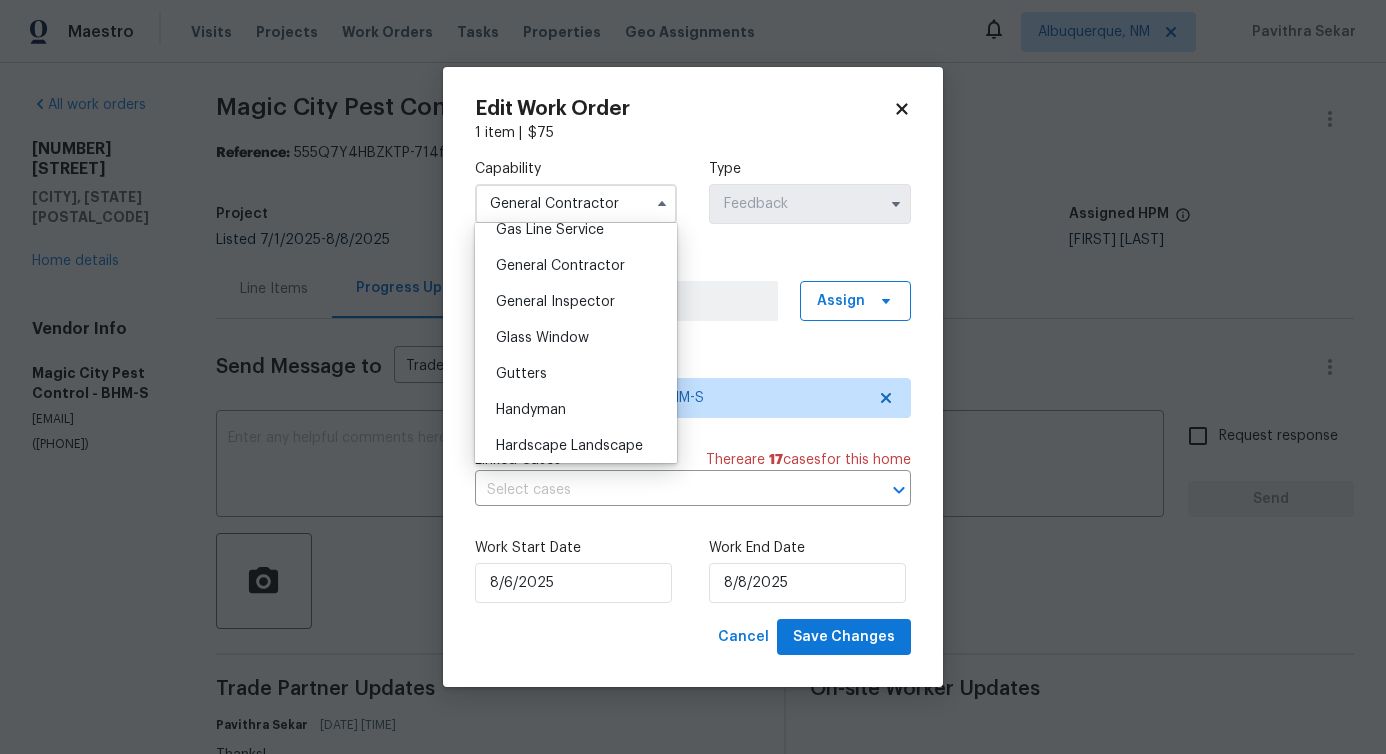 scroll, scrollTop: 1048, scrollLeft: 0, axis: vertical 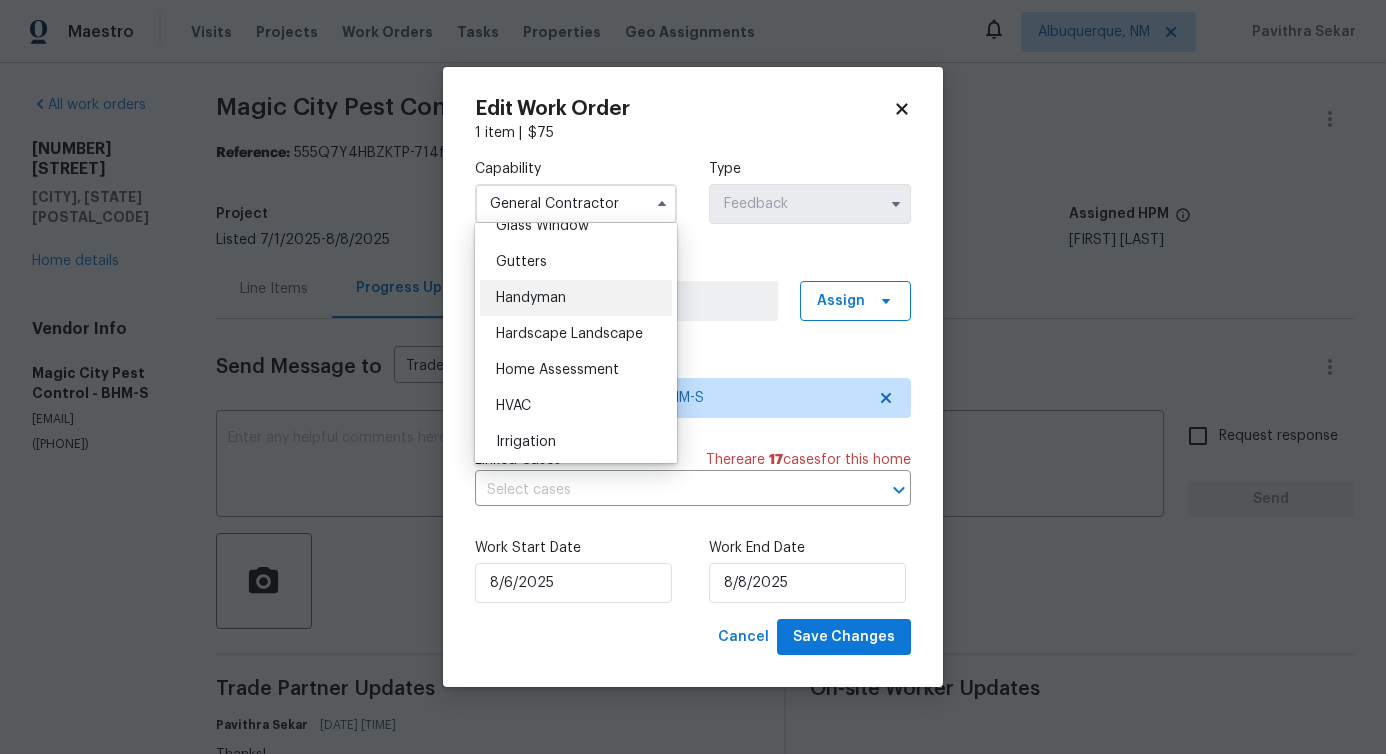 click on "Handyman" at bounding box center [576, 298] 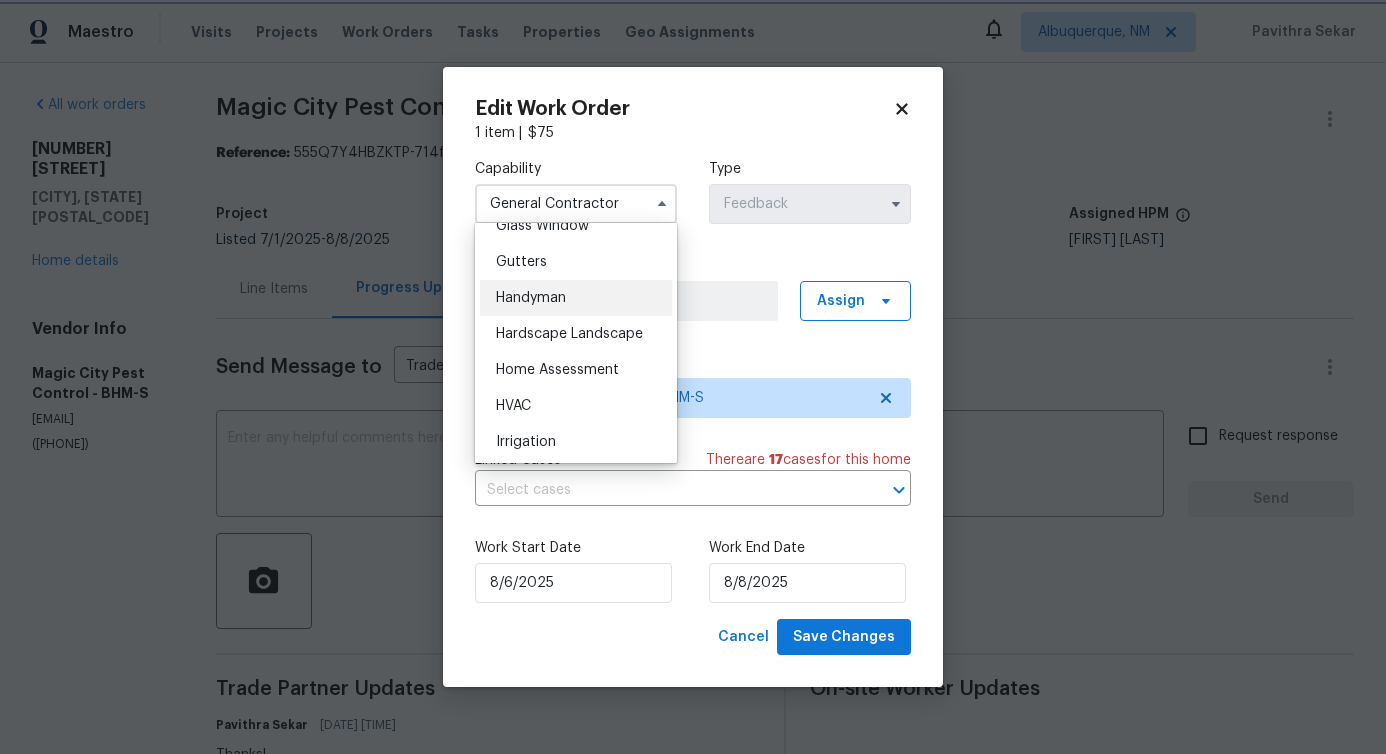 type on "Handyman" 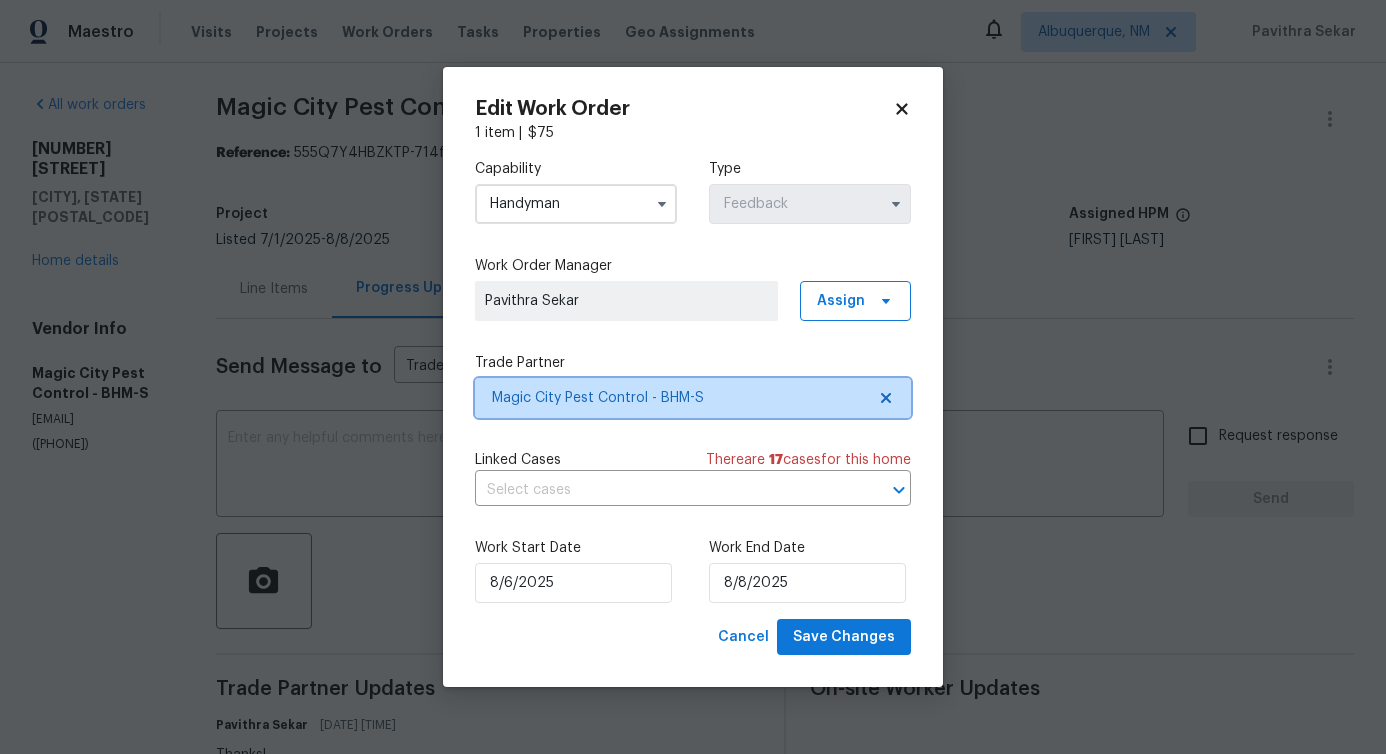 click on "Magic City Pest Control - BHM-S" at bounding box center (678, 398) 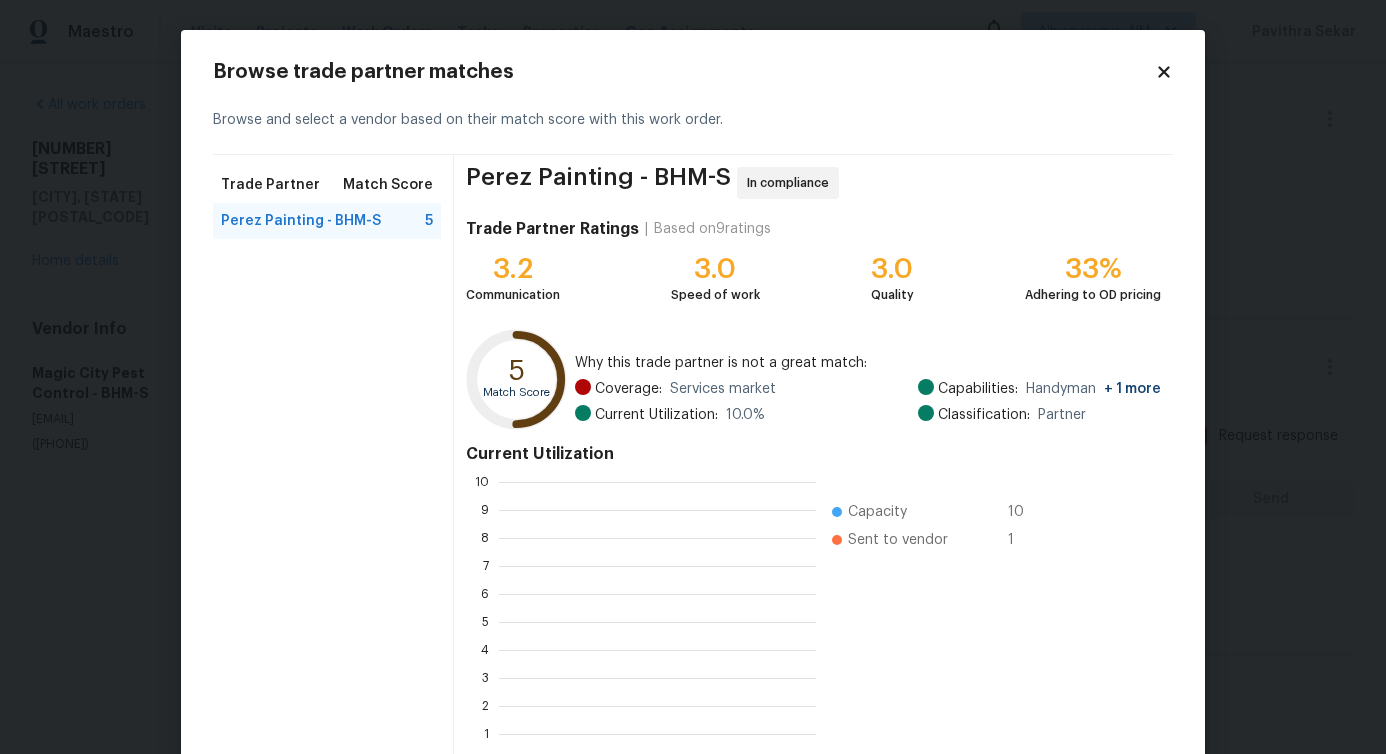 scroll, scrollTop: 2, scrollLeft: 2, axis: both 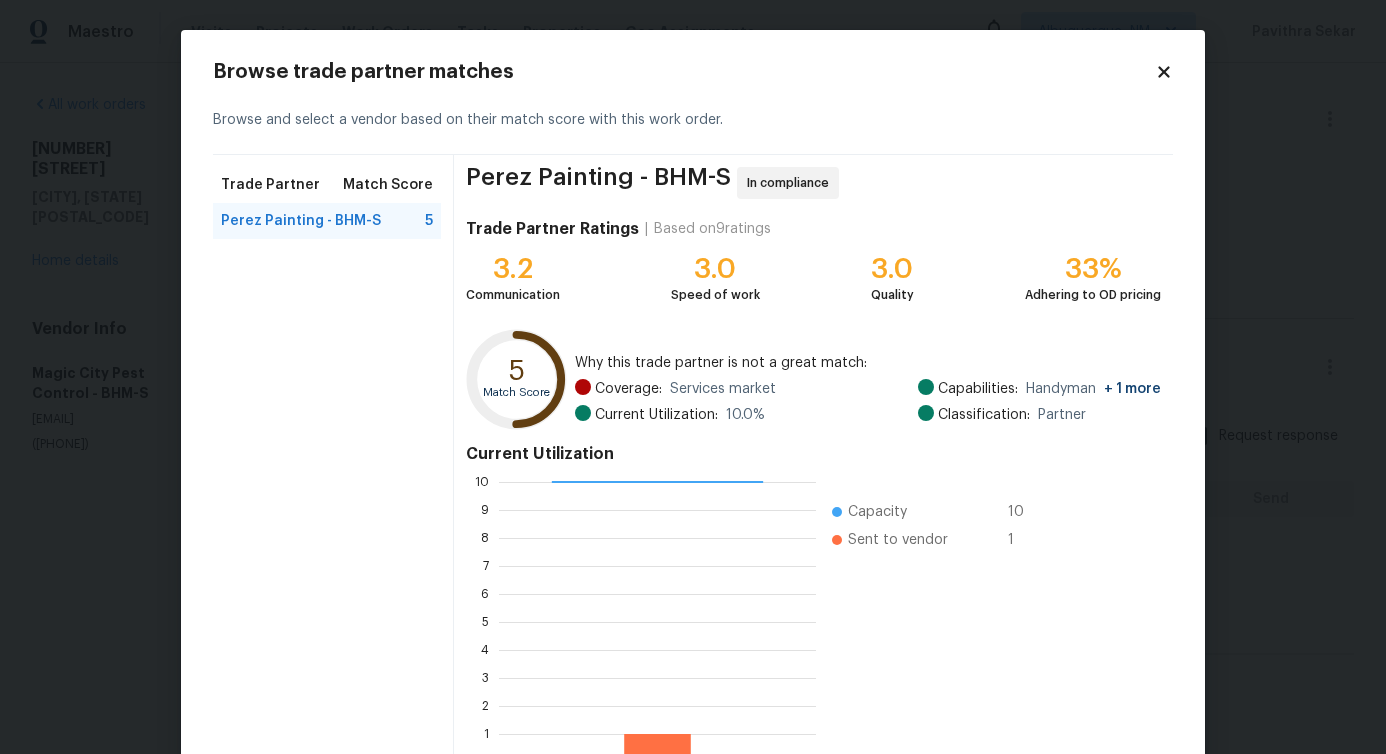 click 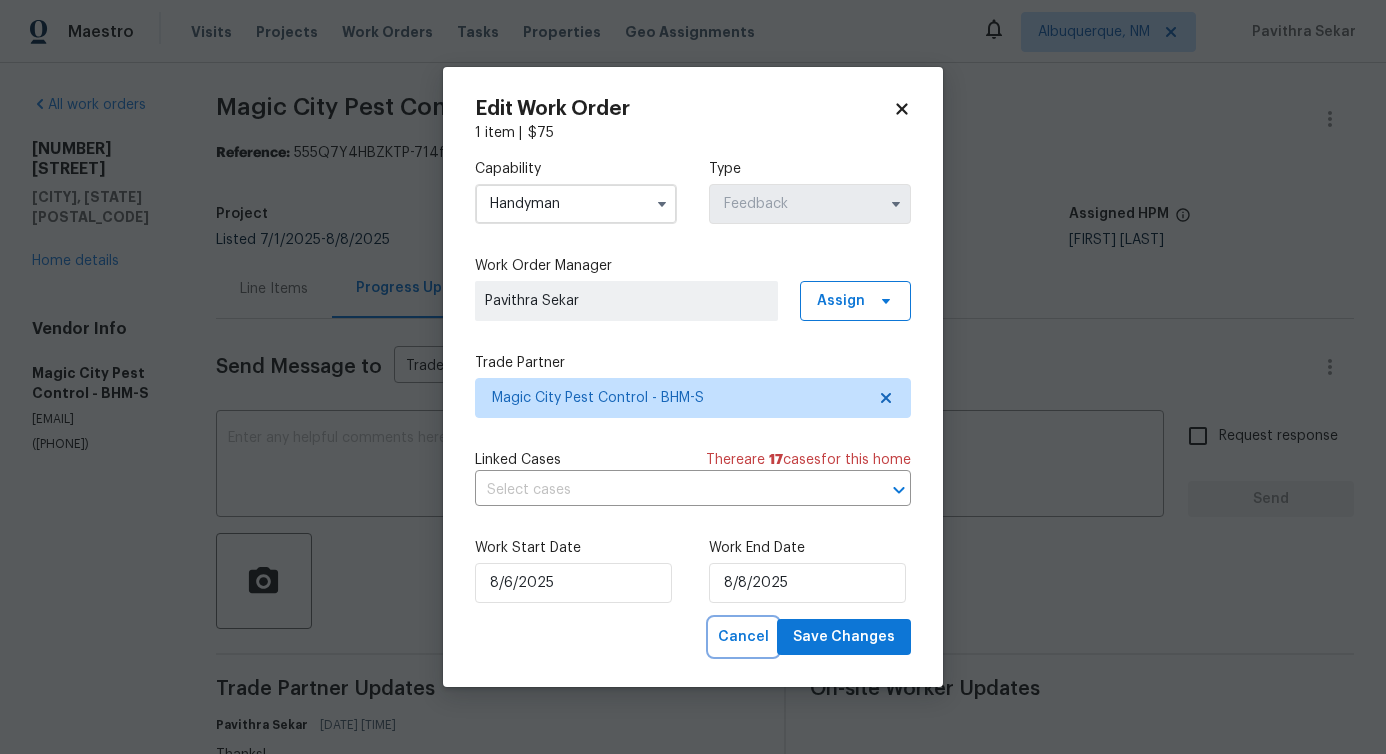 click on "Cancel" at bounding box center [743, 637] 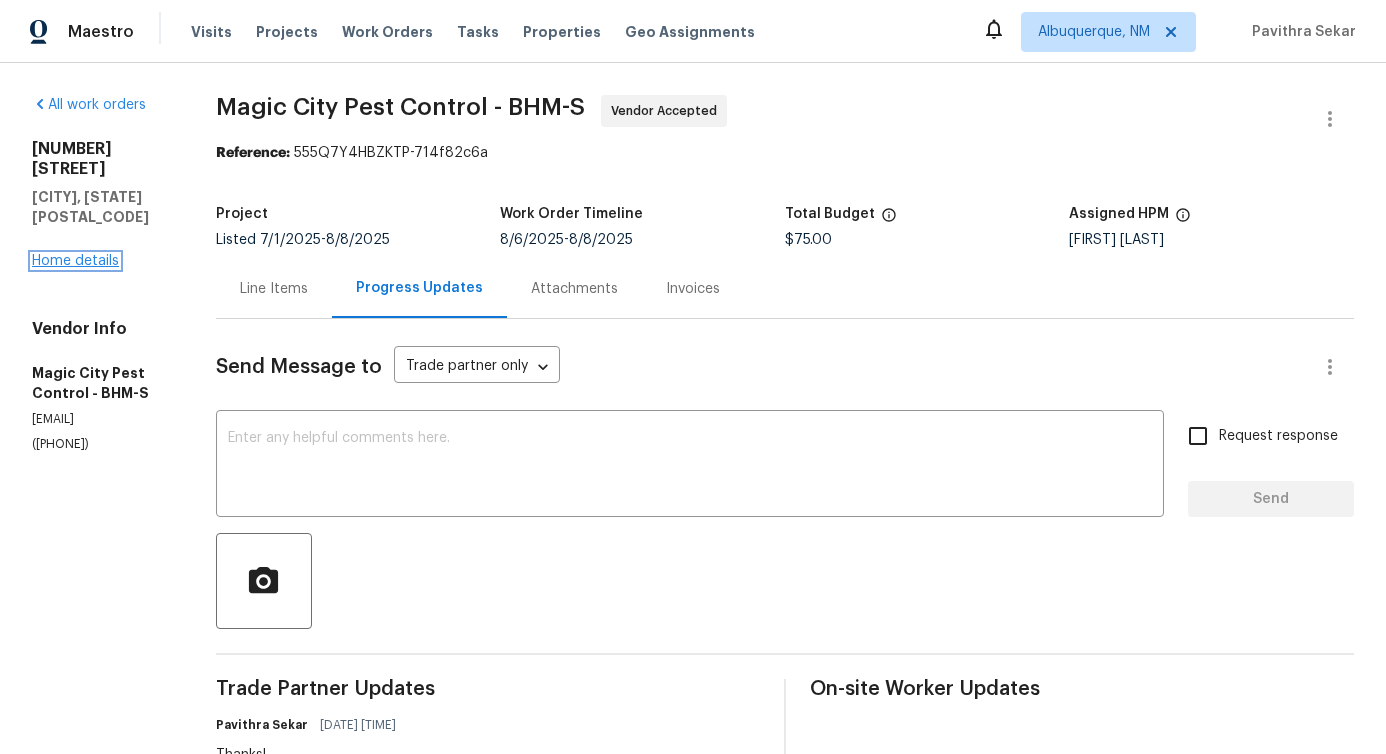 click on "Home details" at bounding box center (75, 261) 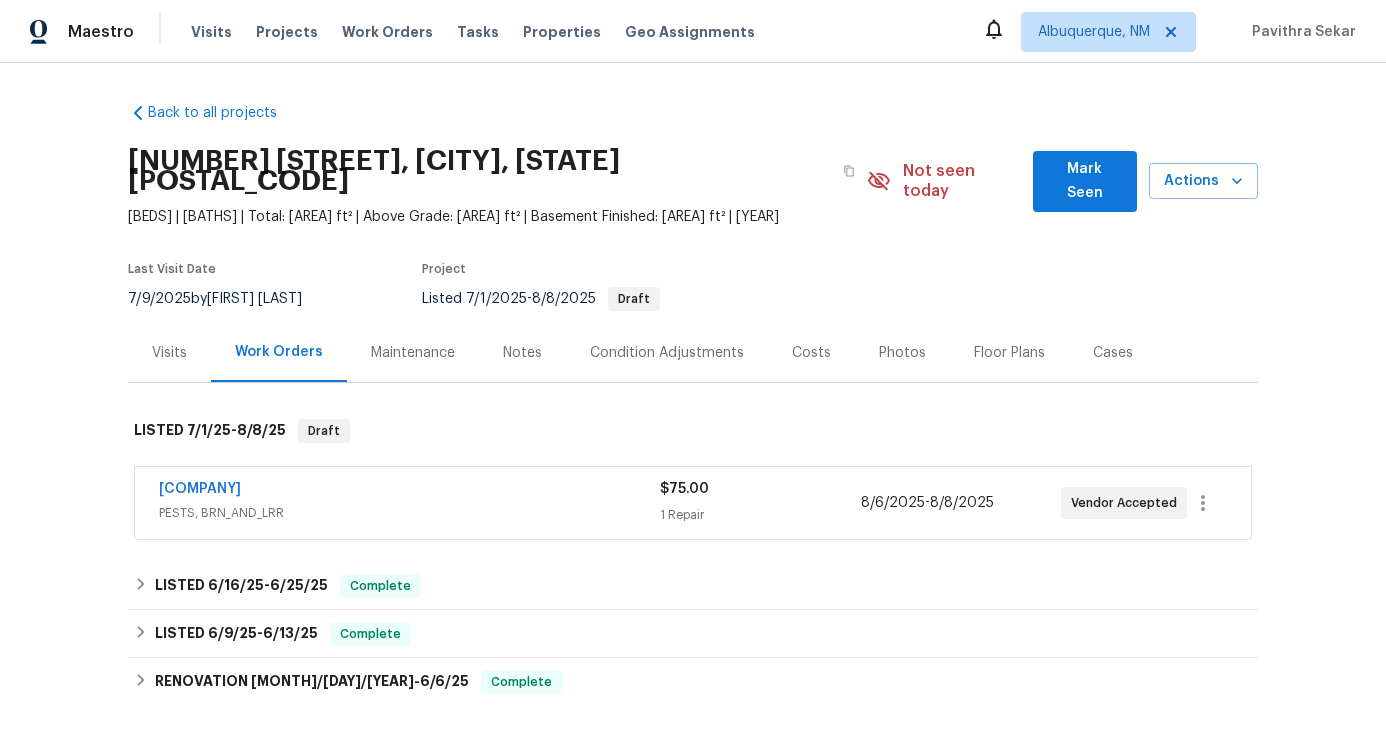 drag, startPoint x: 328, startPoint y: 467, endPoint x: 29, endPoint y: 455, distance: 299.2407 